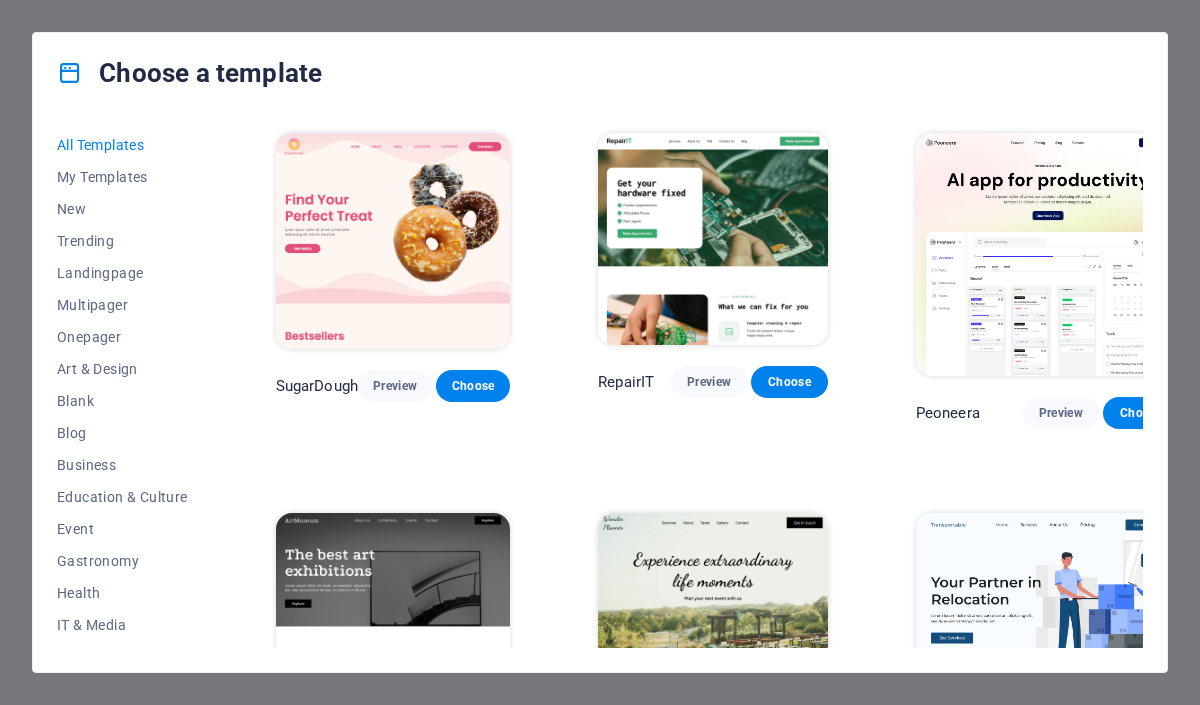 scroll, scrollTop: 0, scrollLeft: 0, axis: both 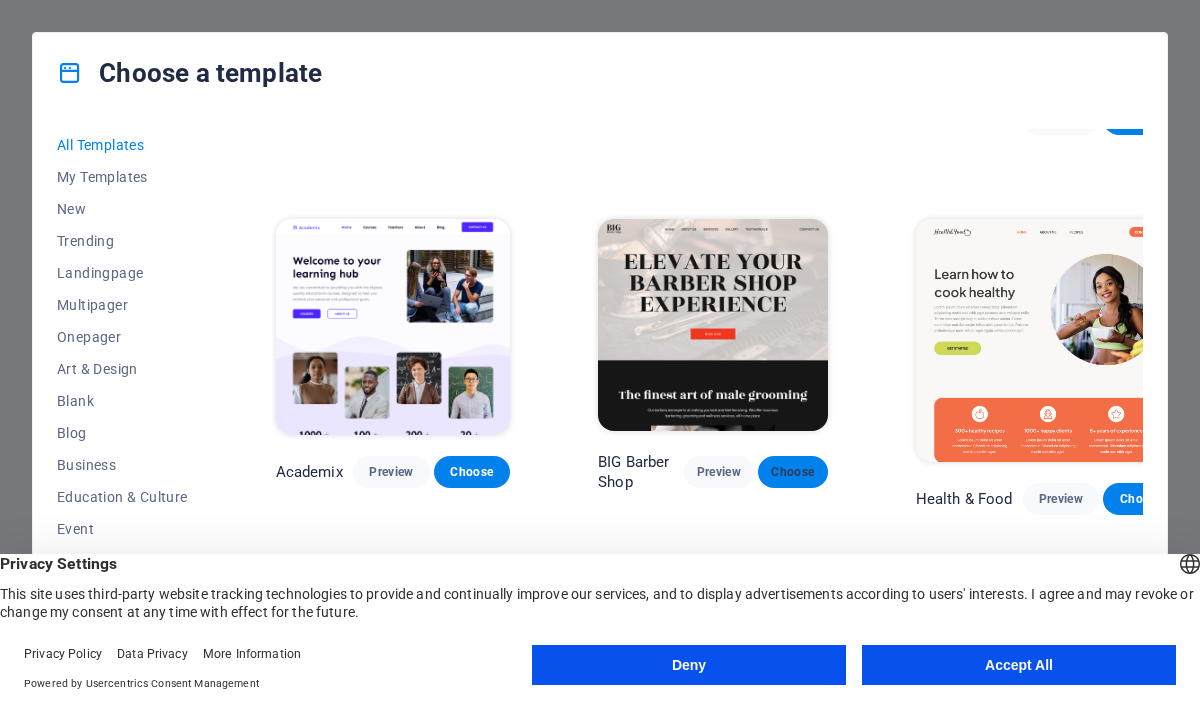 click on "Choose" at bounding box center (793, 472) 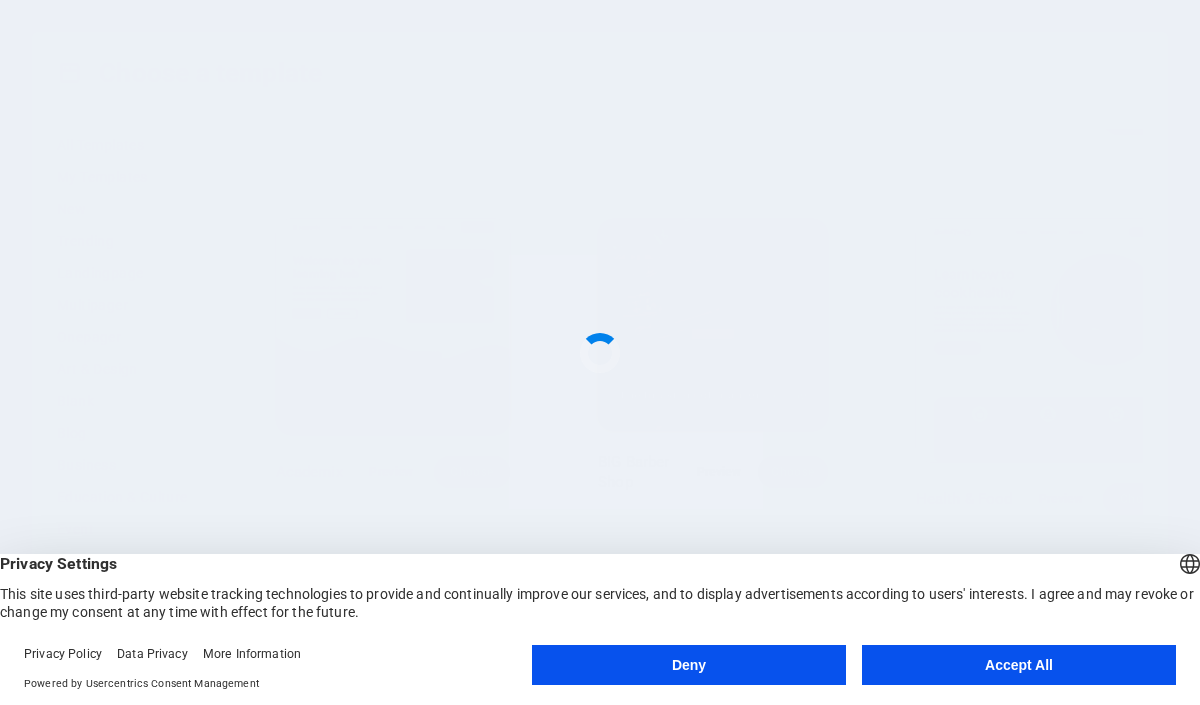 click on "Accept All" at bounding box center (1019, 665) 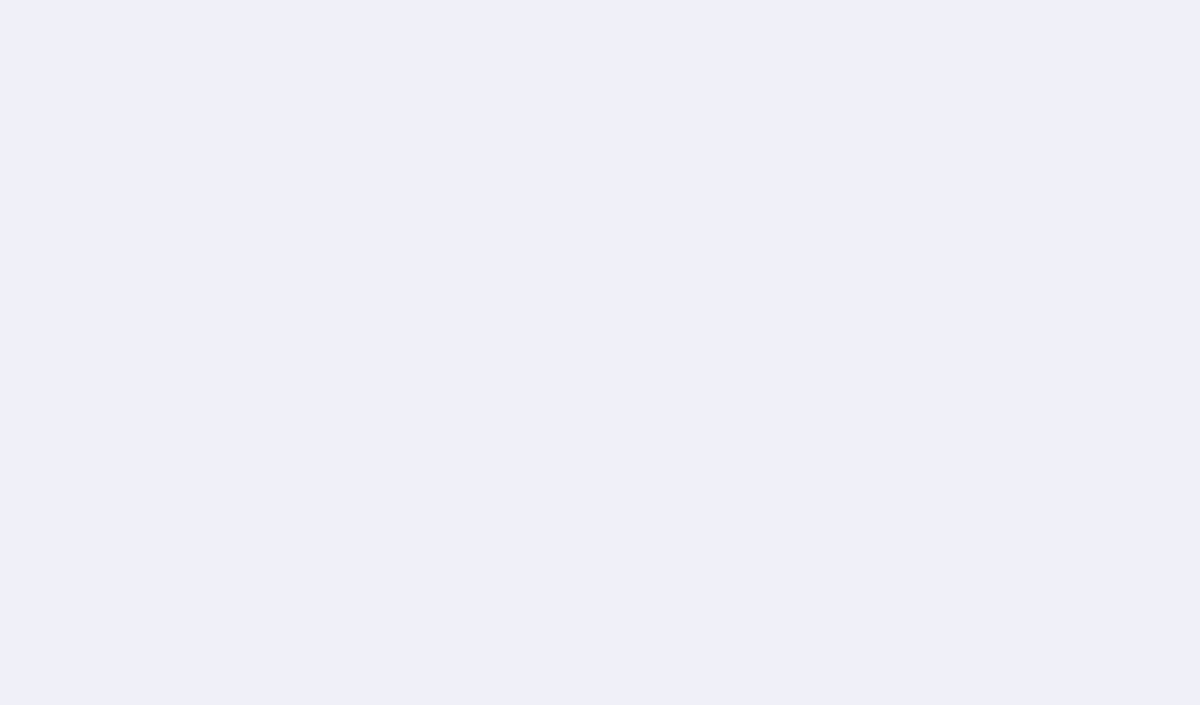 scroll, scrollTop: 0, scrollLeft: 0, axis: both 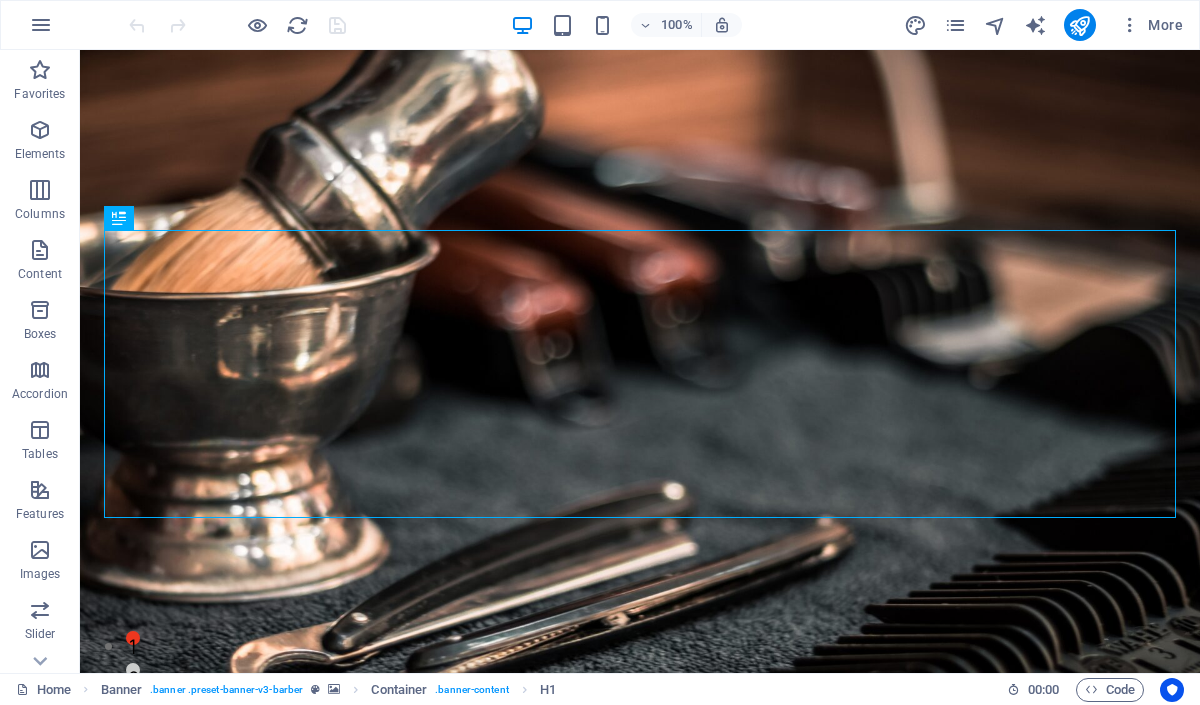 click on "Elevate Your barber shop experience" at bounding box center (640, 1206) 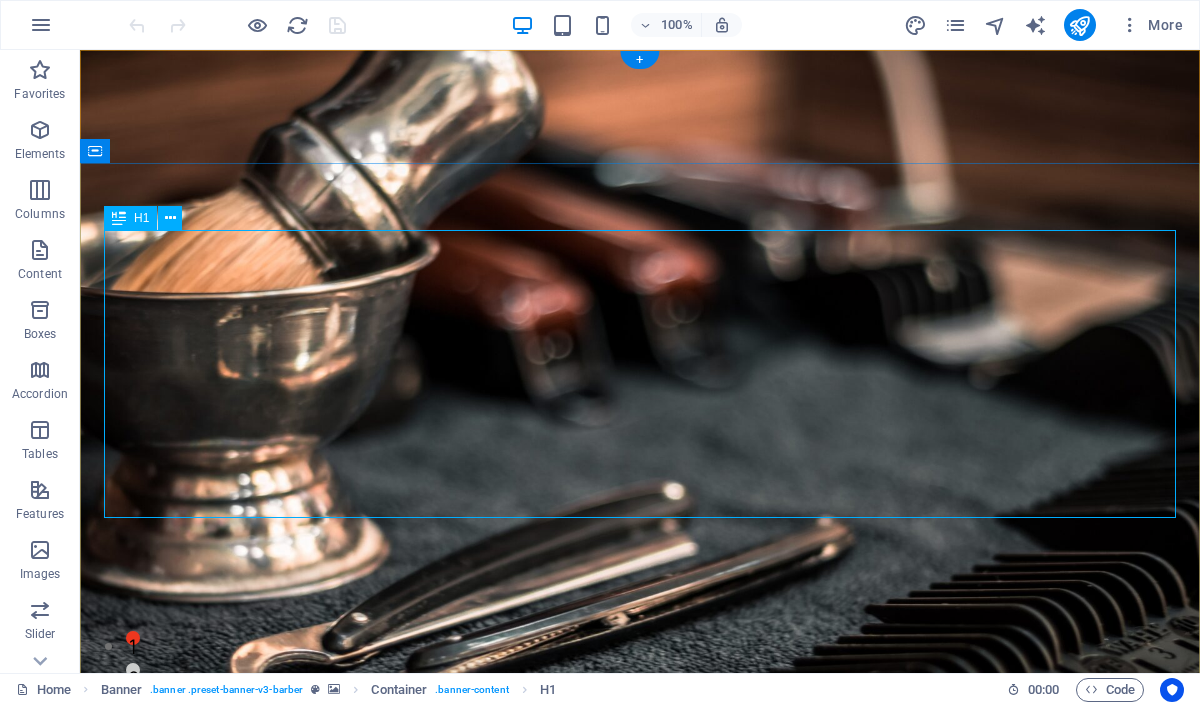 click on "Elevate Your barber shop experience" at bounding box center [640, 1206] 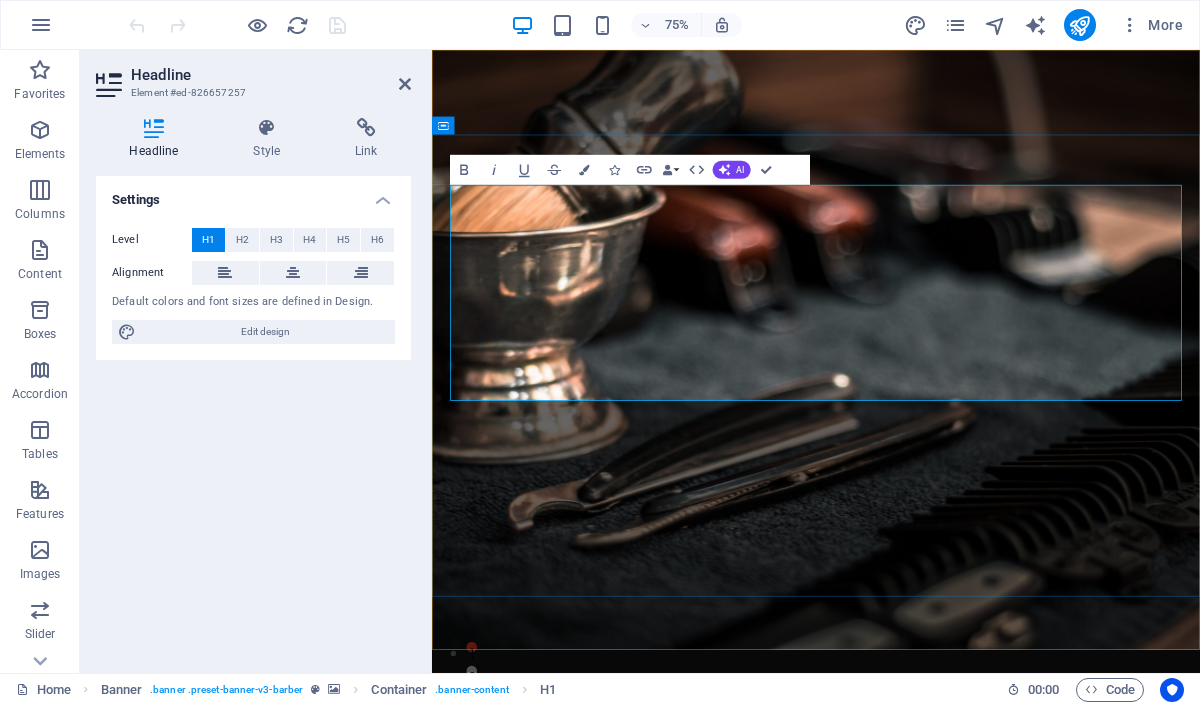 click on "Elevate Your barber shop experience" at bounding box center (944, 1206) 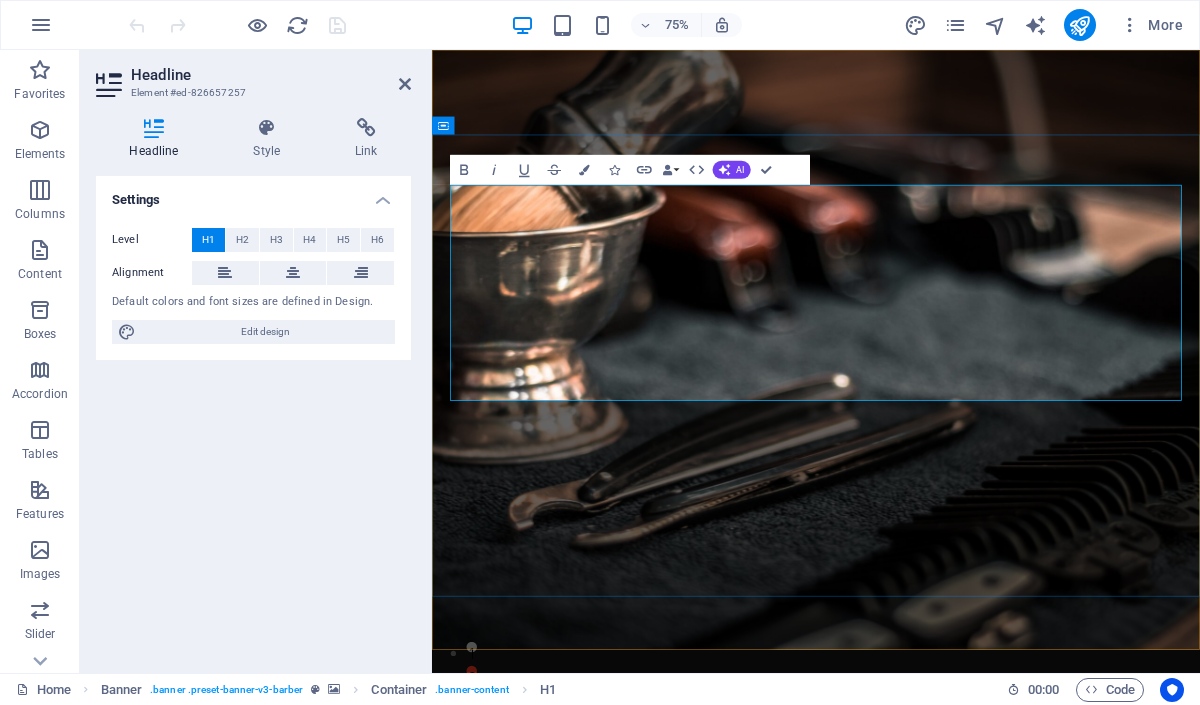 drag, startPoint x: 552, startPoint y: 263, endPoint x: 1218, endPoint y: 483, distance: 701.39575 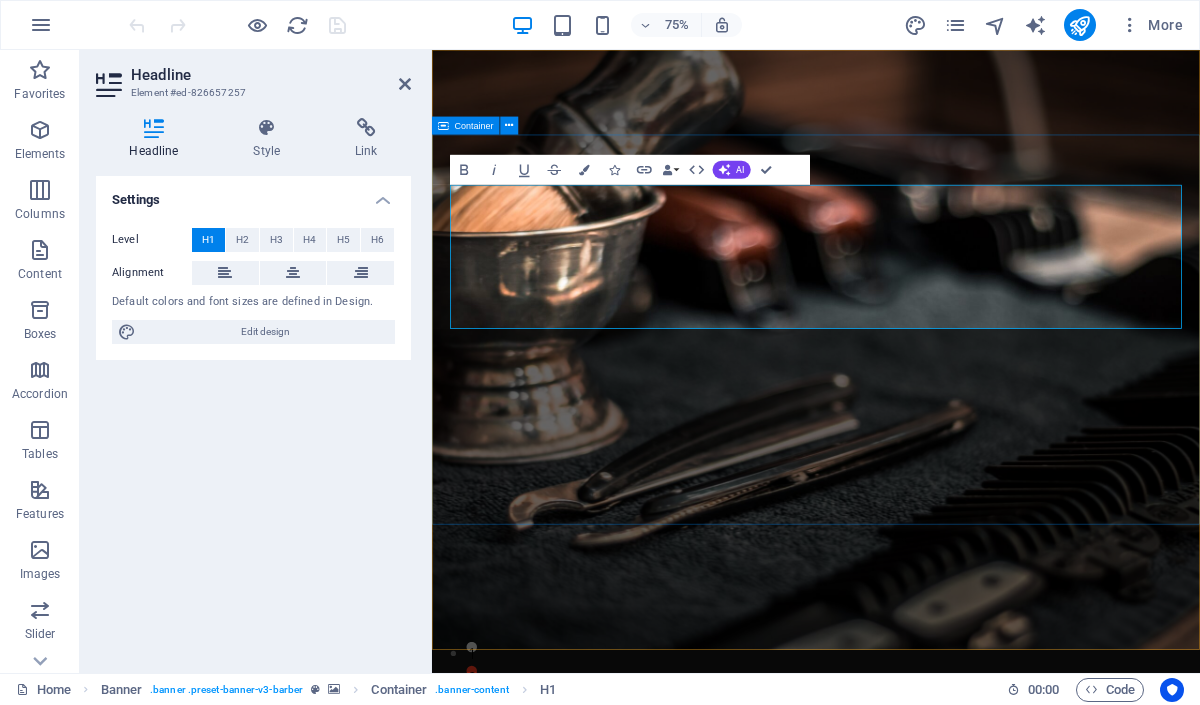 click on "WANTRUST SECURITY LTD Book Now" at bounding box center (944, 1255) 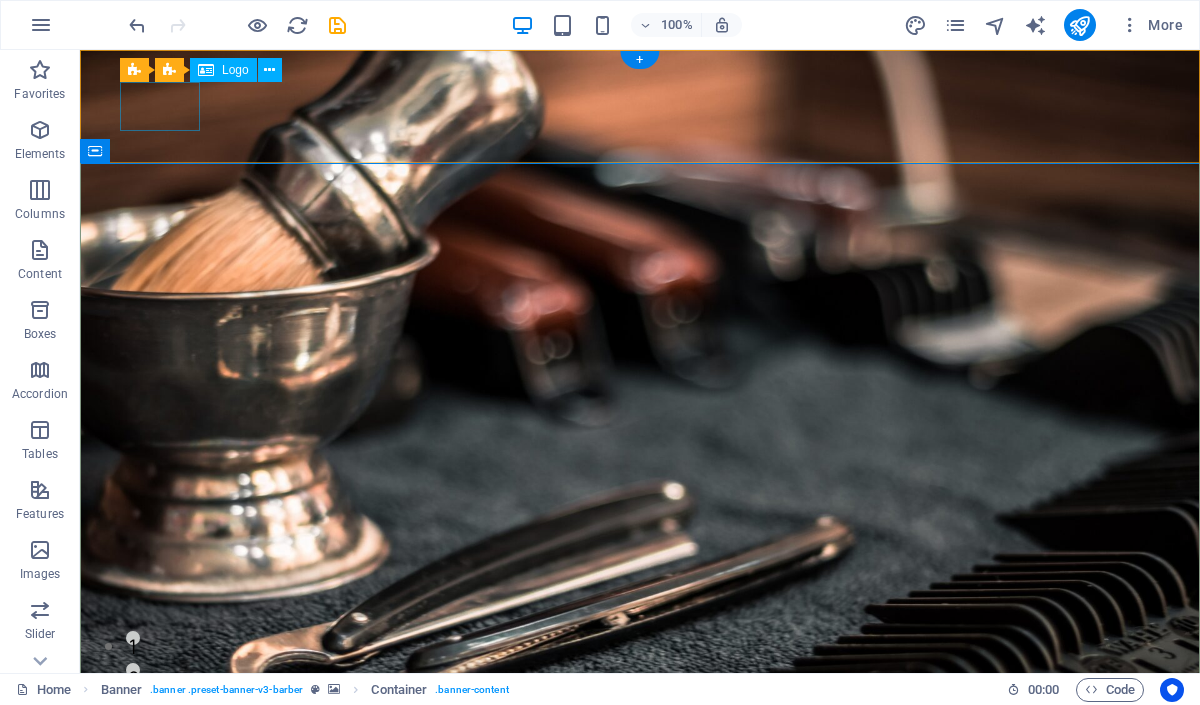 click at bounding box center [620, 906] 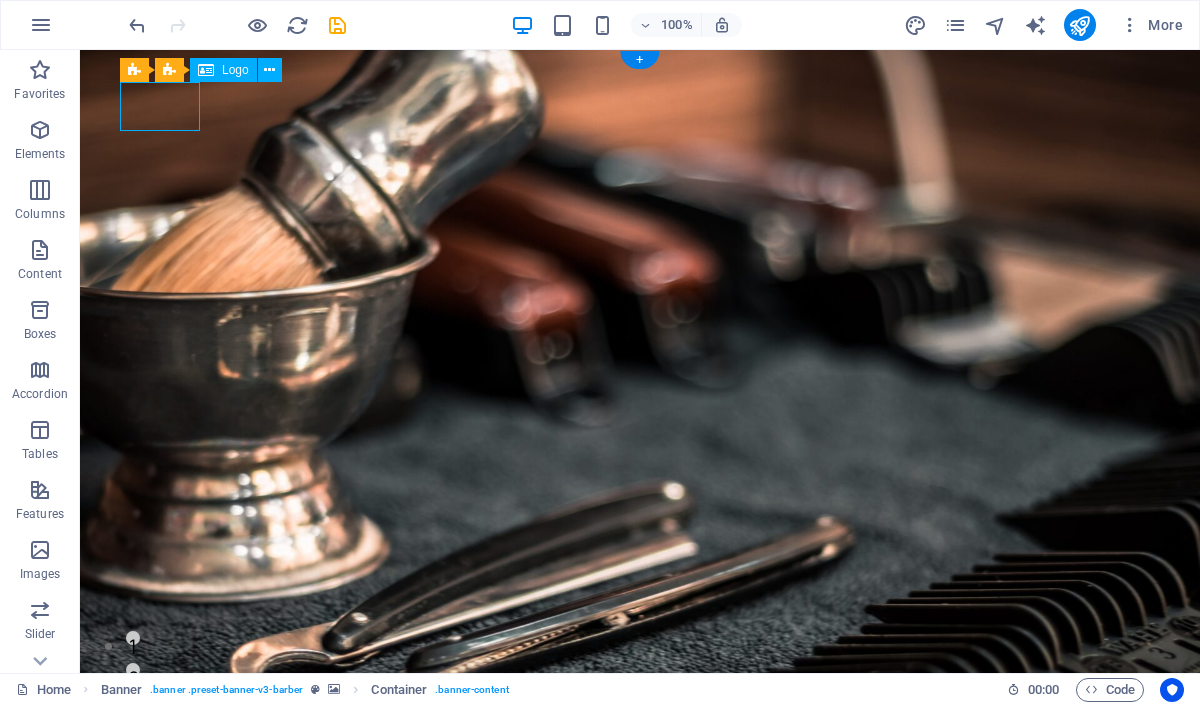 click at bounding box center (620, 906) 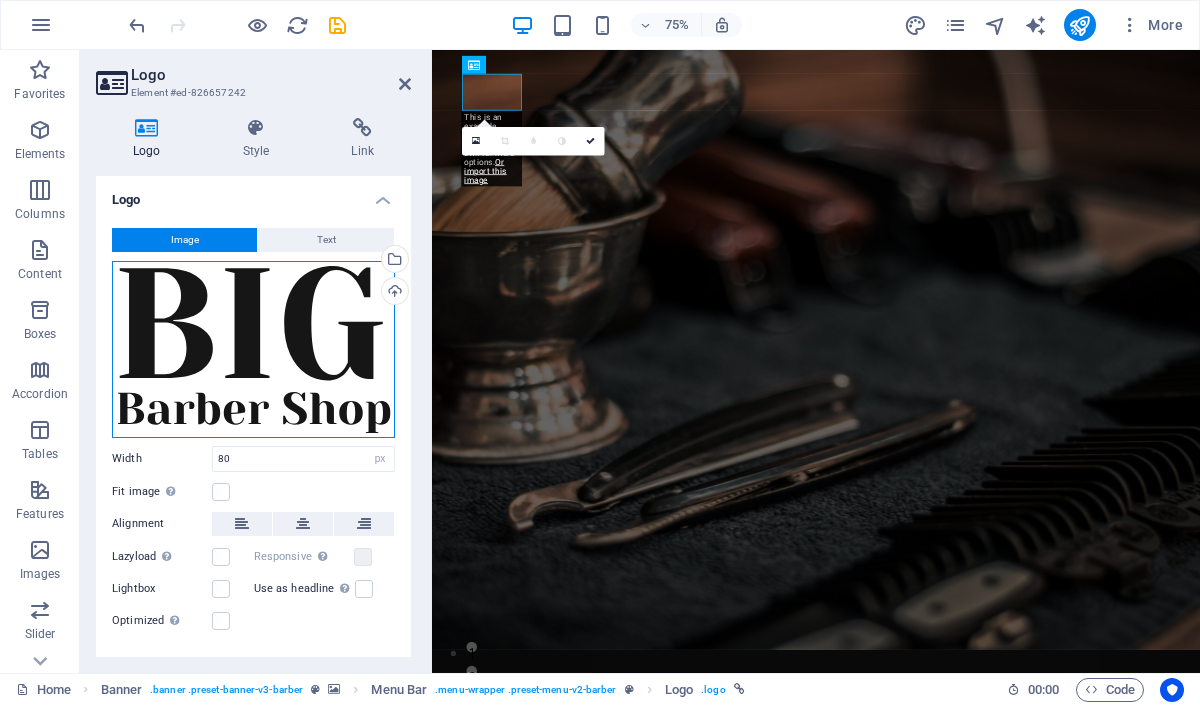 click on "Drag files here, click to choose files or select files from Files or our free stock photos & videos" at bounding box center (253, 349) 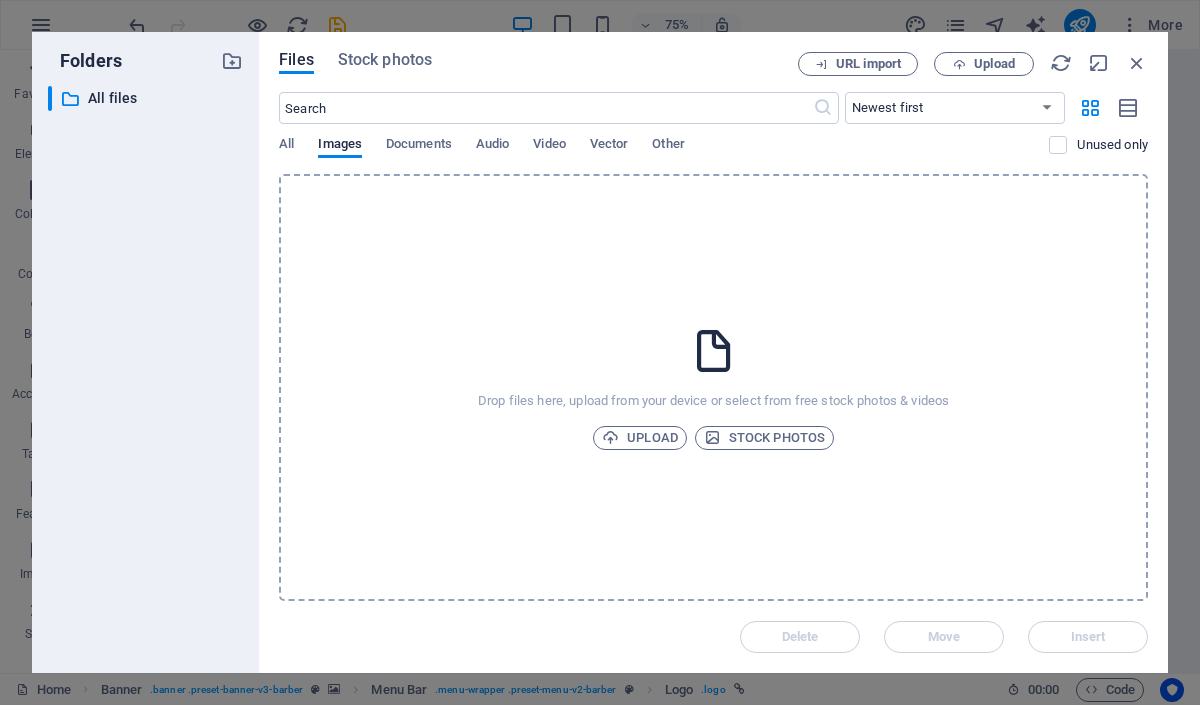 click on "​ All files All files" at bounding box center [145, 371] 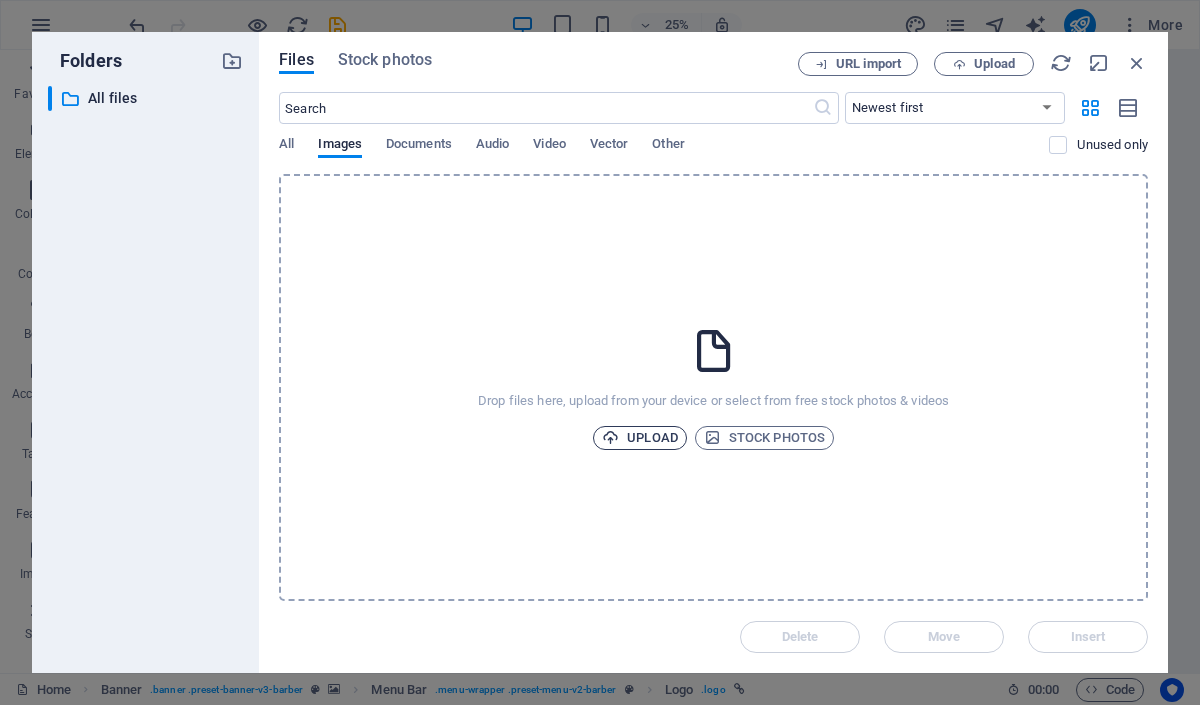 click on "Upload" at bounding box center (640, 438) 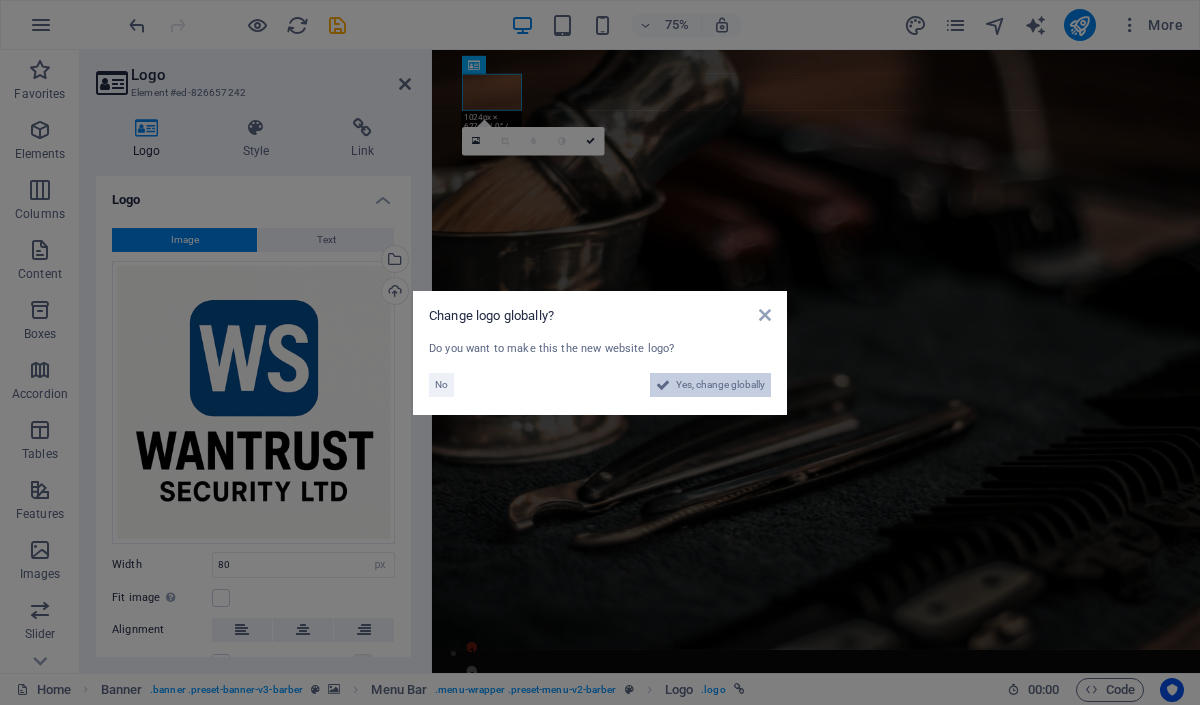 click on "Yes, change globally" at bounding box center (720, 385) 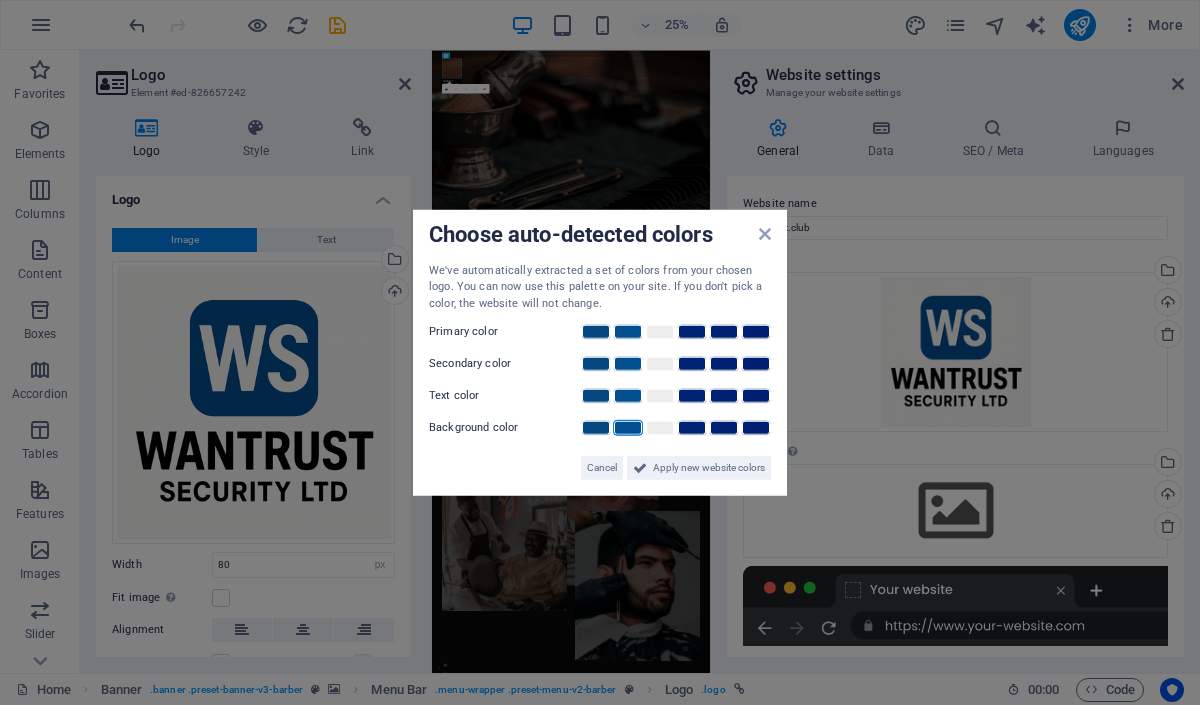 click at bounding box center (628, 428) 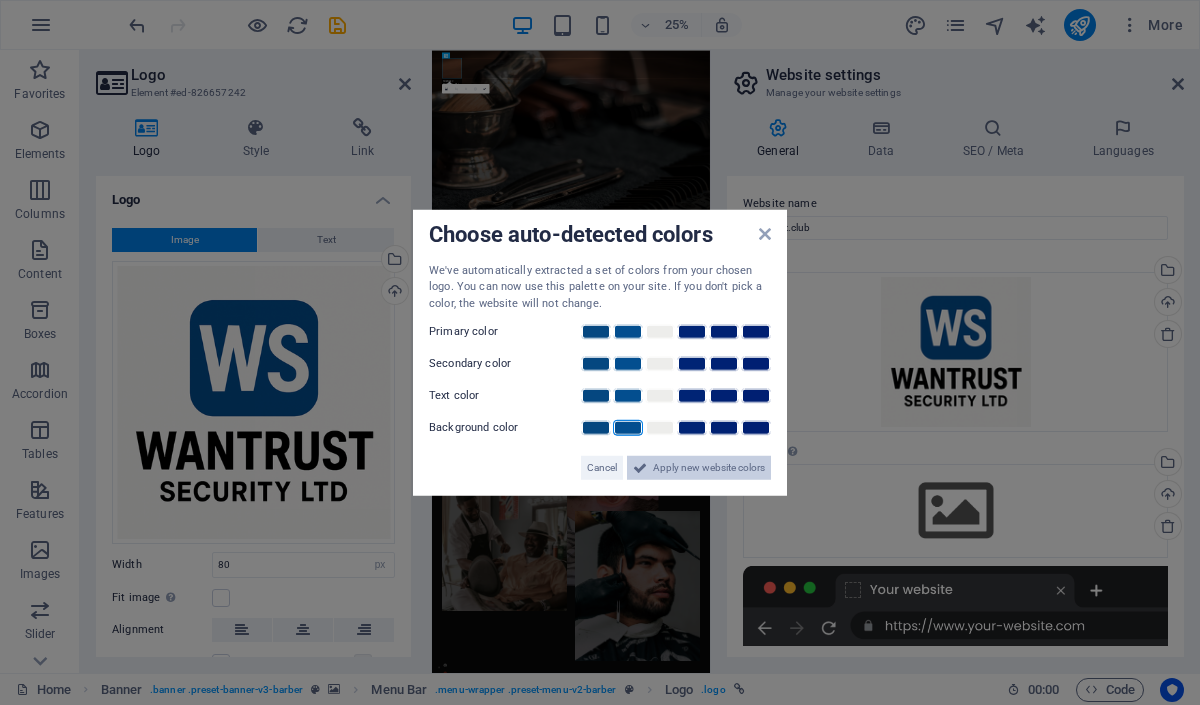 click on "Apply new website colors" at bounding box center (709, 468) 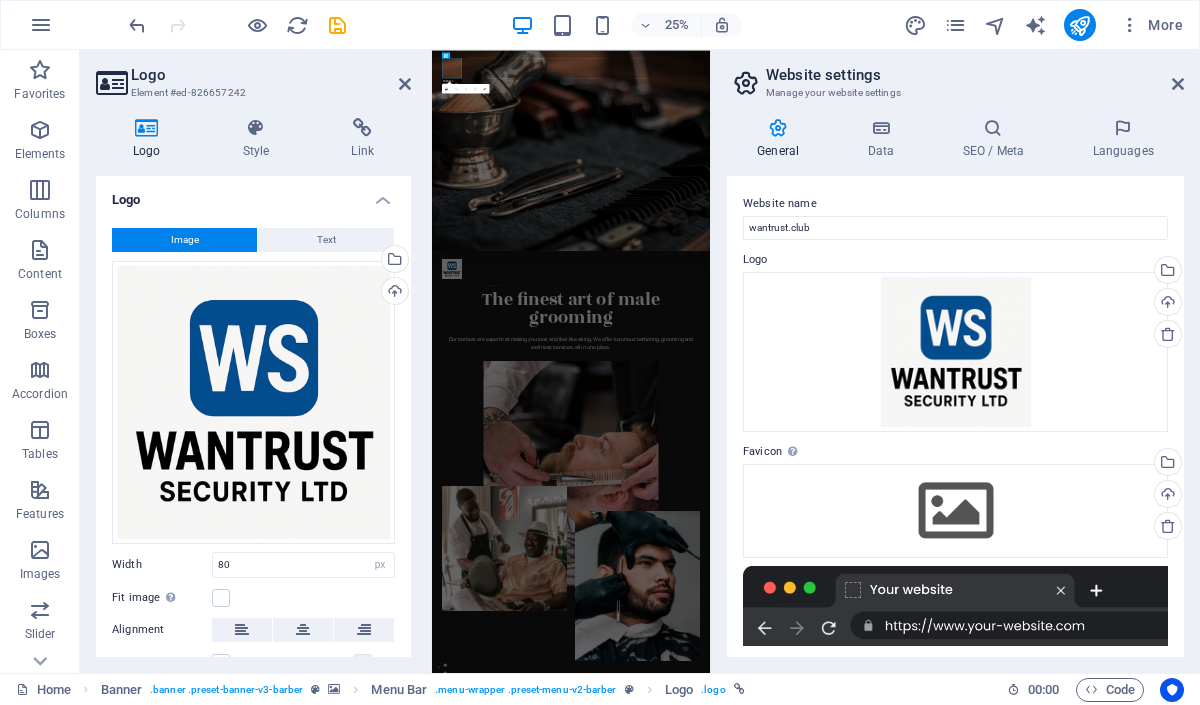 click at bounding box center [988, 450] 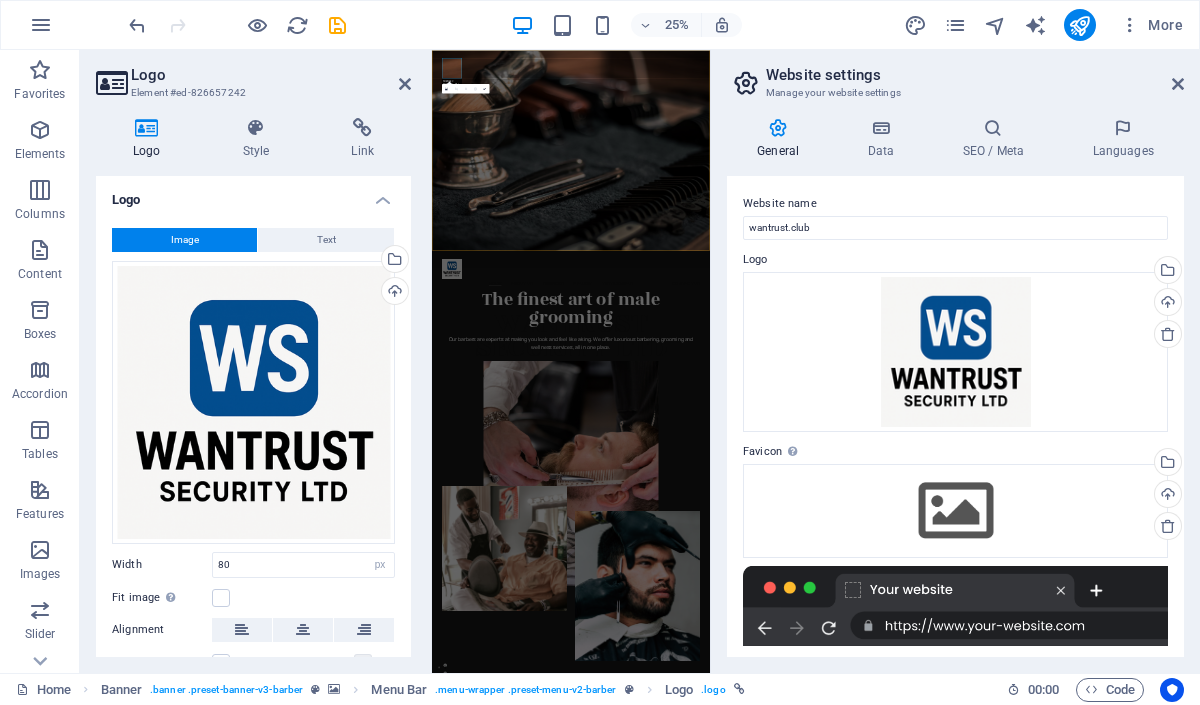 click at bounding box center [988, 450] 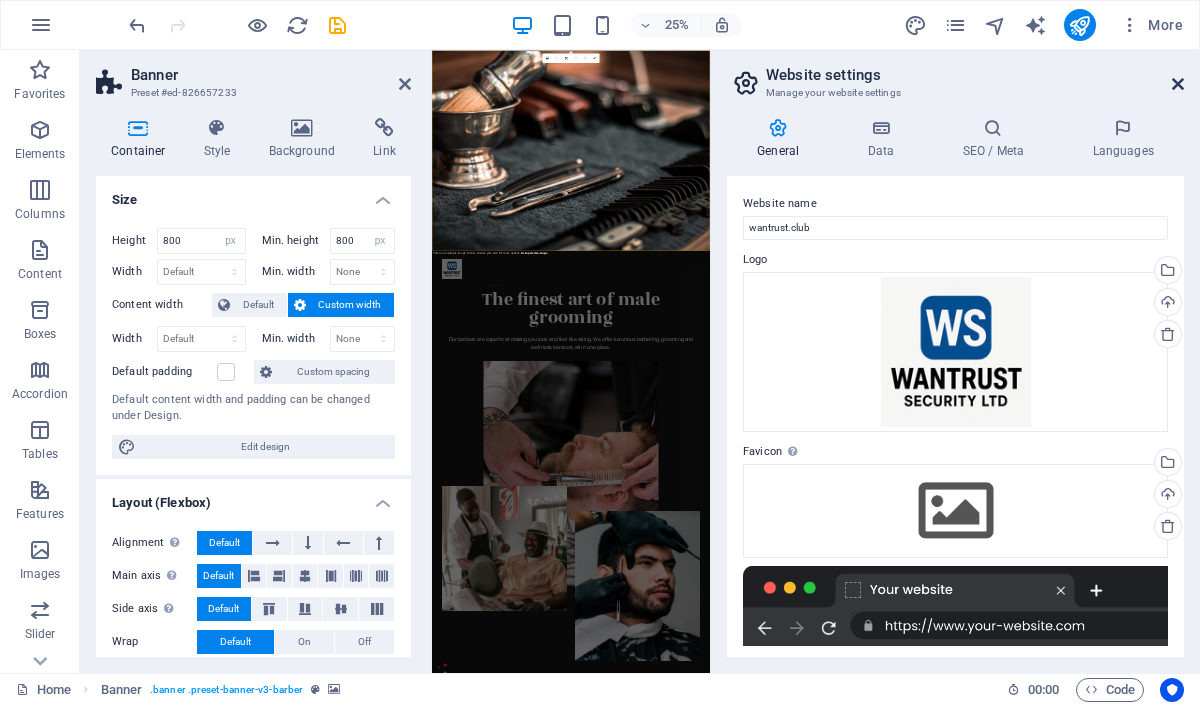 click at bounding box center (1178, 84) 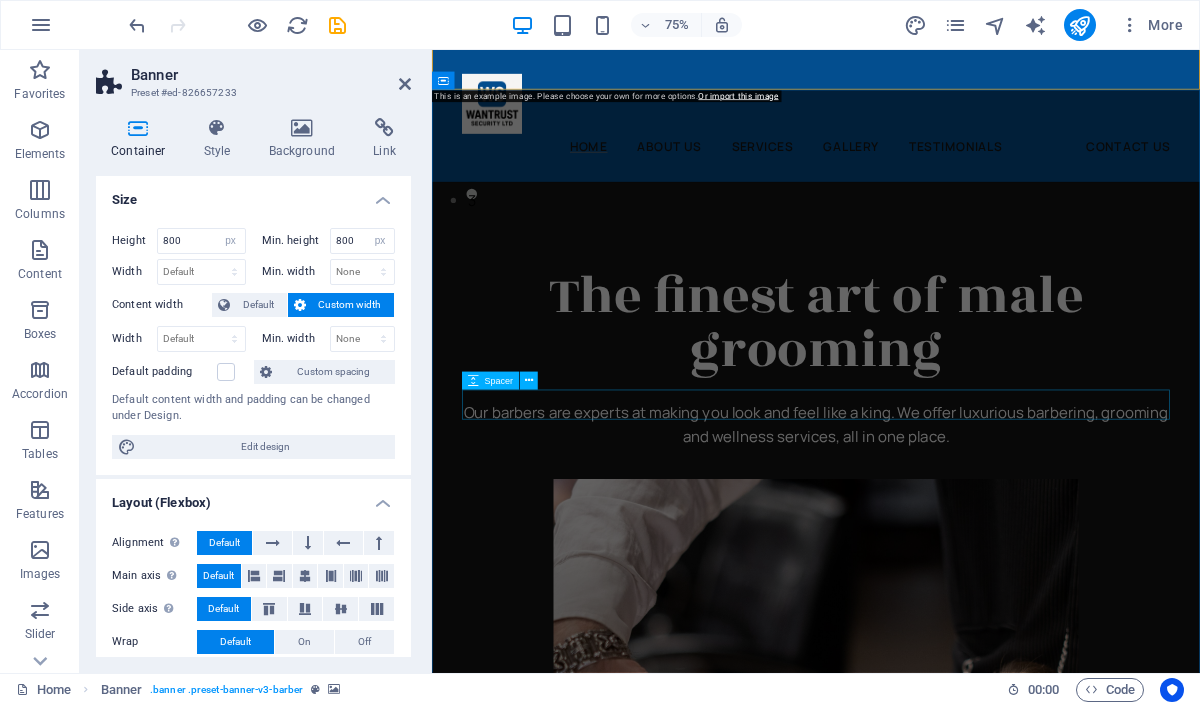 scroll, scrollTop: 661, scrollLeft: 0, axis: vertical 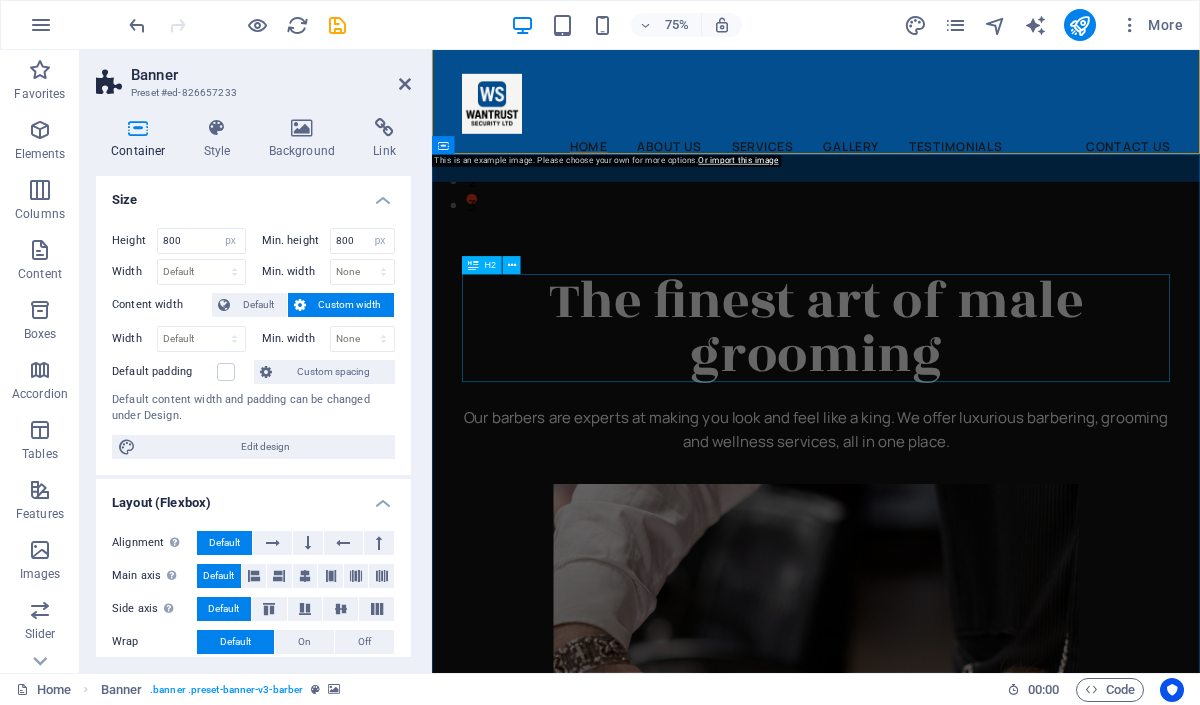 click on "The finest art of male grooming" at bounding box center [944, 421] 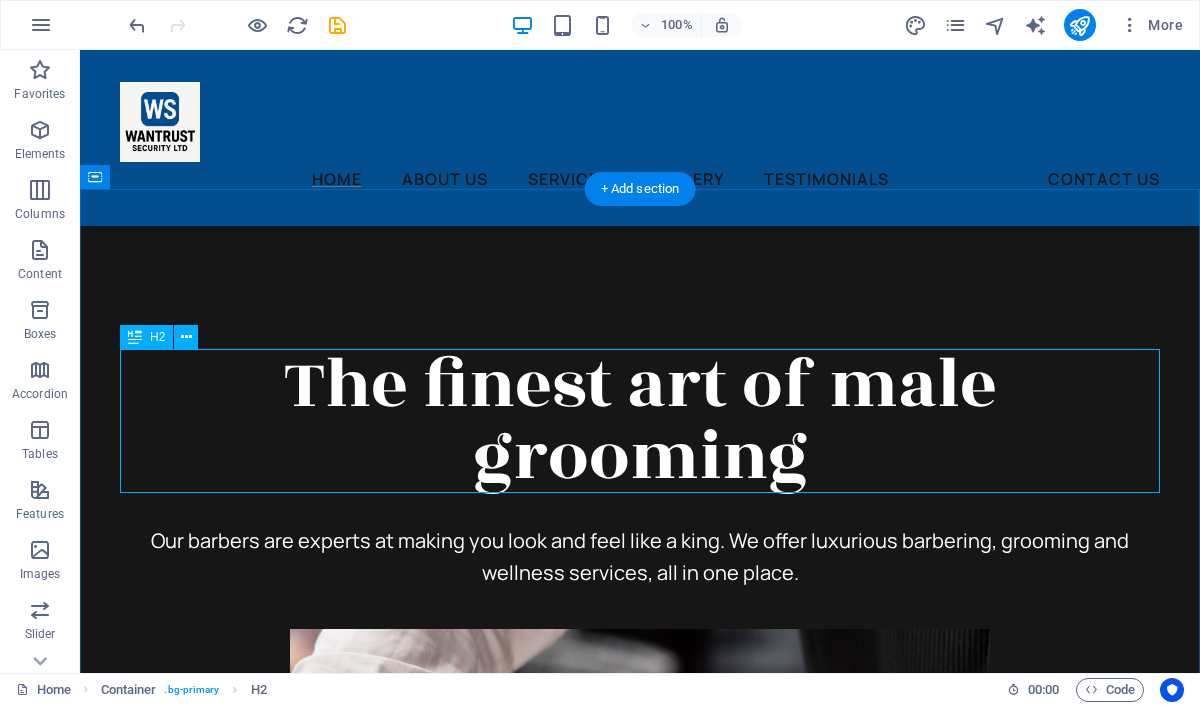 click on "The finest art of male grooming" at bounding box center [640, 421] 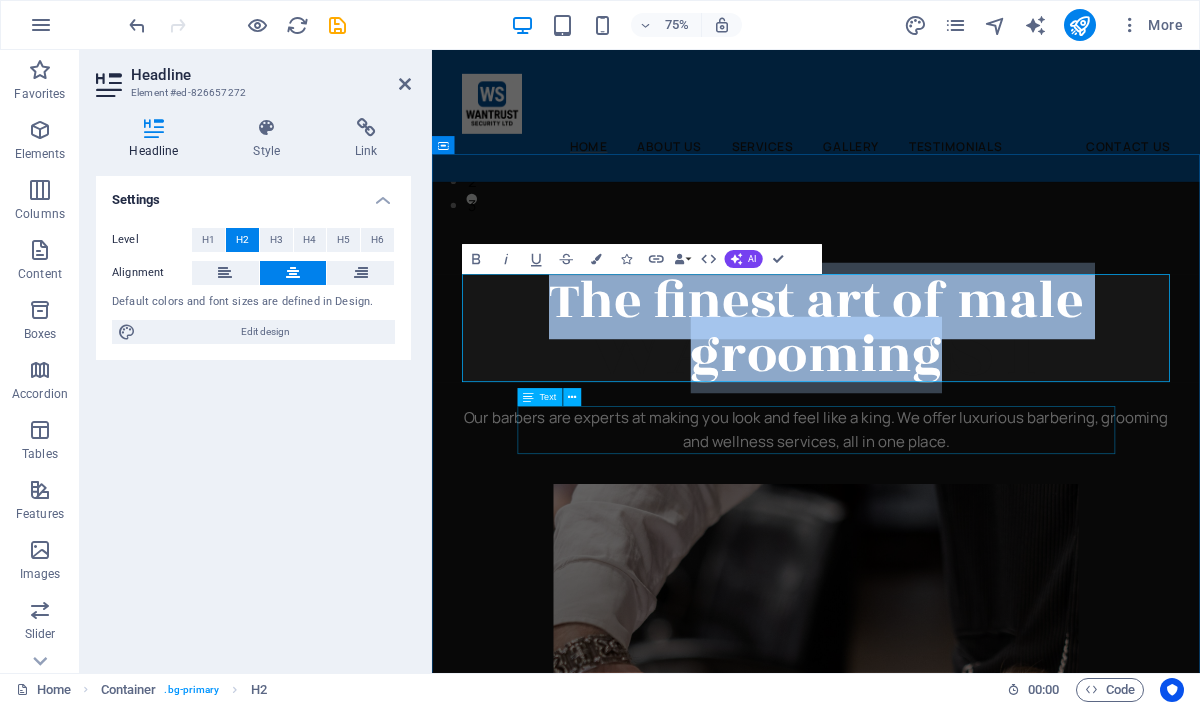 click on "Our barbers are experts at making you look and feel like a king. We offer luxurious barbering, grooming and wellness services, all in one place." at bounding box center [944, 557] 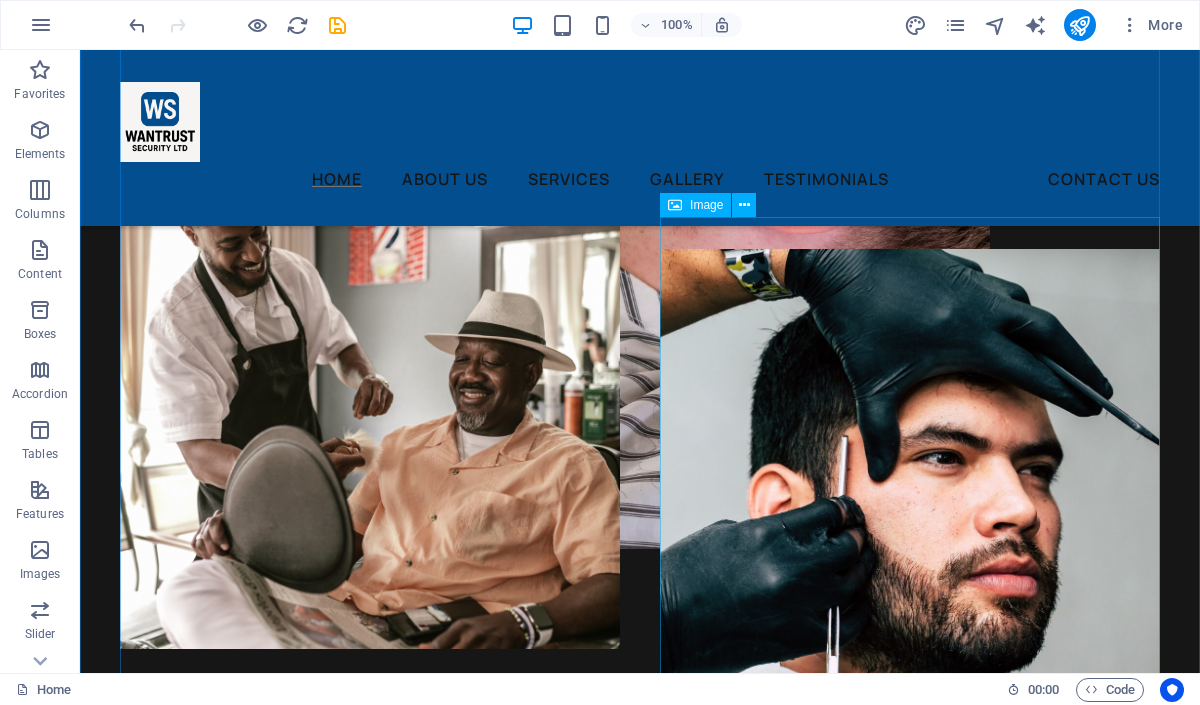 scroll, scrollTop: 1635, scrollLeft: 0, axis: vertical 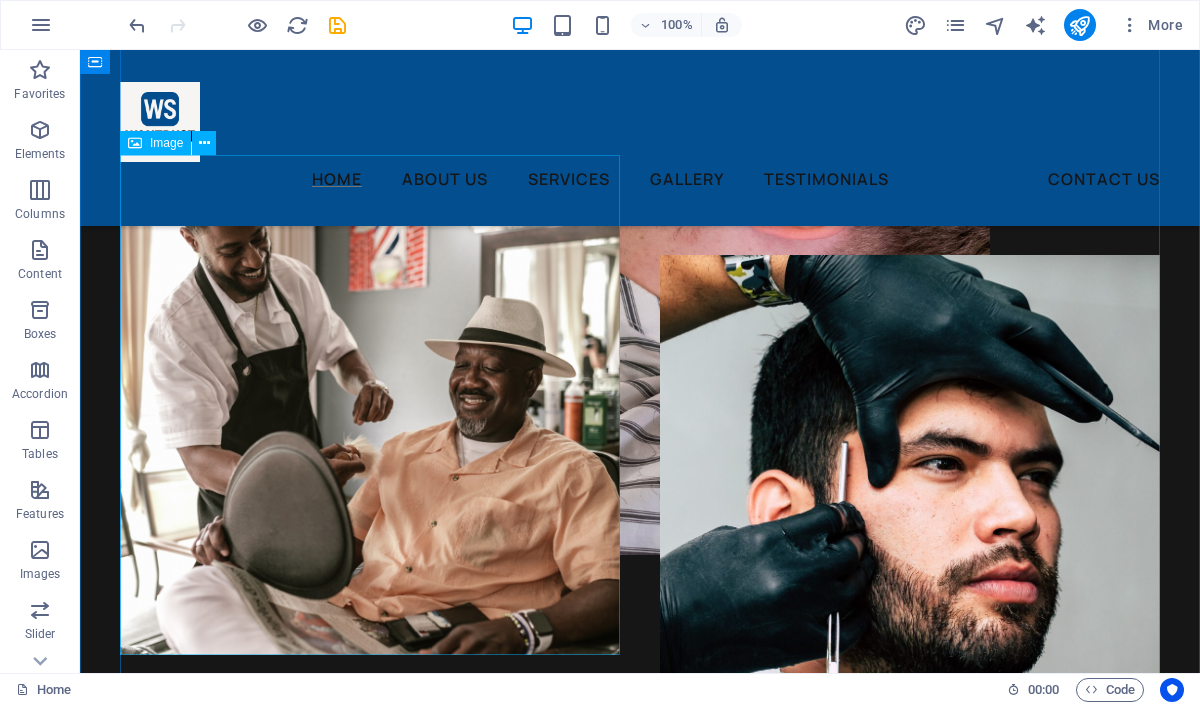 click at bounding box center (370, 405) 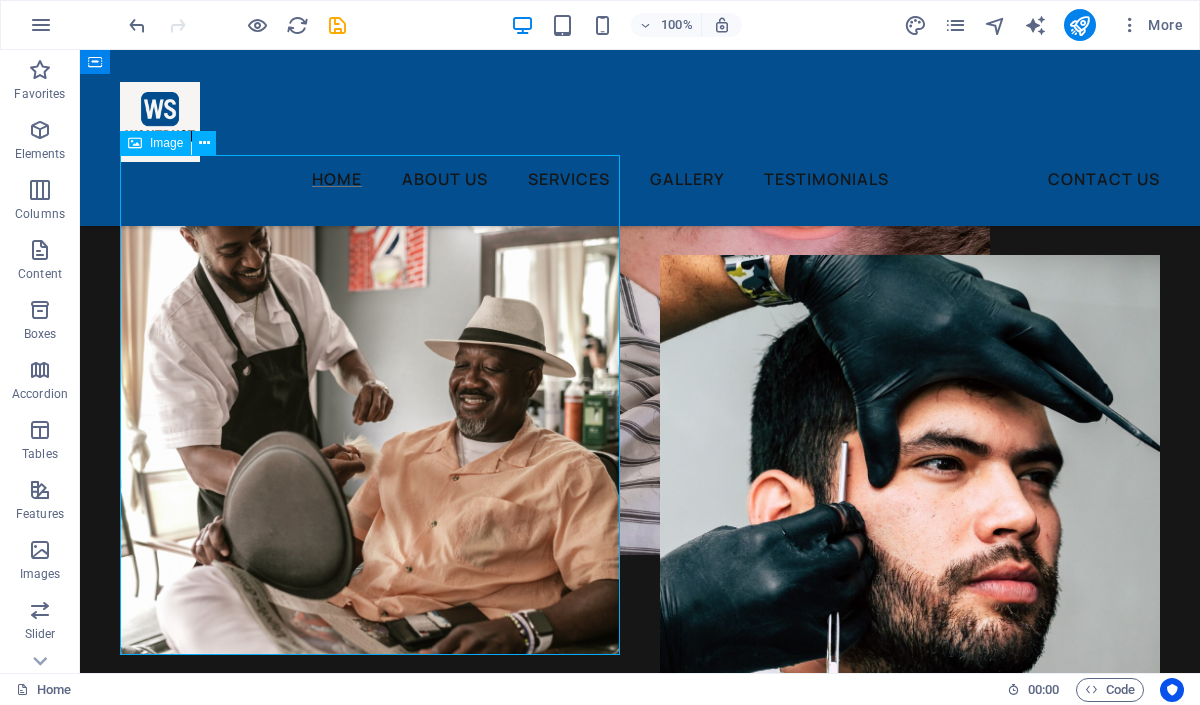 click at bounding box center (370, 405) 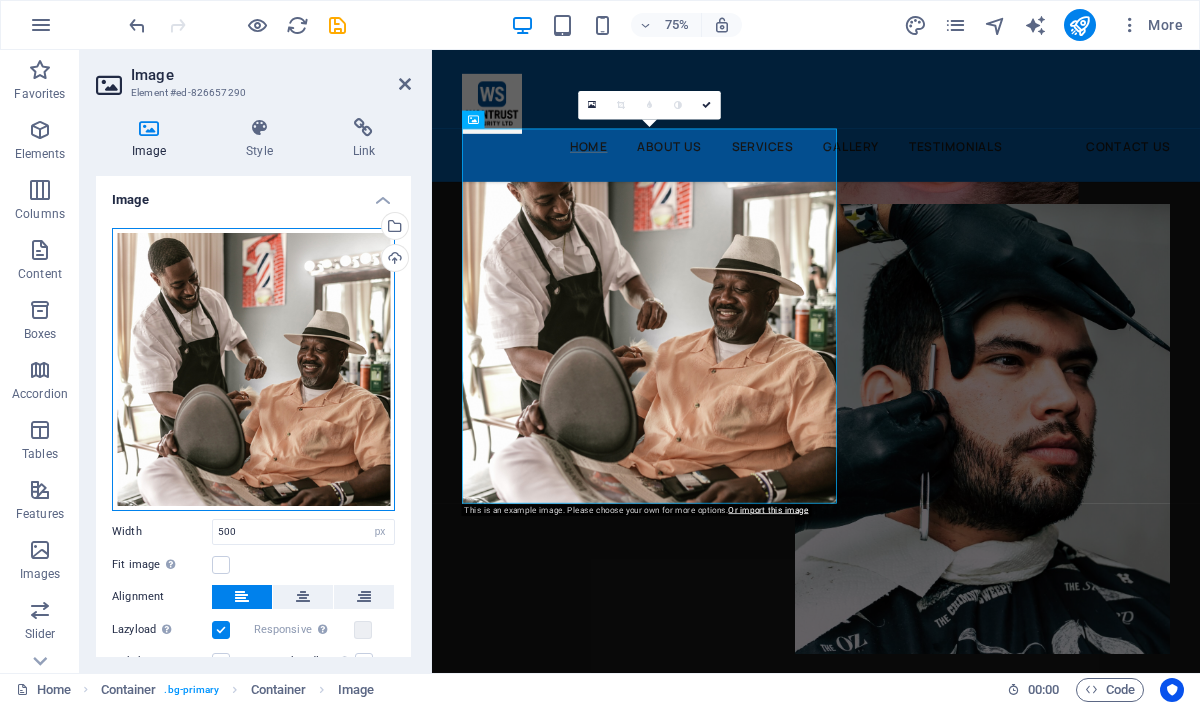 click on "Drag files here, click to choose files or select files from Files or our free stock photos & videos" at bounding box center [253, 369] 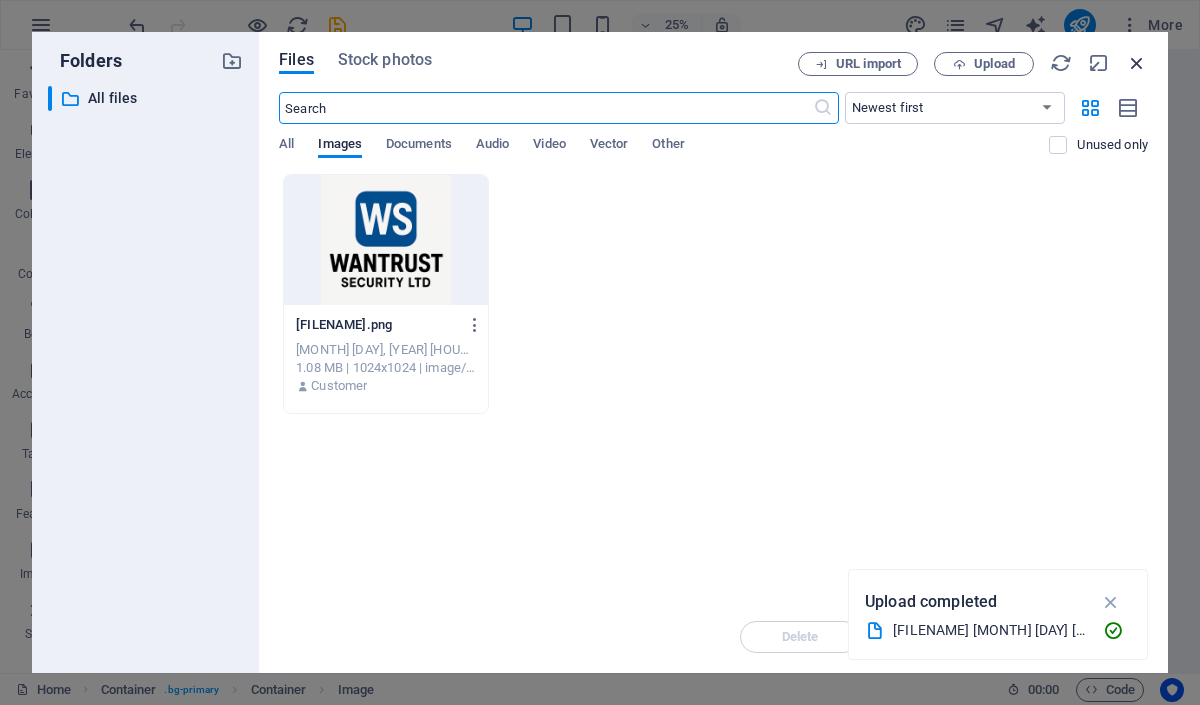 click at bounding box center (1137, 63) 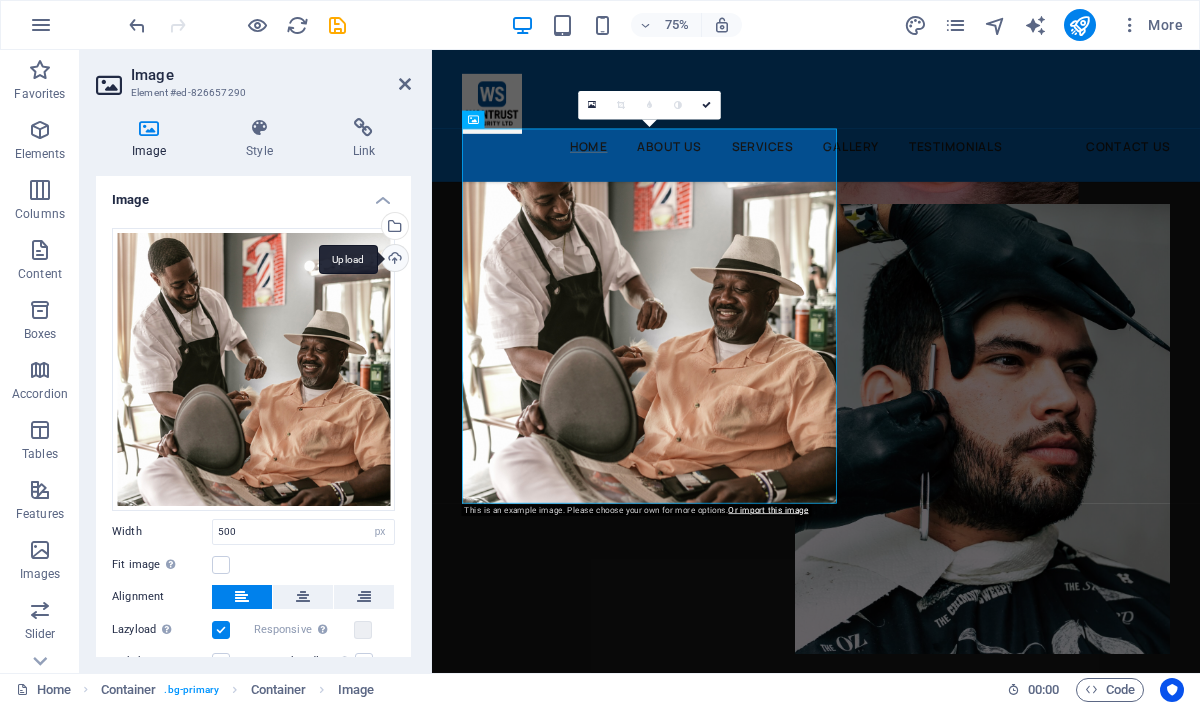 click on "Upload" at bounding box center [393, 260] 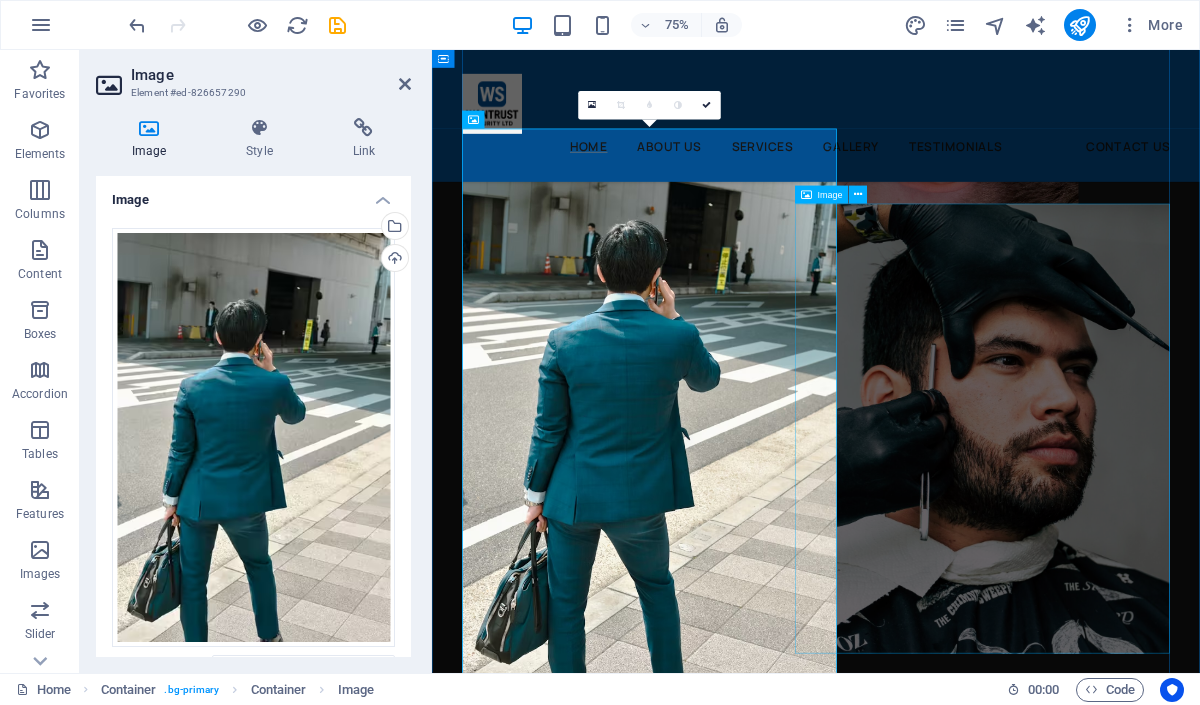 click at bounding box center [1166, 555] 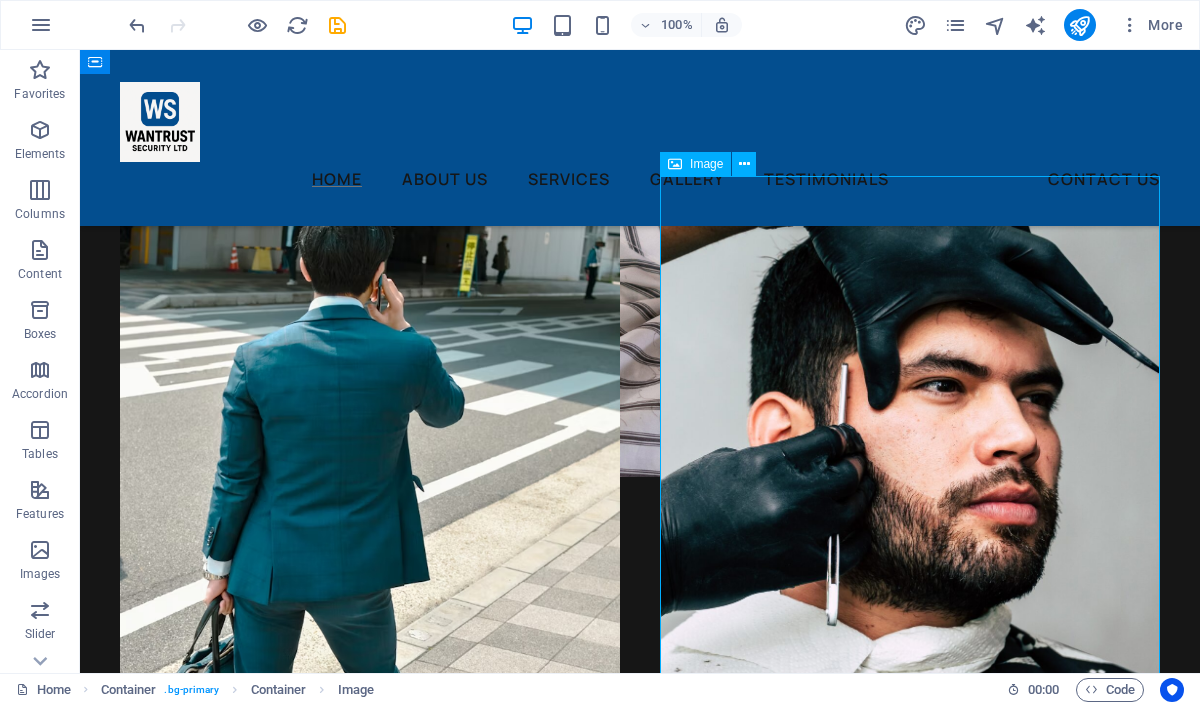 scroll, scrollTop: 1714, scrollLeft: 0, axis: vertical 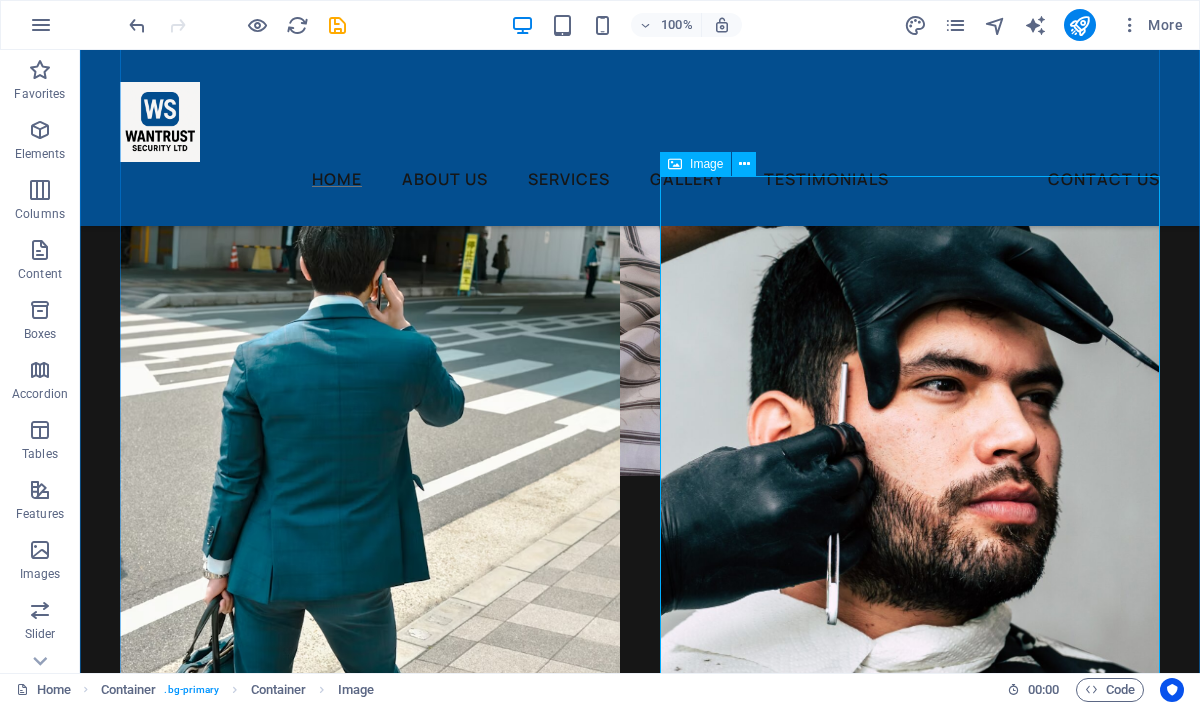 click at bounding box center (910, 476) 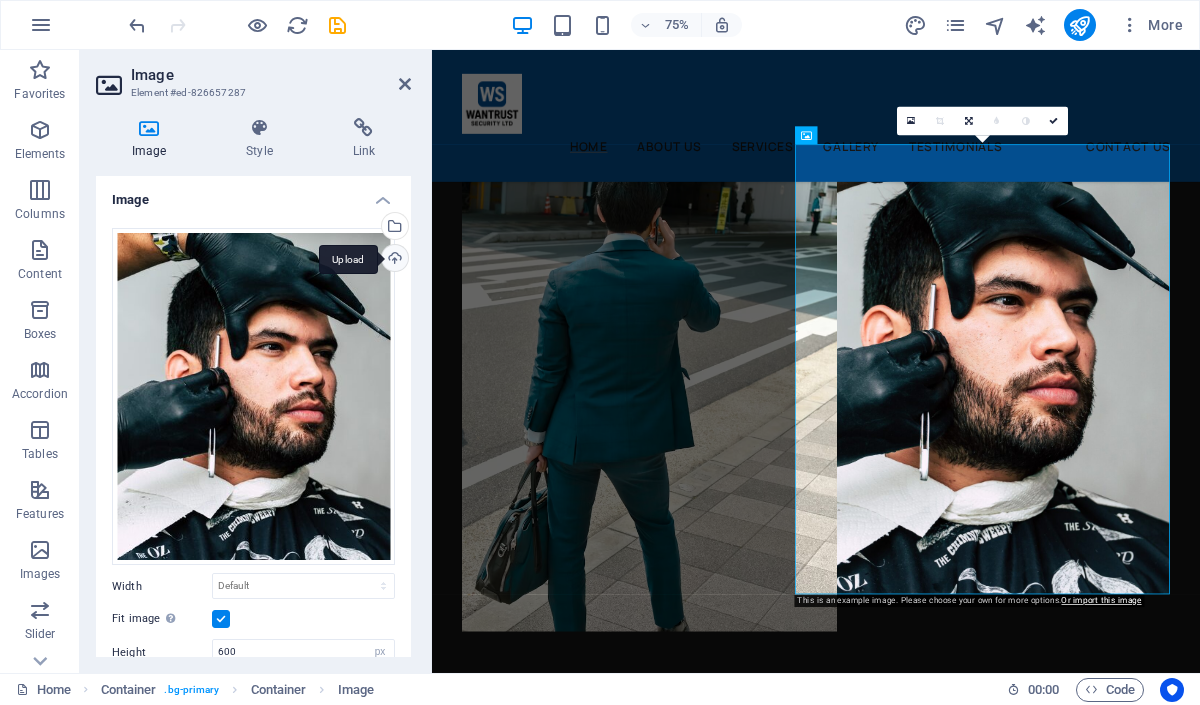 click on "Upload" at bounding box center (393, 260) 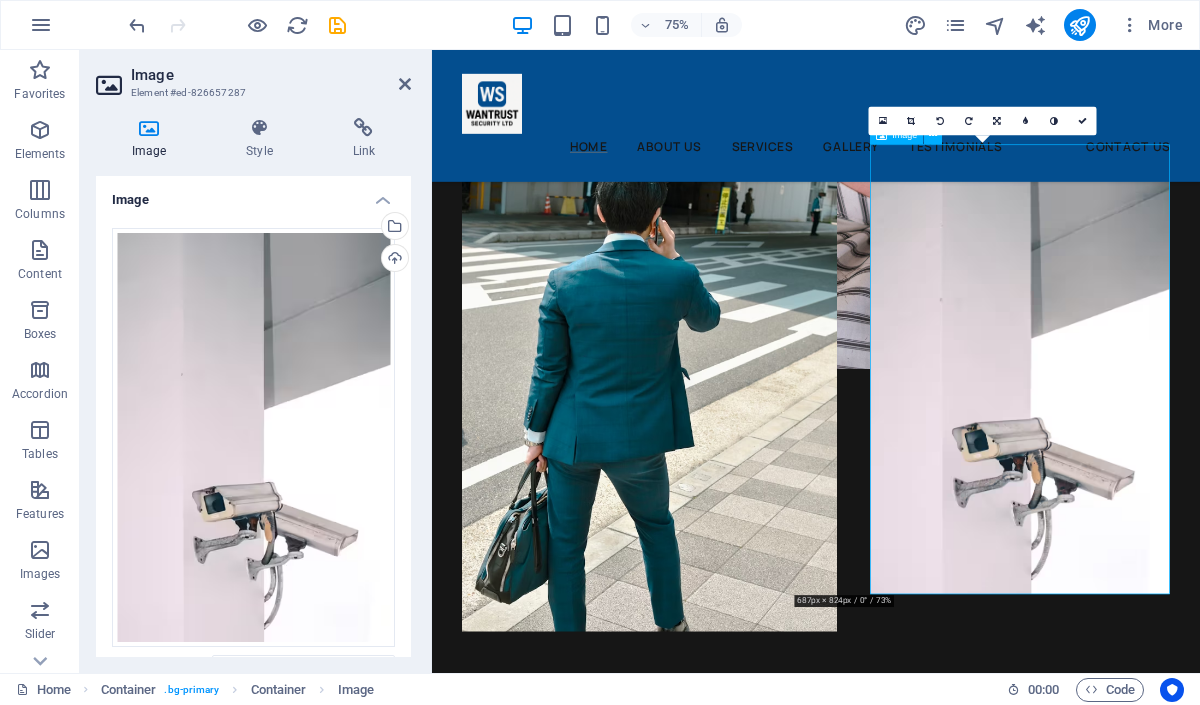 drag, startPoint x: 1196, startPoint y: 360, endPoint x: 1196, endPoint y: 493, distance: 133 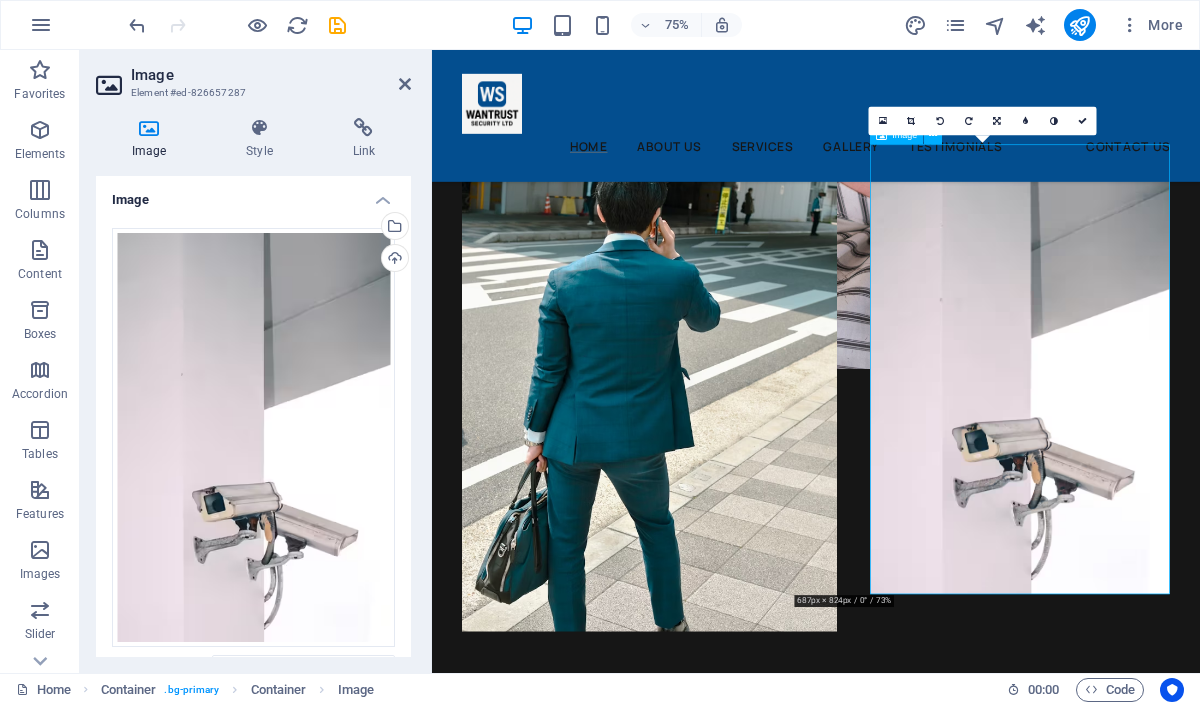 click at bounding box center [1216, 476] 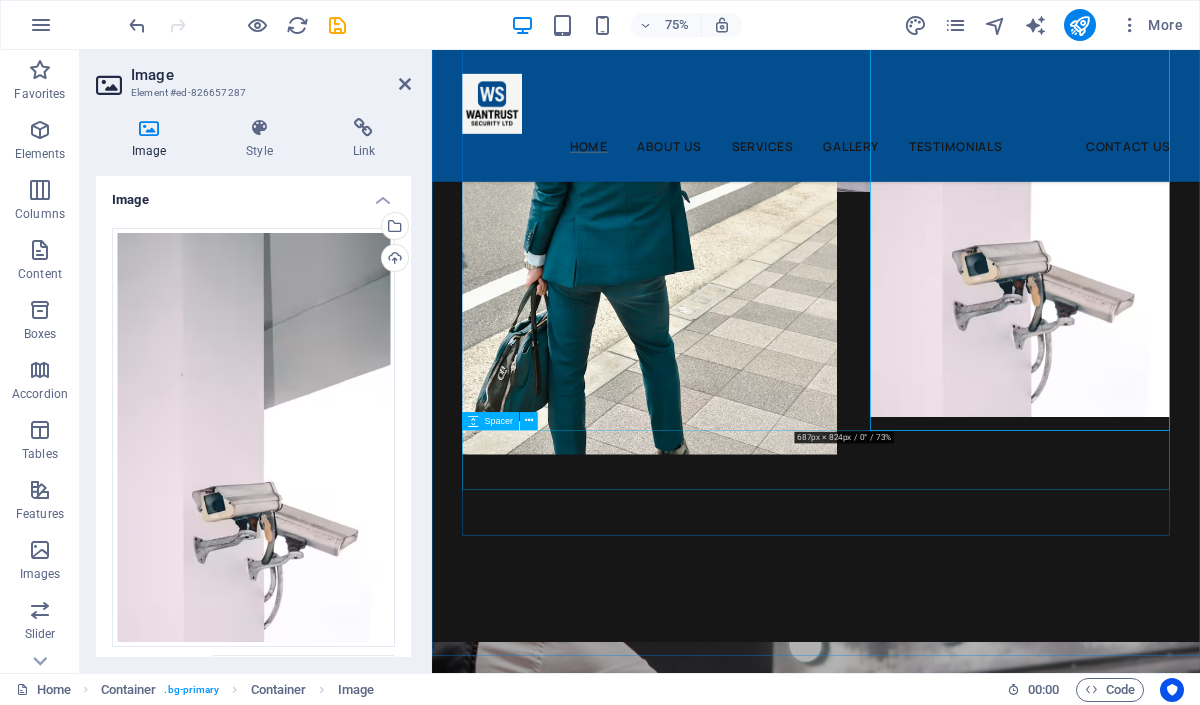 scroll, scrollTop: 1956, scrollLeft: 0, axis: vertical 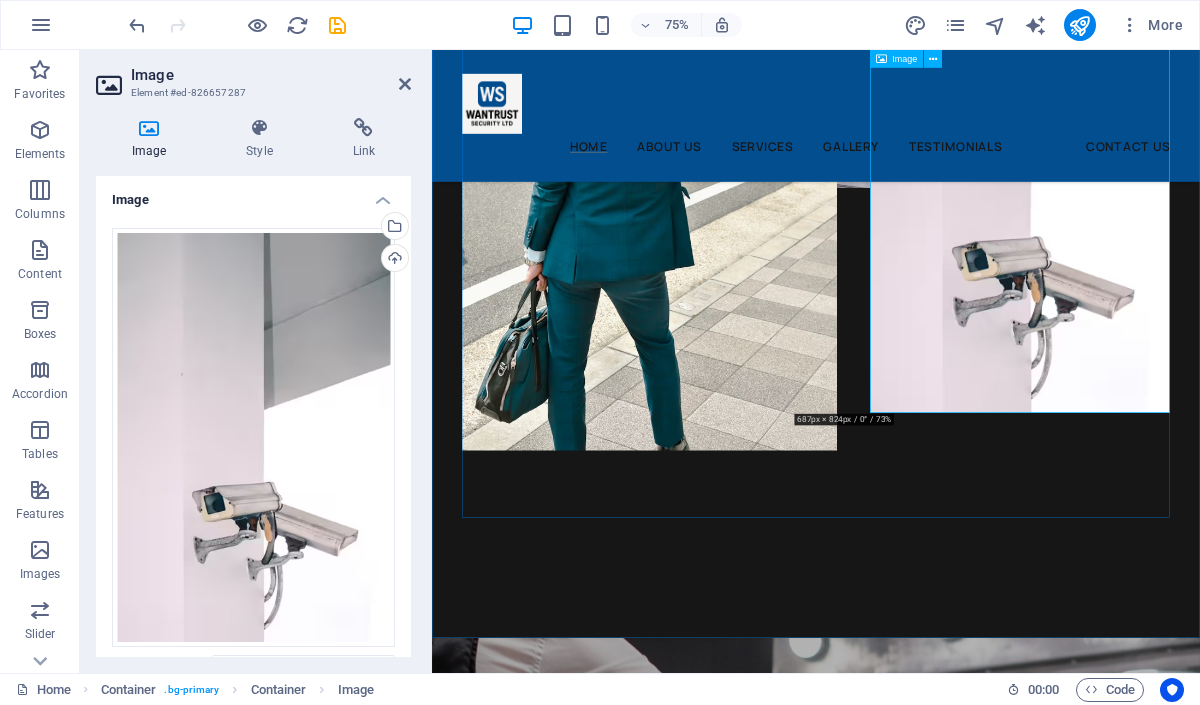 click at bounding box center [1216, 234] 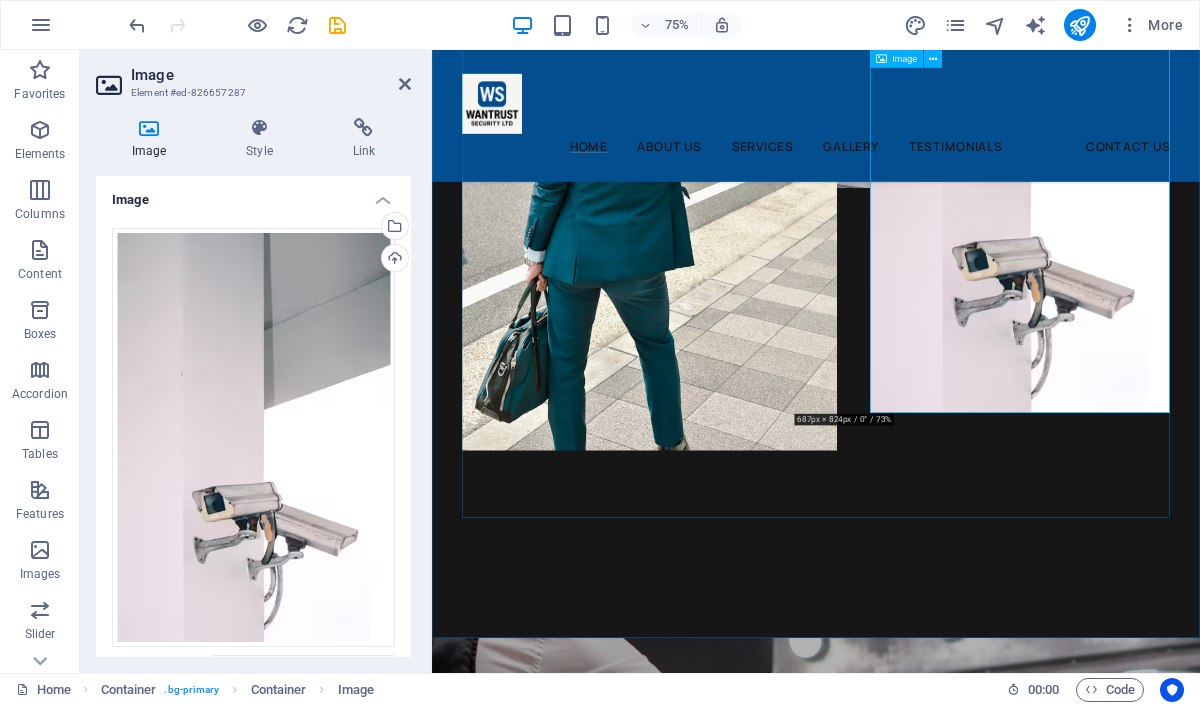 click at bounding box center (1216, 234) 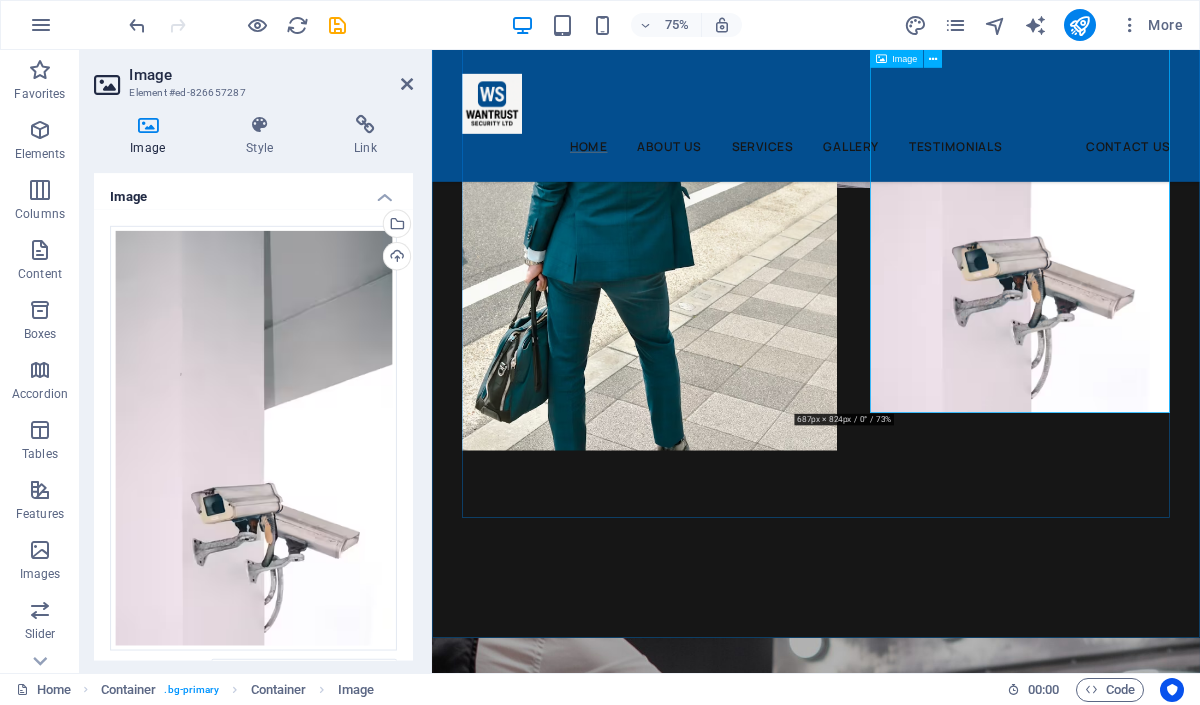 click at bounding box center (1216, 234) 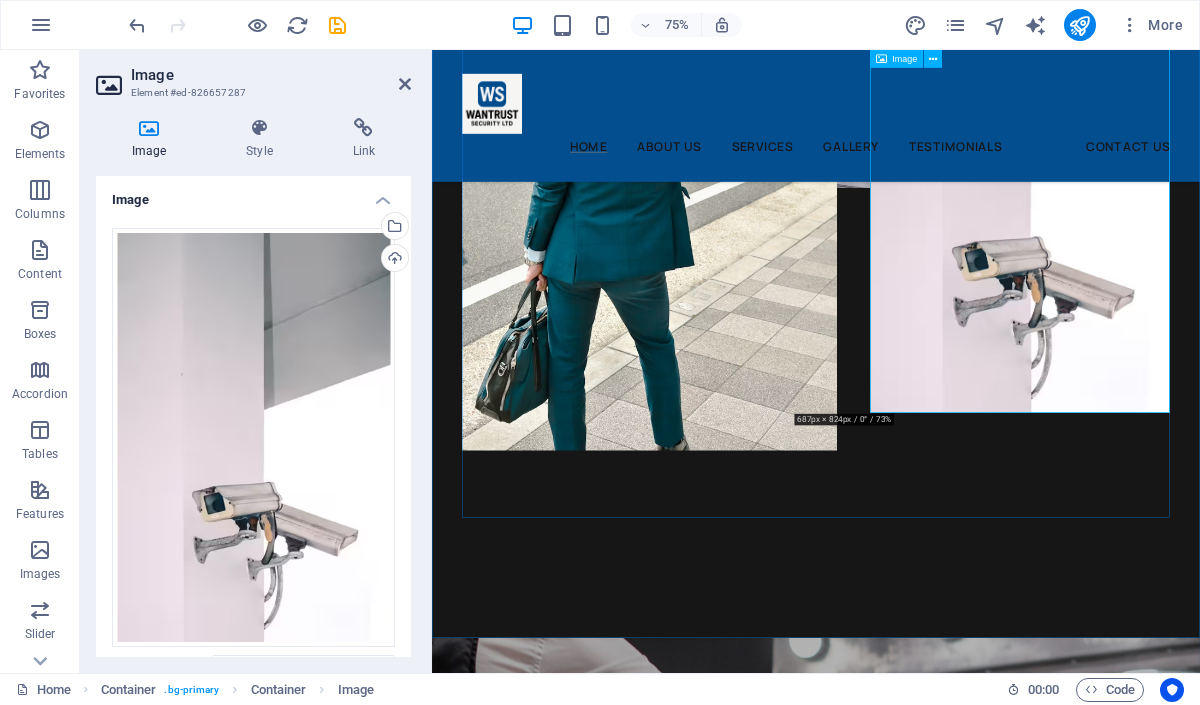 click at bounding box center (1216, 234) 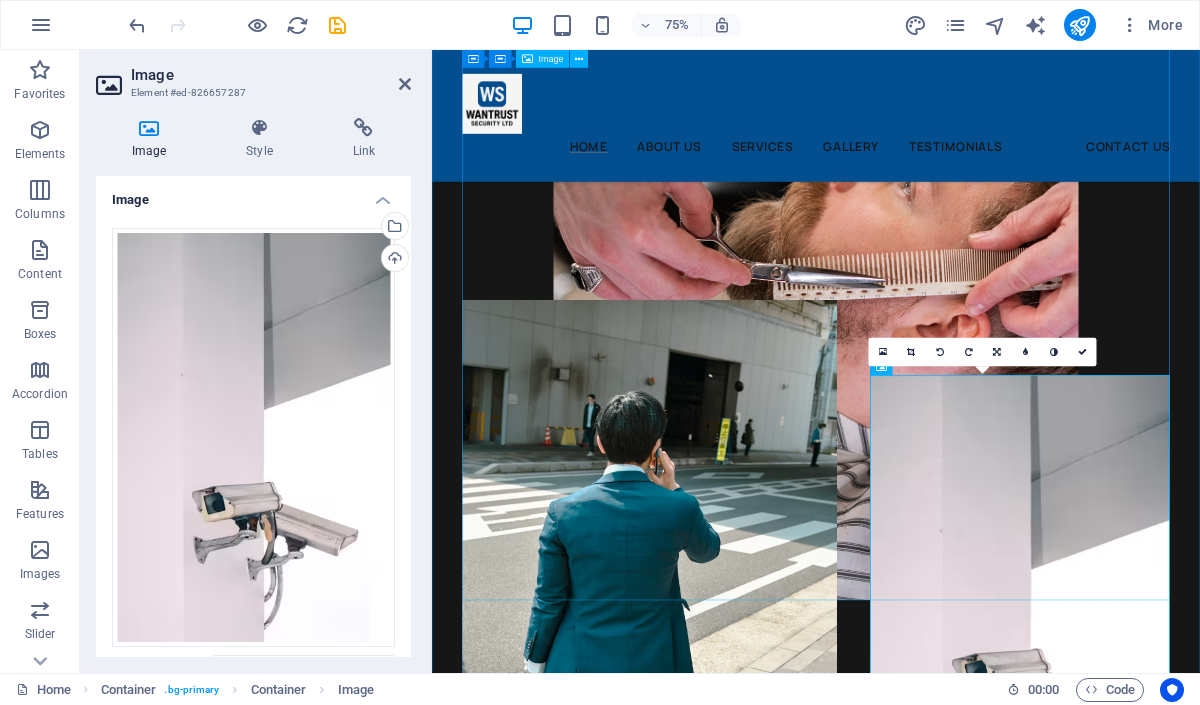 click at bounding box center (944, 334) 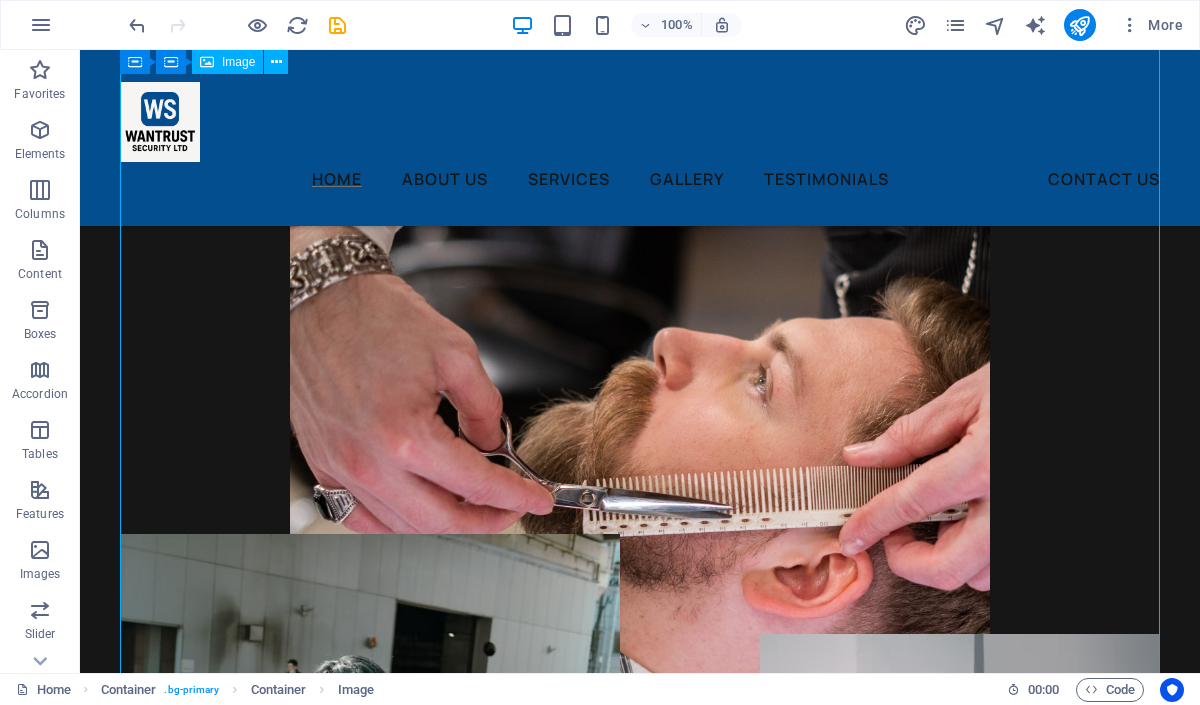 scroll, scrollTop: 1255, scrollLeft: 0, axis: vertical 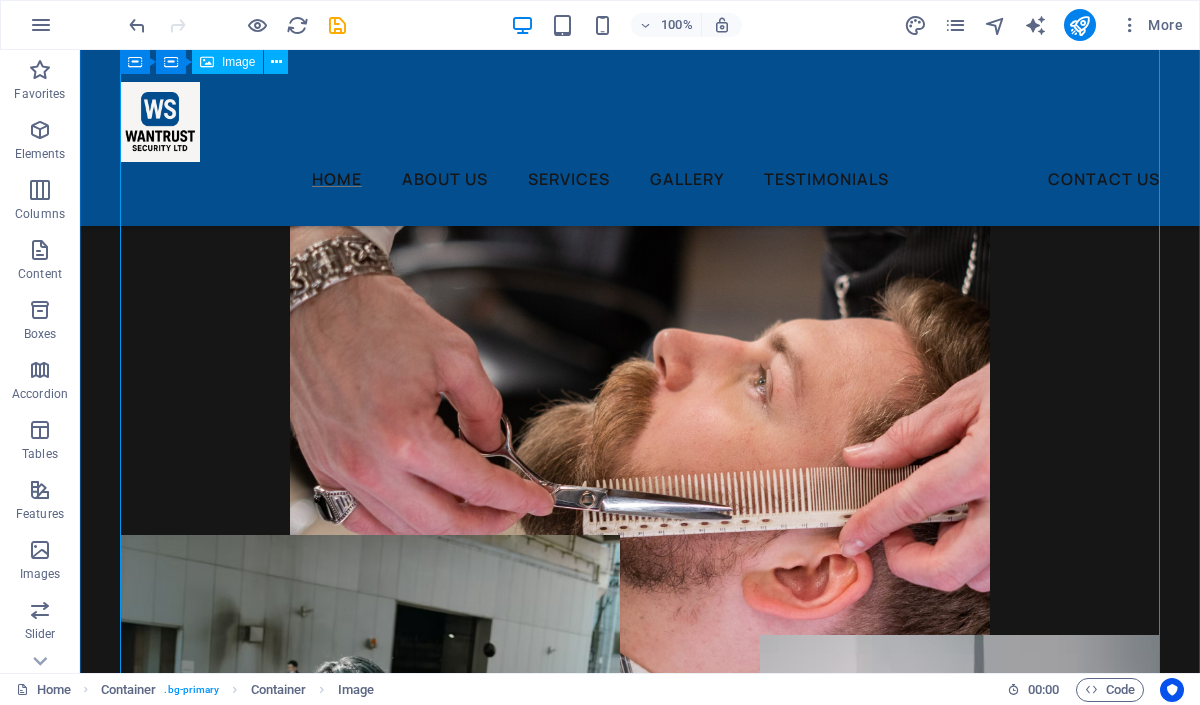 click at bounding box center [640, 485] 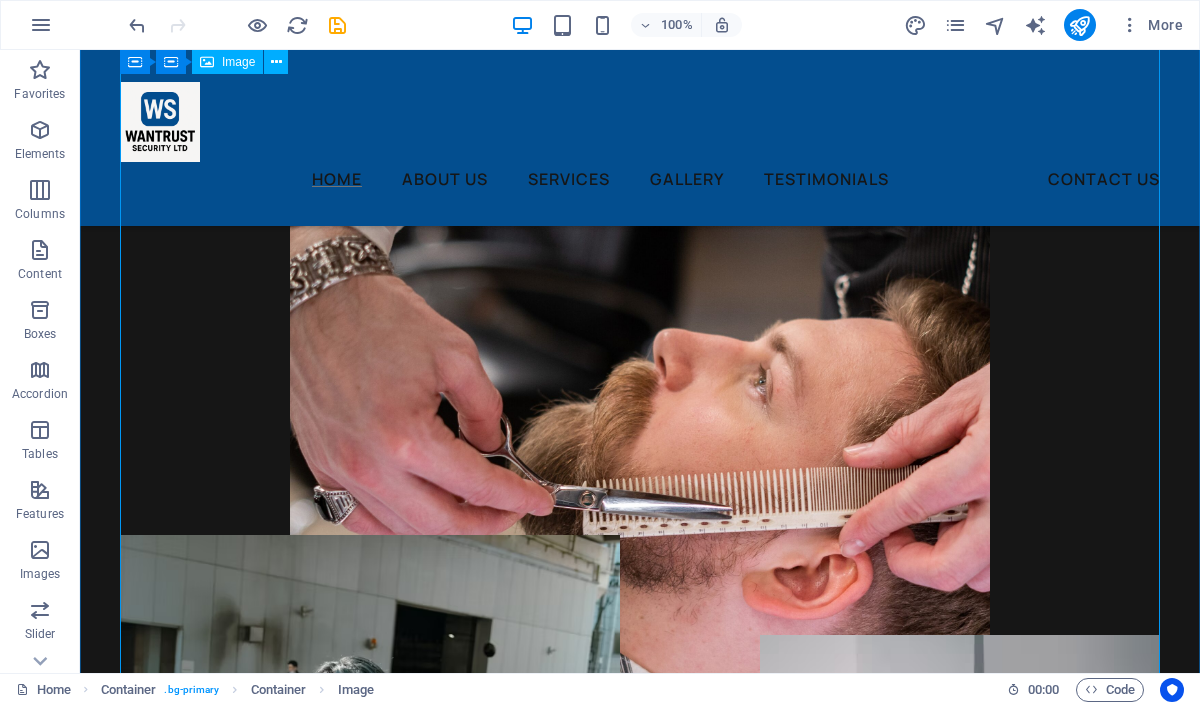 select on "px" 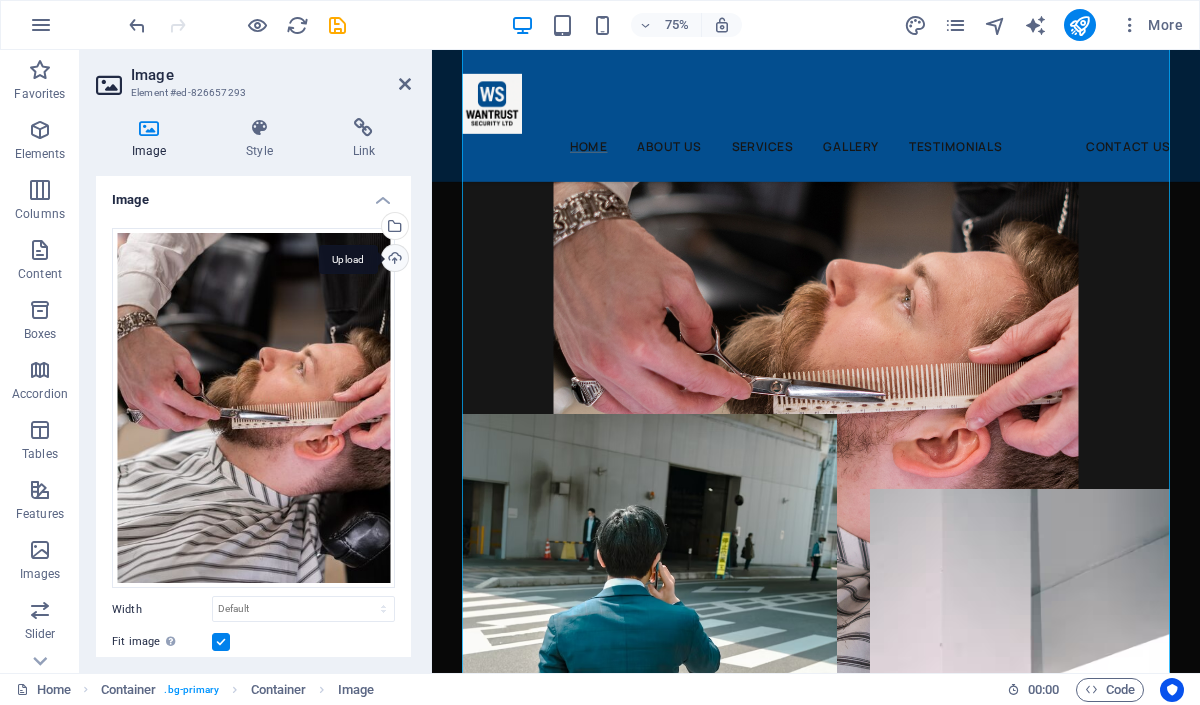click on "Upload" at bounding box center (393, 260) 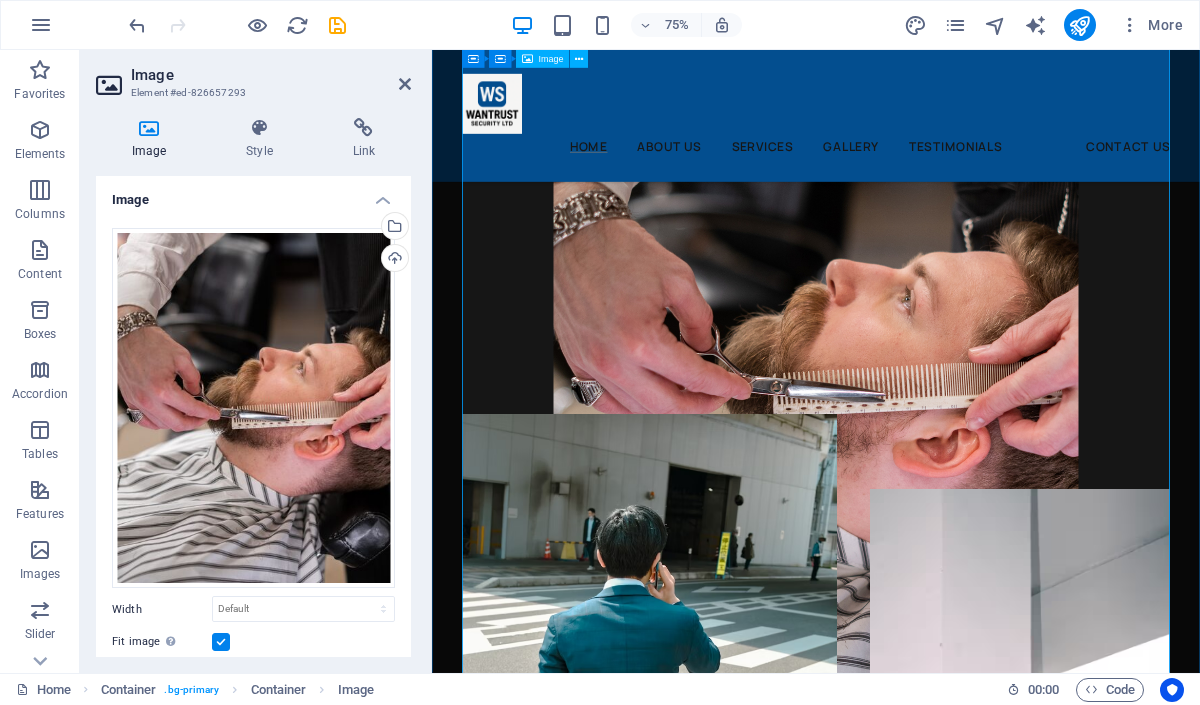 click at bounding box center [944, 485] 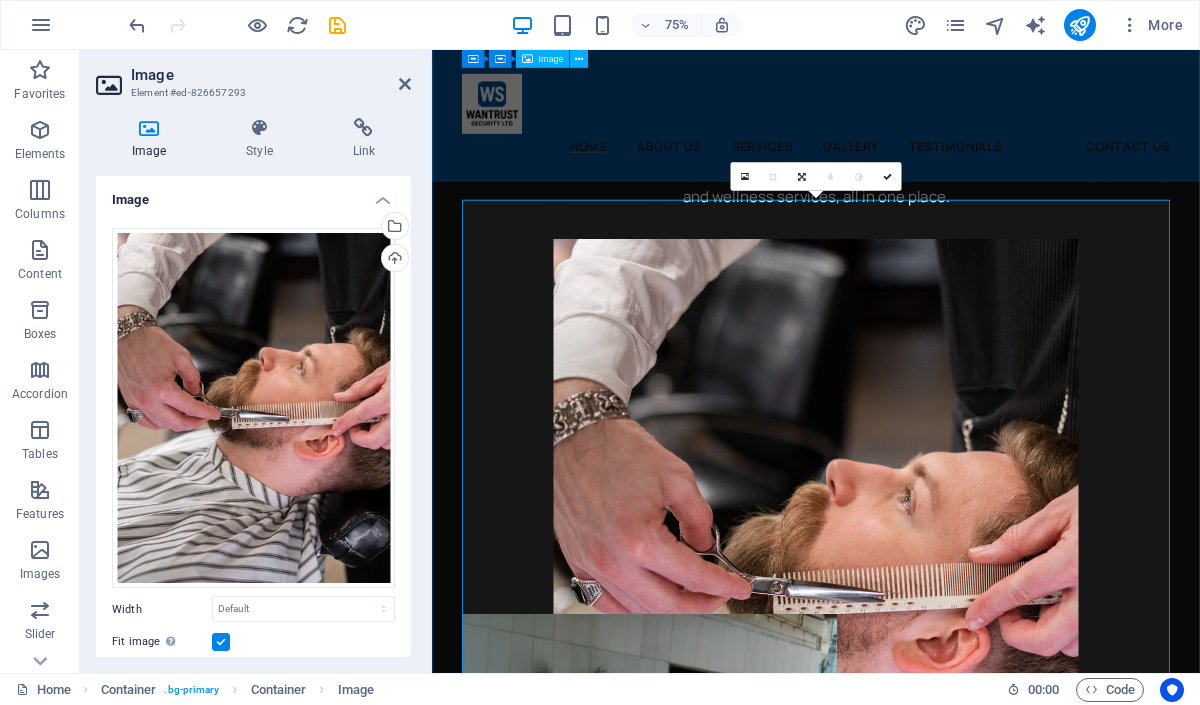 scroll, scrollTop: 951, scrollLeft: 0, axis: vertical 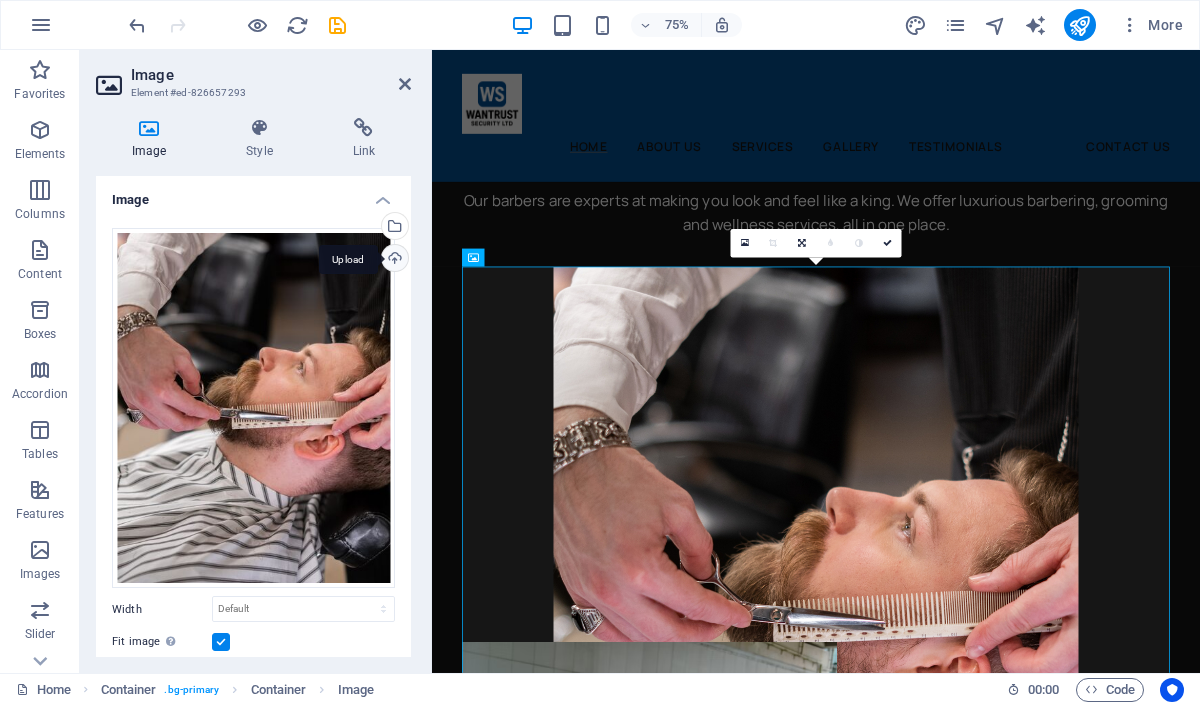 click on "Upload" at bounding box center (393, 260) 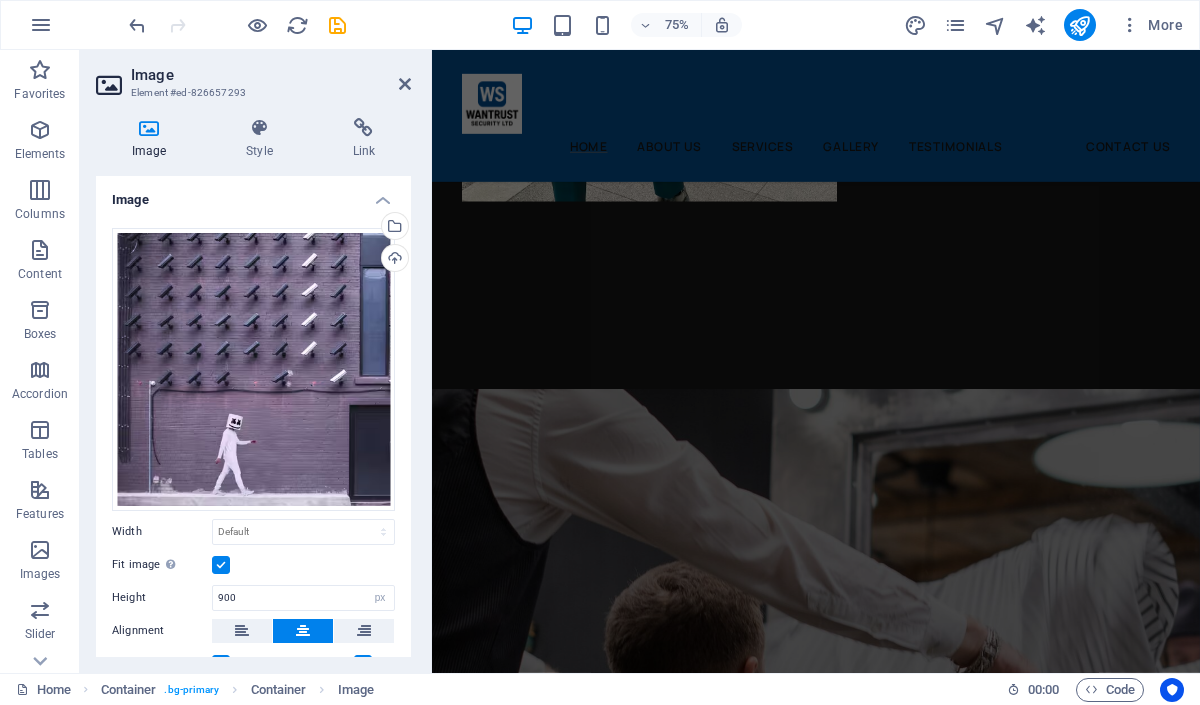 scroll, scrollTop: 2290, scrollLeft: 0, axis: vertical 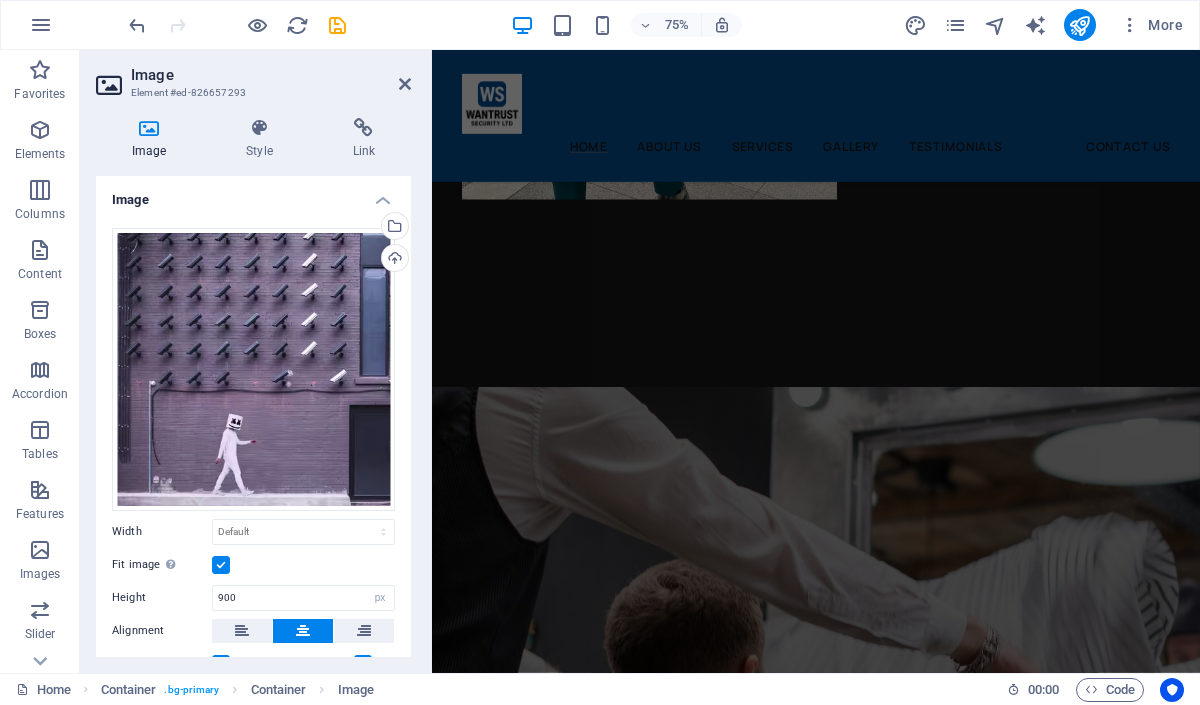 click at bounding box center [944, 900] 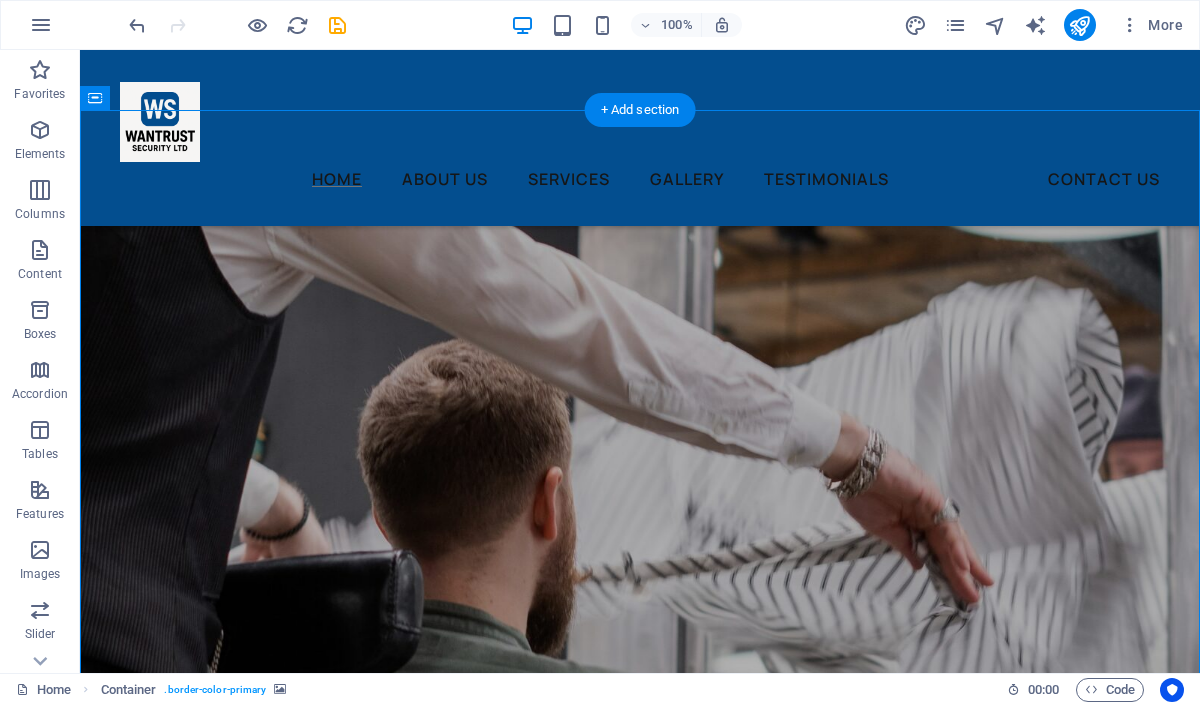 scroll, scrollTop: 2679, scrollLeft: 0, axis: vertical 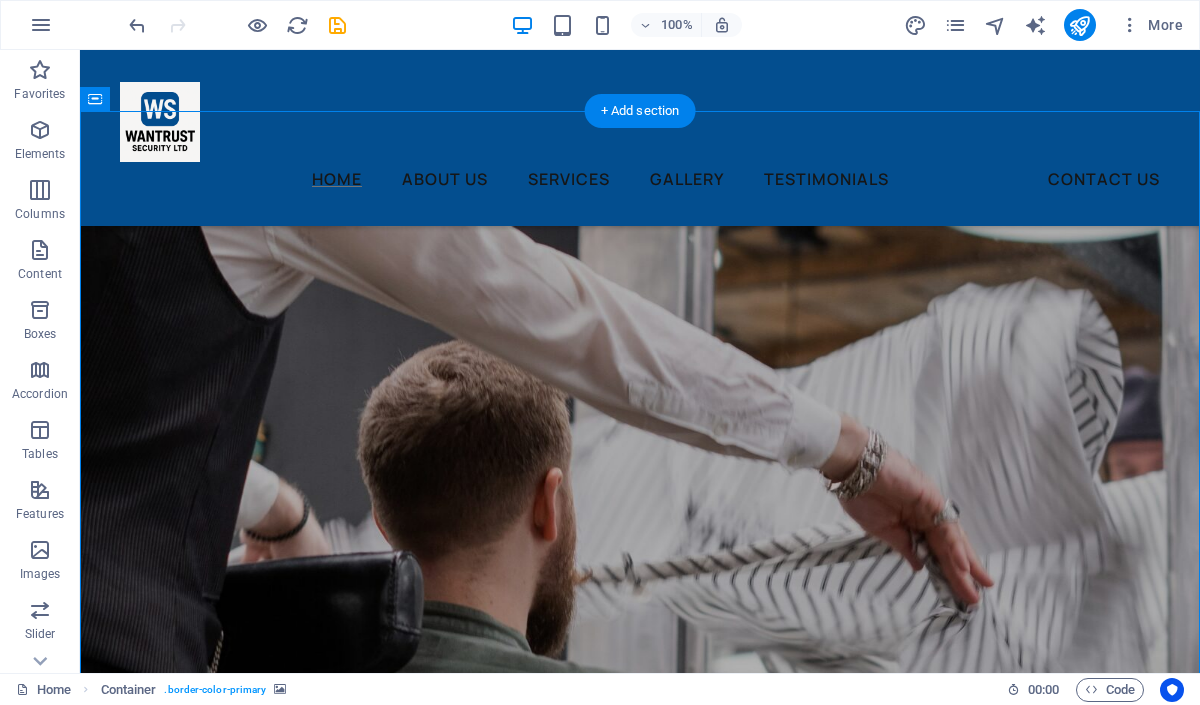 click at bounding box center (640, 511) 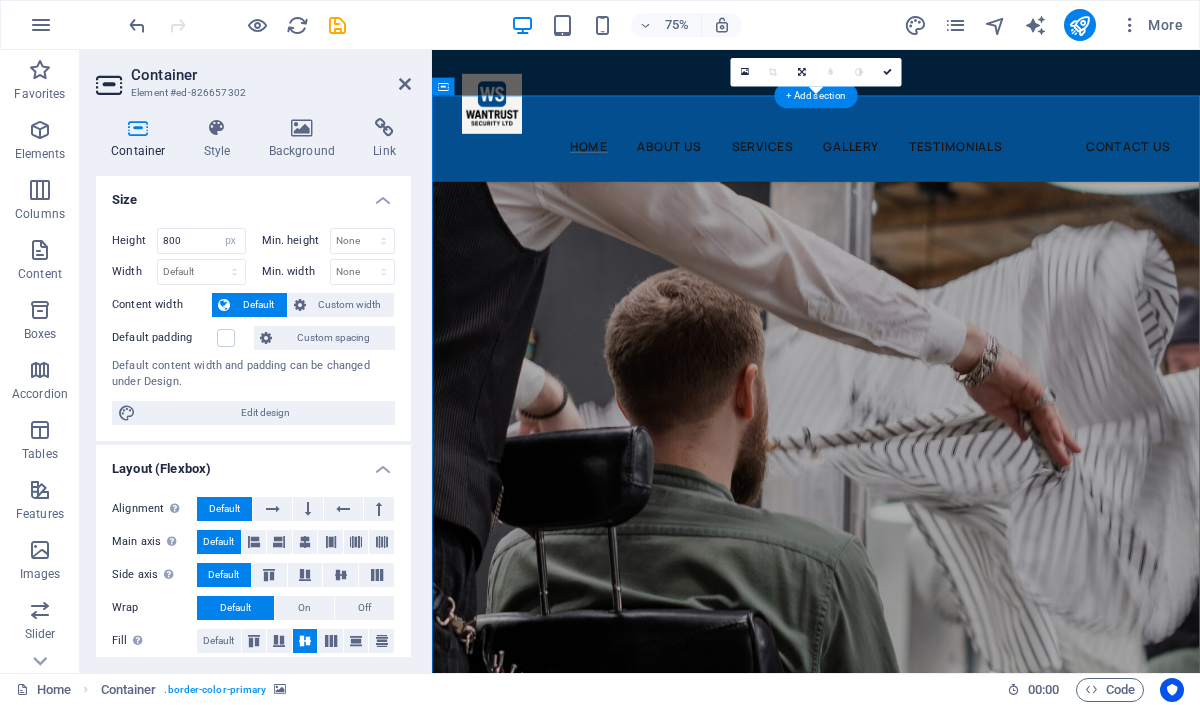 click at bounding box center [944, 511] 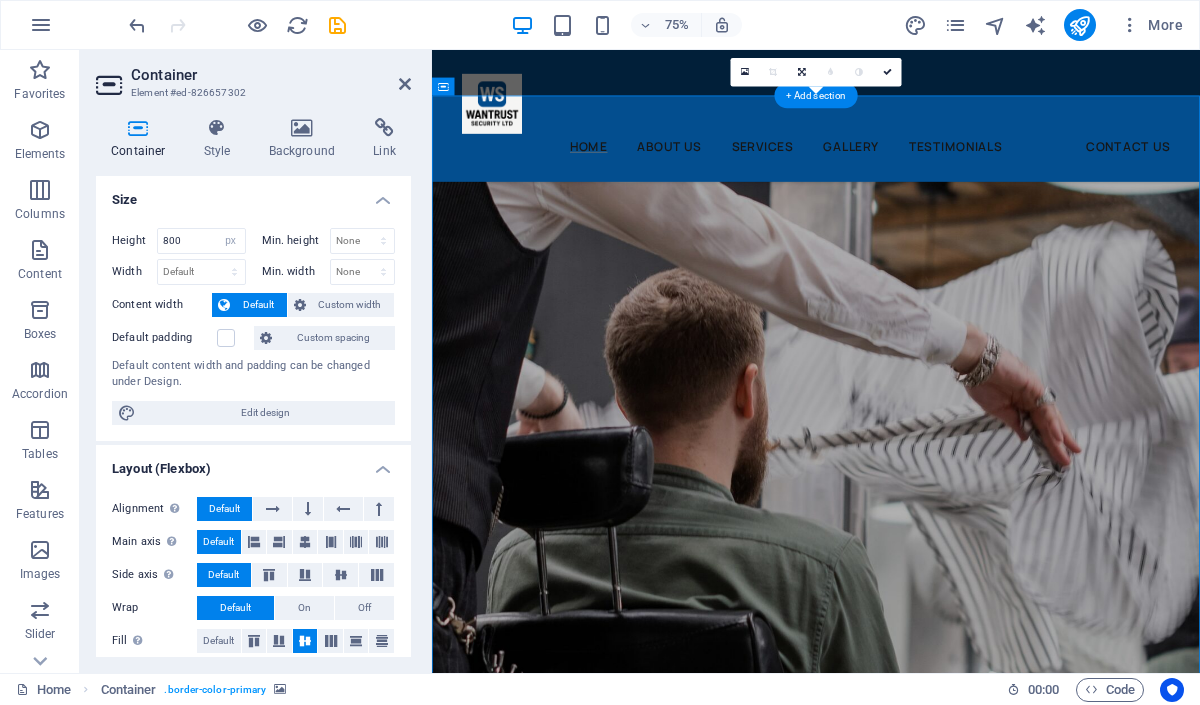 click at bounding box center [944, 511] 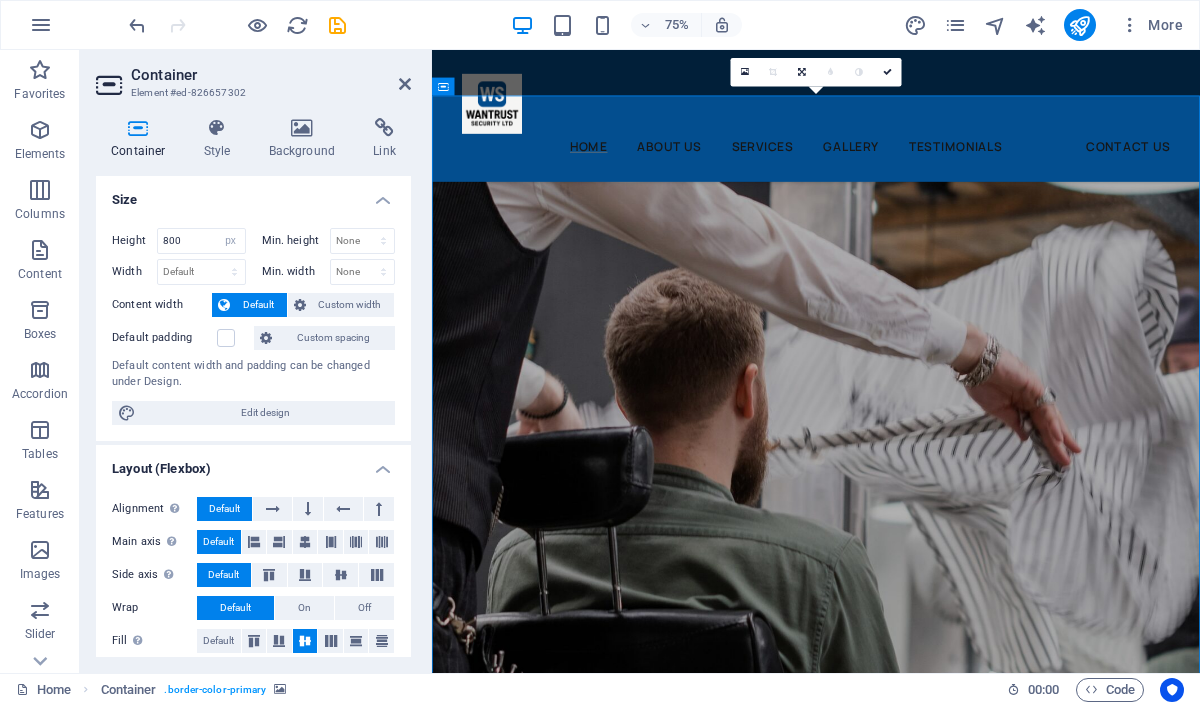 click at bounding box center [944, 511] 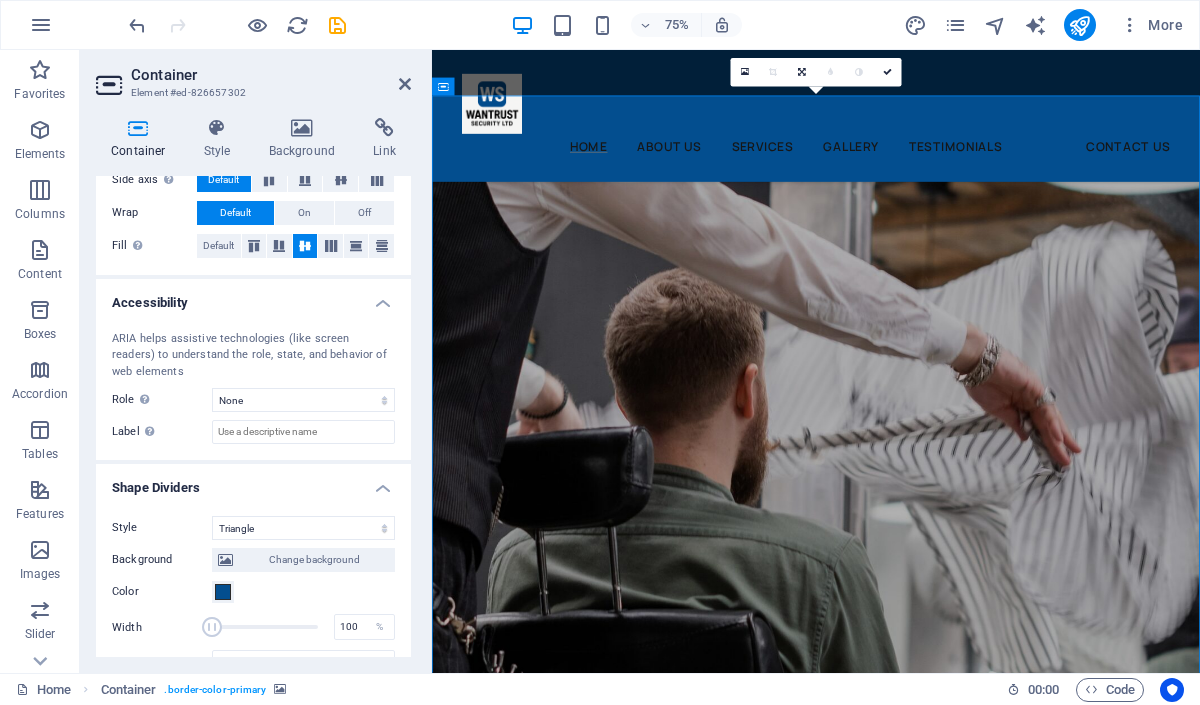 scroll, scrollTop: 402, scrollLeft: 0, axis: vertical 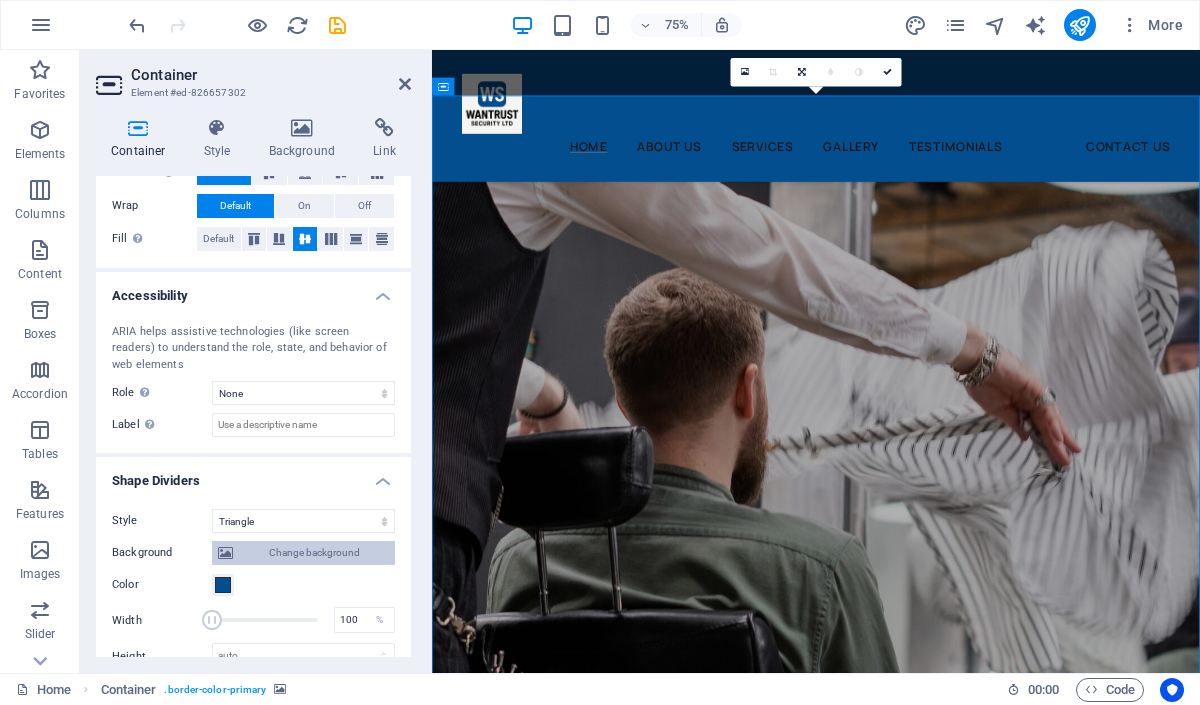 click on "Change background" at bounding box center (314, 553) 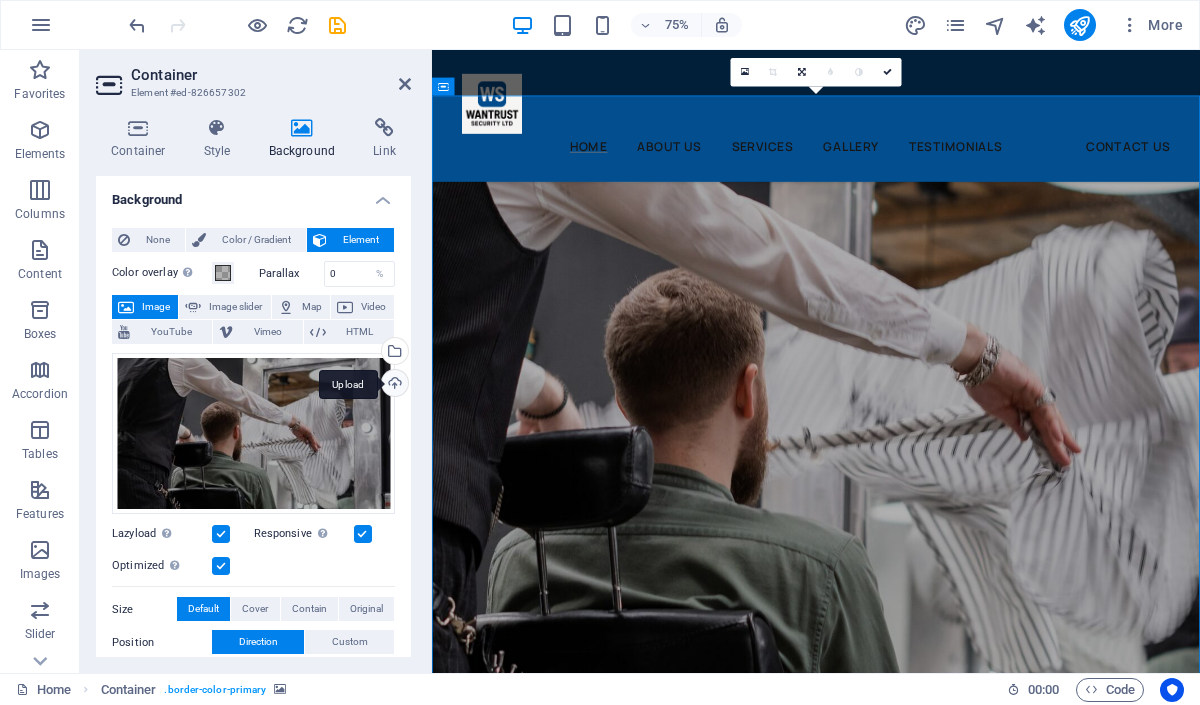 click on "Upload" at bounding box center (393, 385) 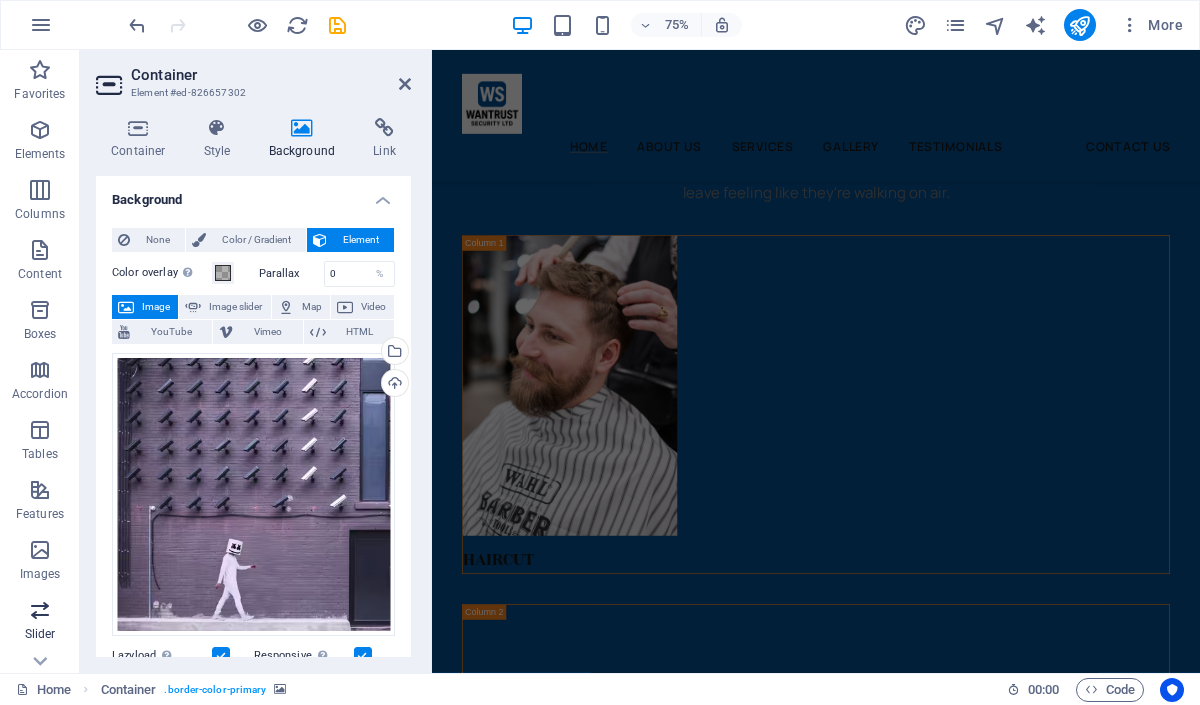 scroll, scrollTop: 3695, scrollLeft: 0, axis: vertical 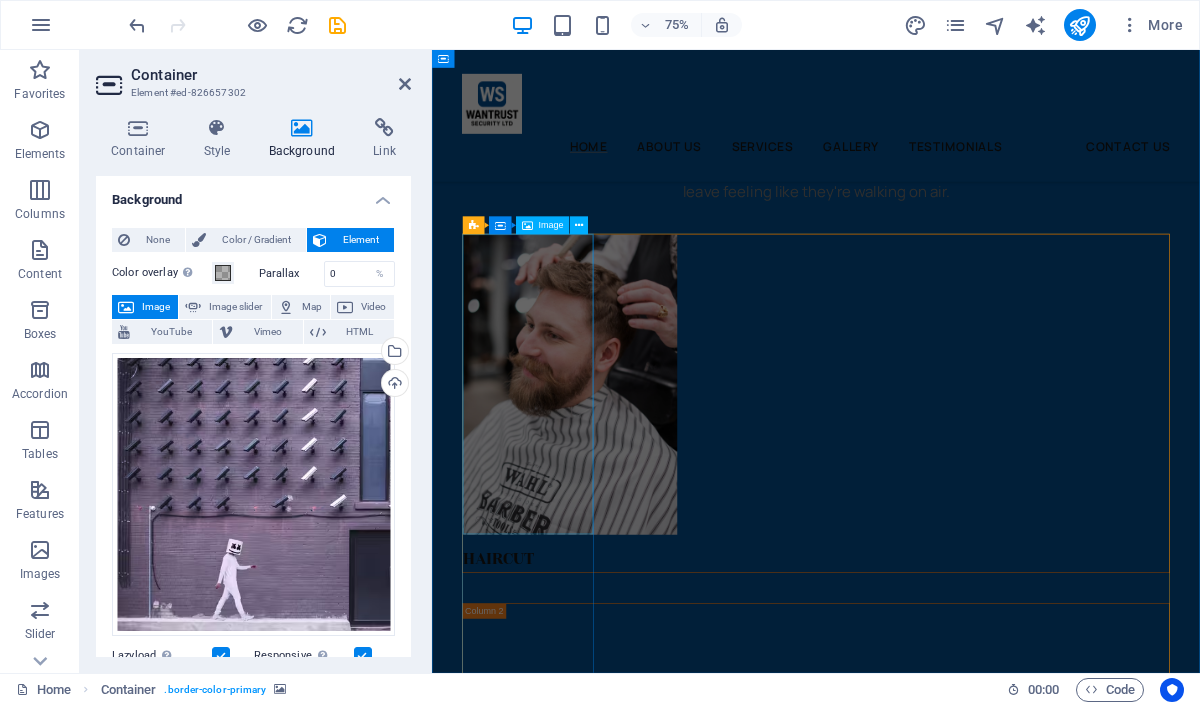click at bounding box center (944, 496) 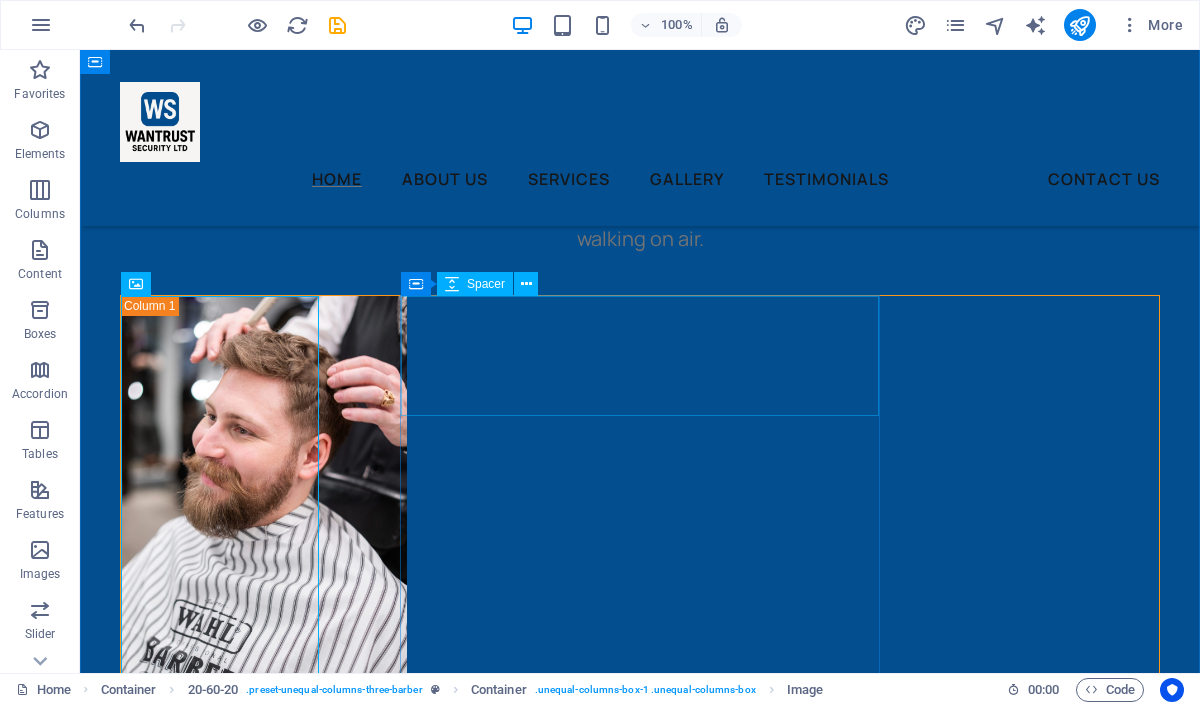 click at bounding box center [640, 848] 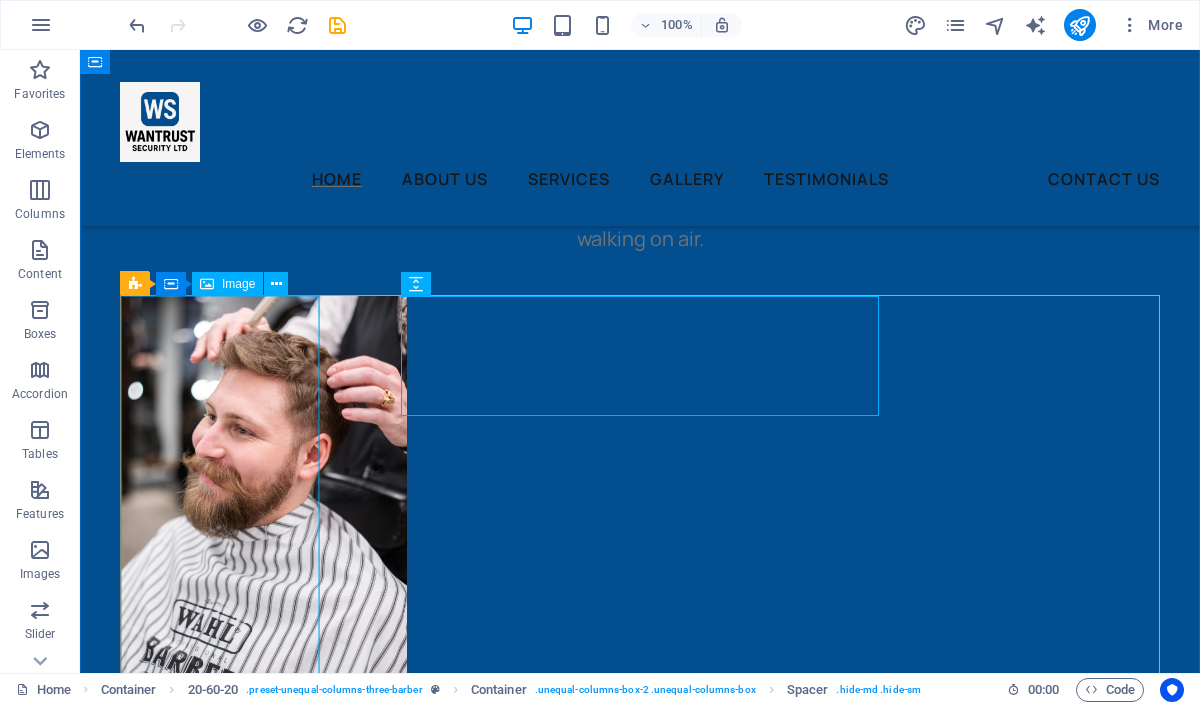 click at bounding box center (640, 496) 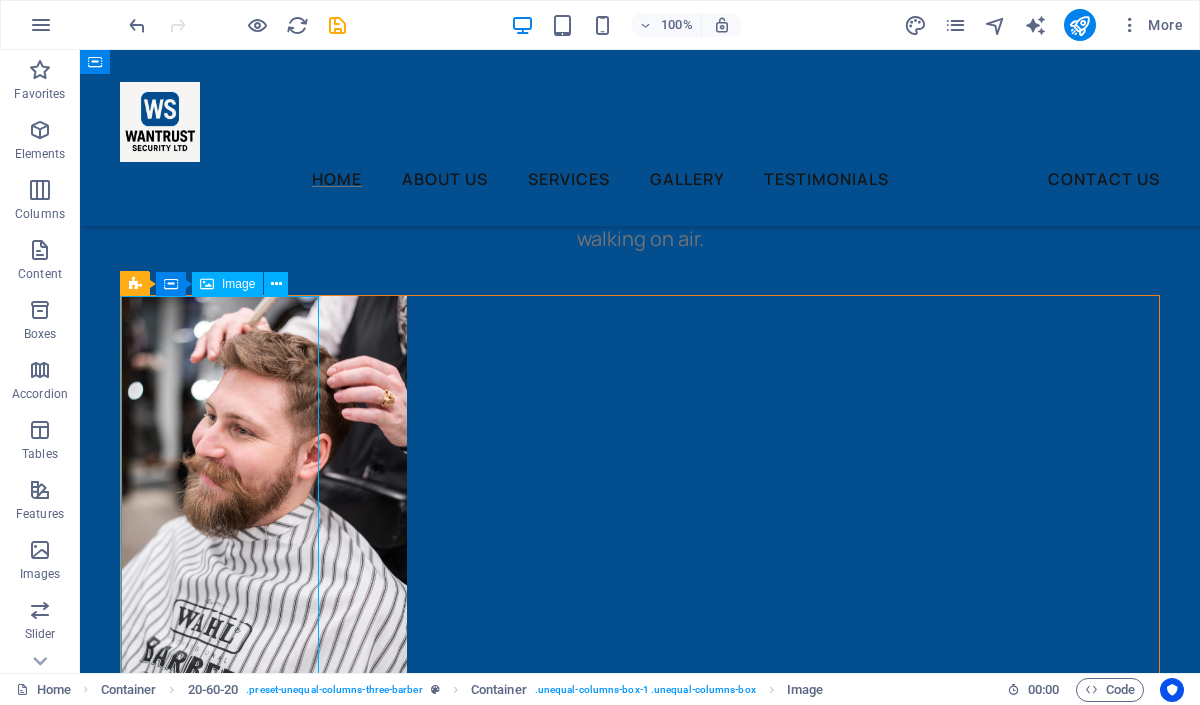 click at bounding box center (640, 496) 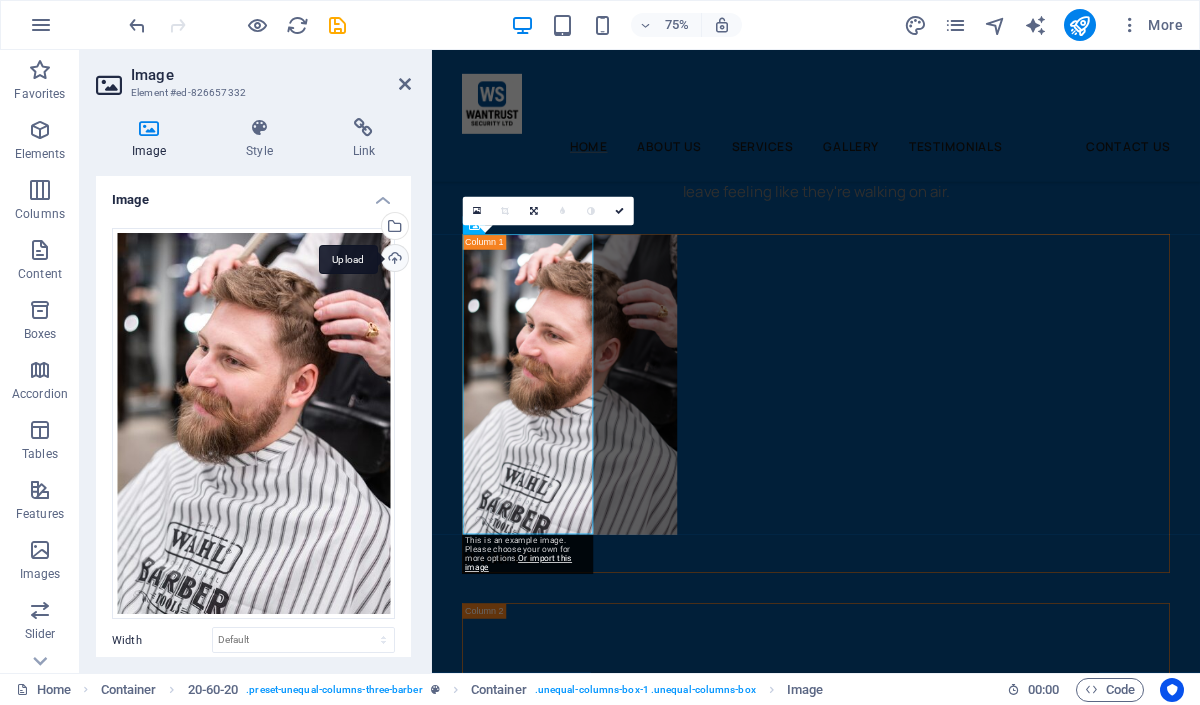 click on "Upload" at bounding box center [393, 260] 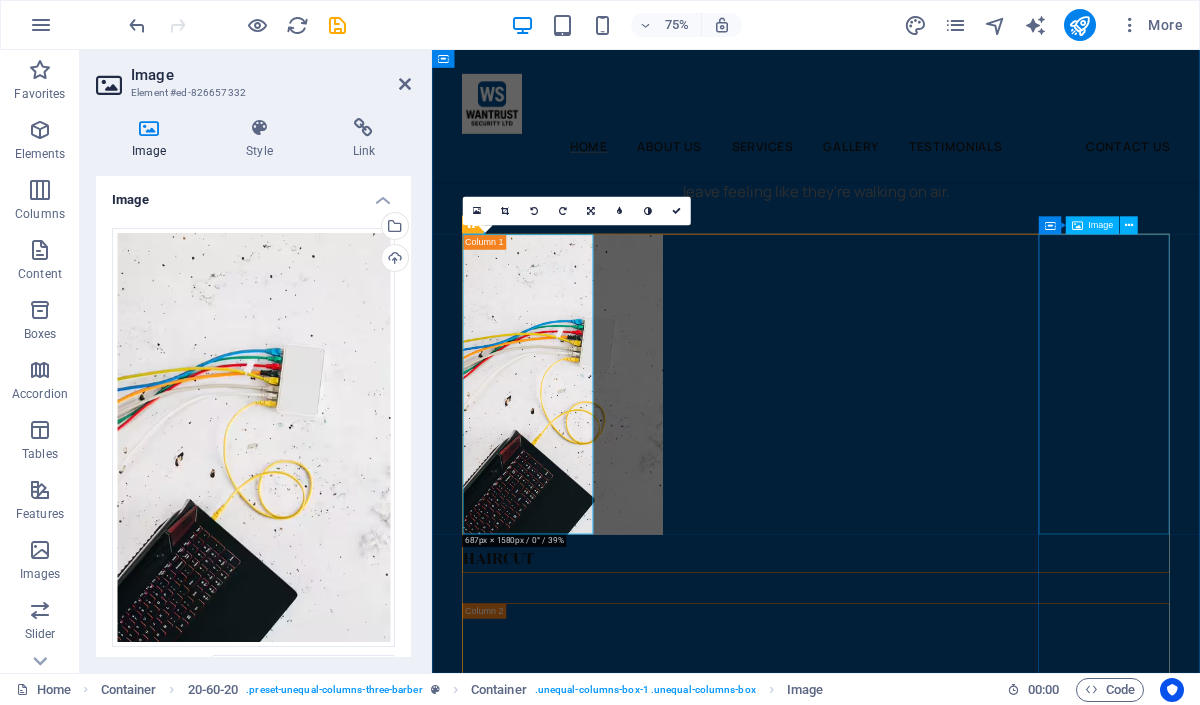 click at bounding box center (944, 2495) 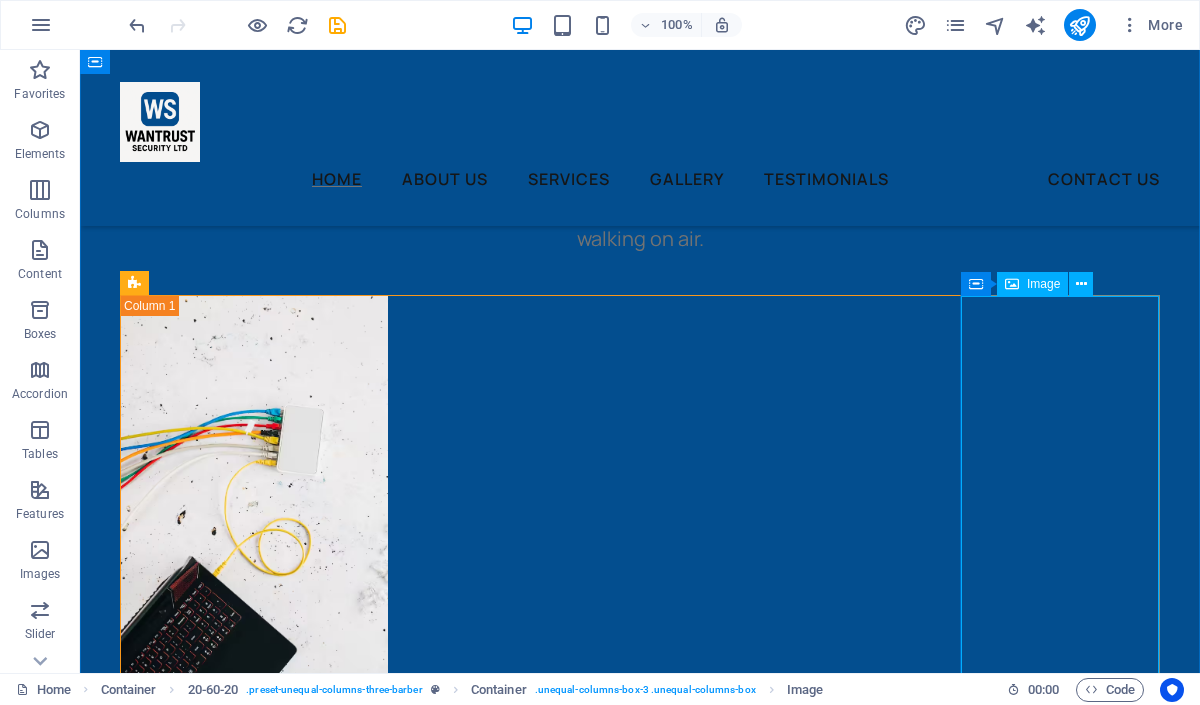 click at bounding box center [640, 2617] 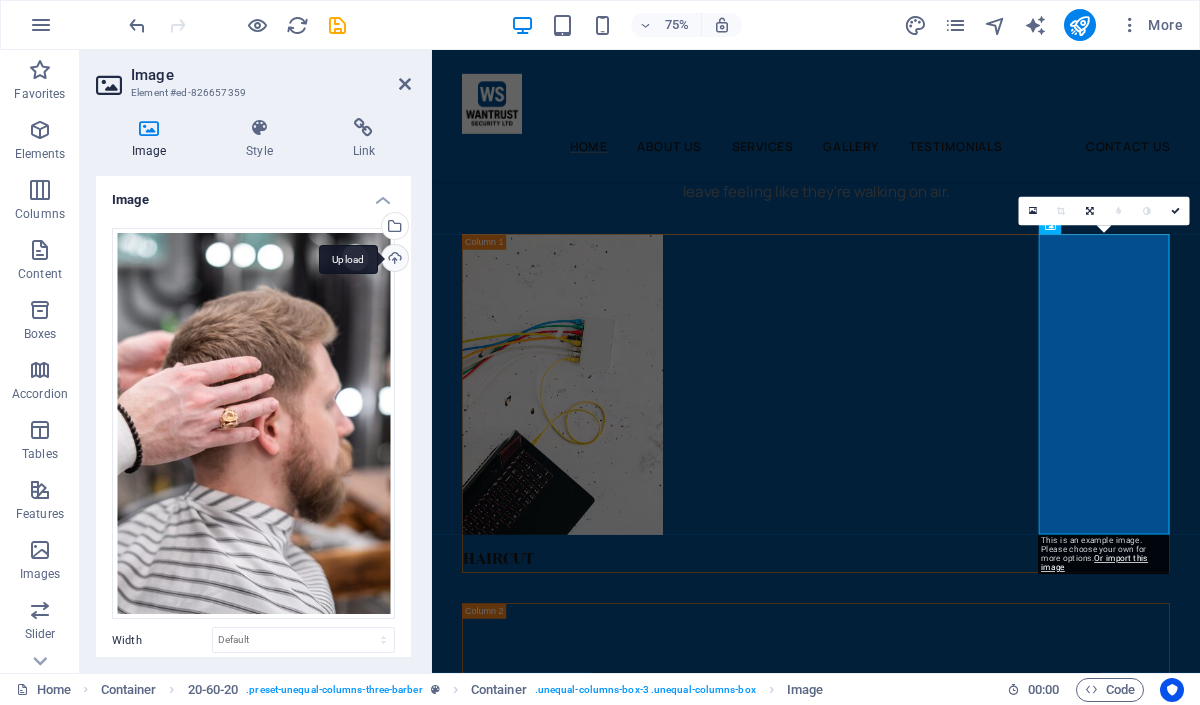 click on "Upload" at bounding box center (393, 260) 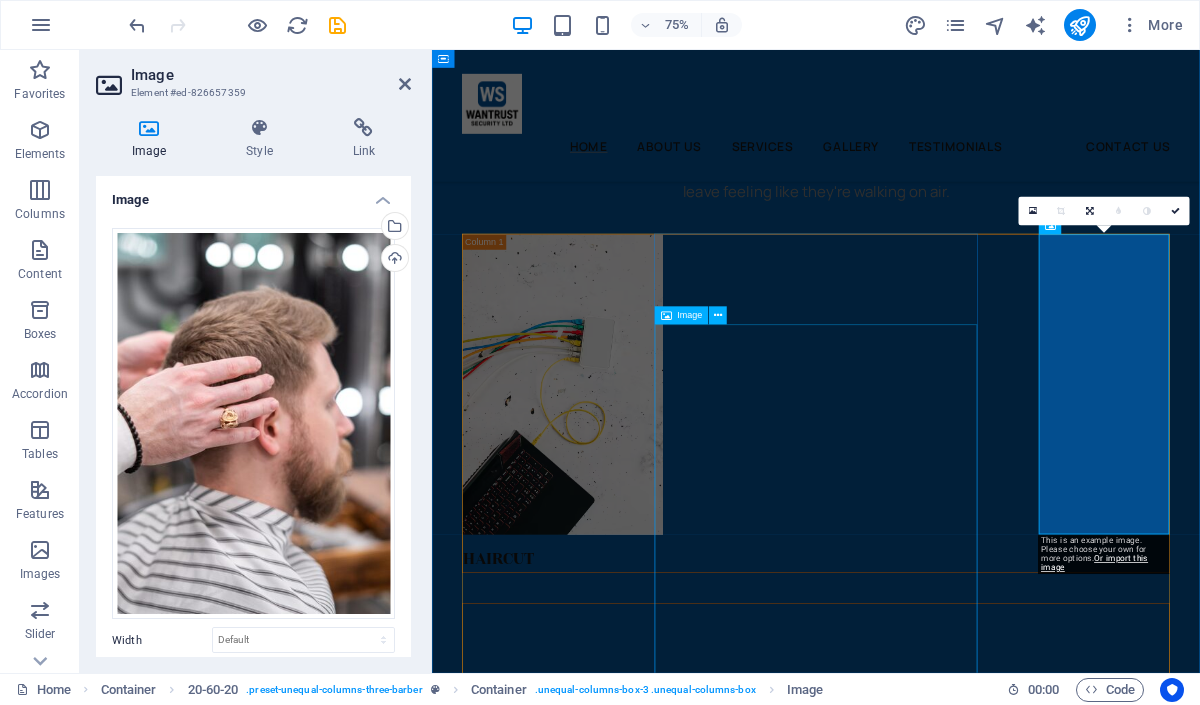 click at bounding box center [944, 1555] 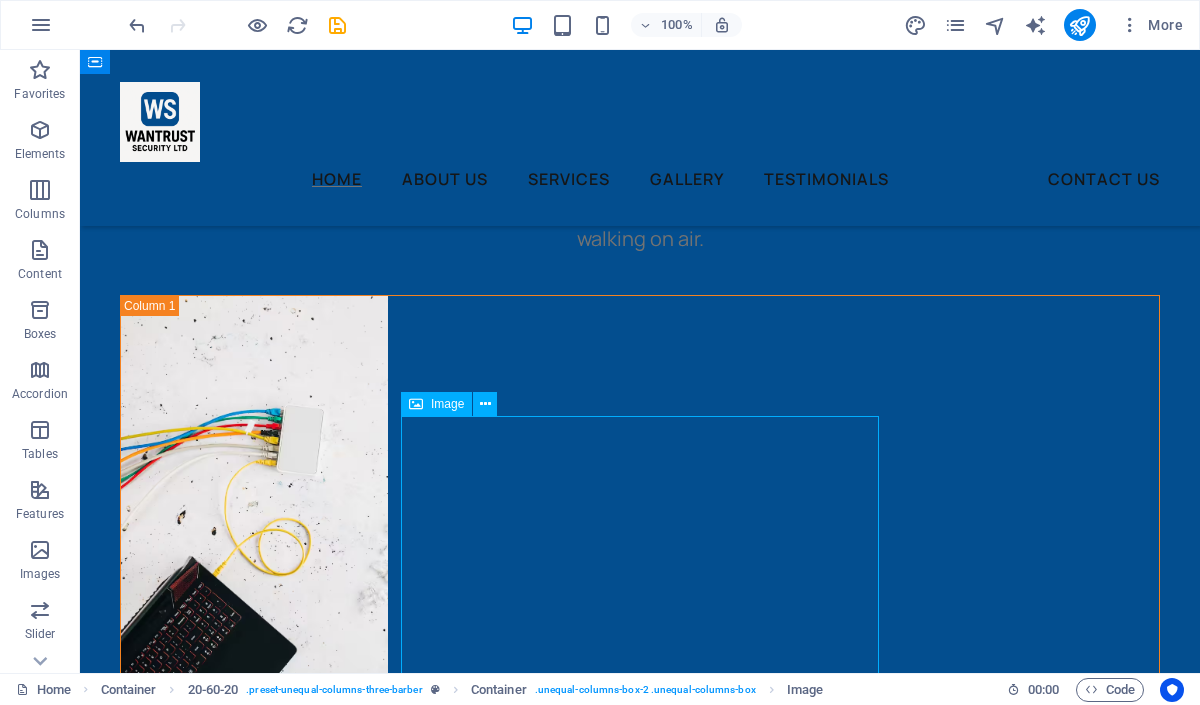 click at bounding box center [640, 1616] 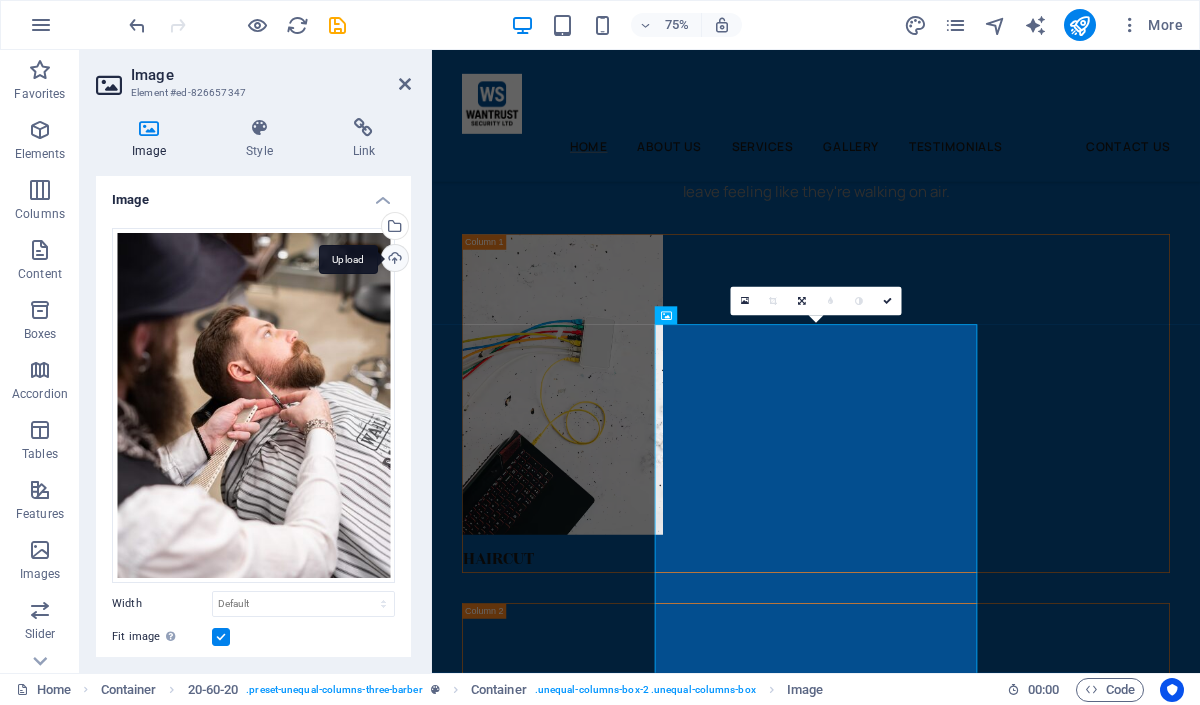 click on "Upload" at bounding box center [393, 260] 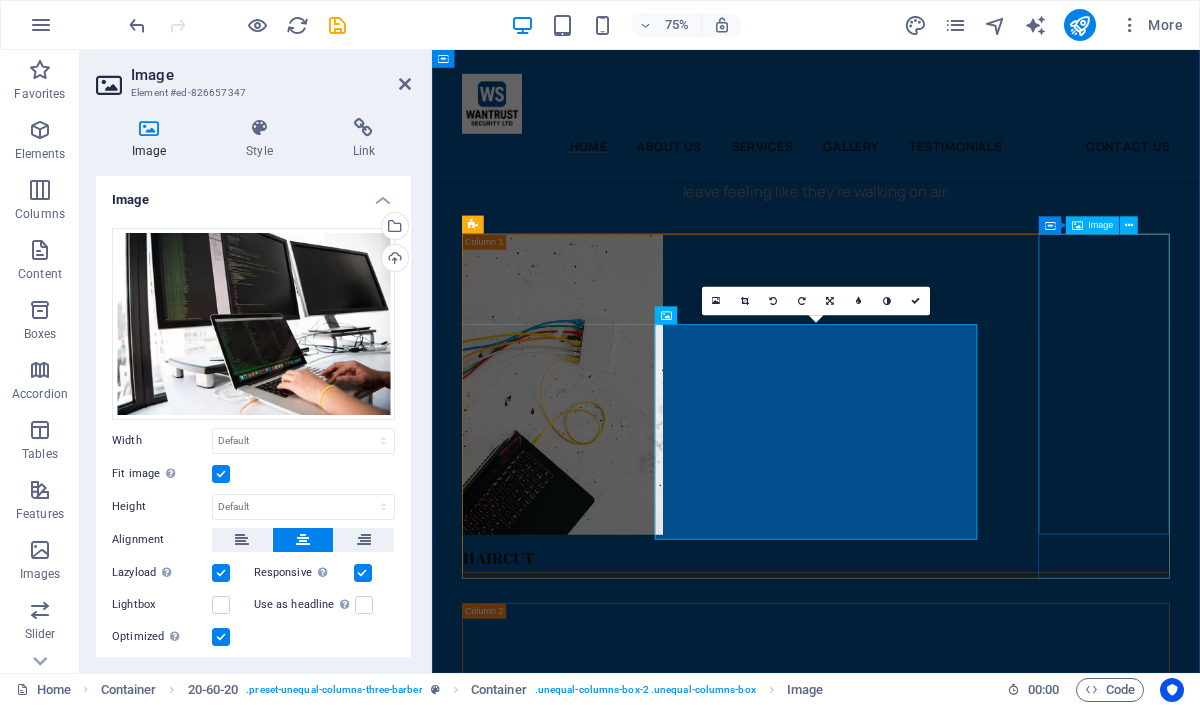 click at bounding box center (944, 1884) 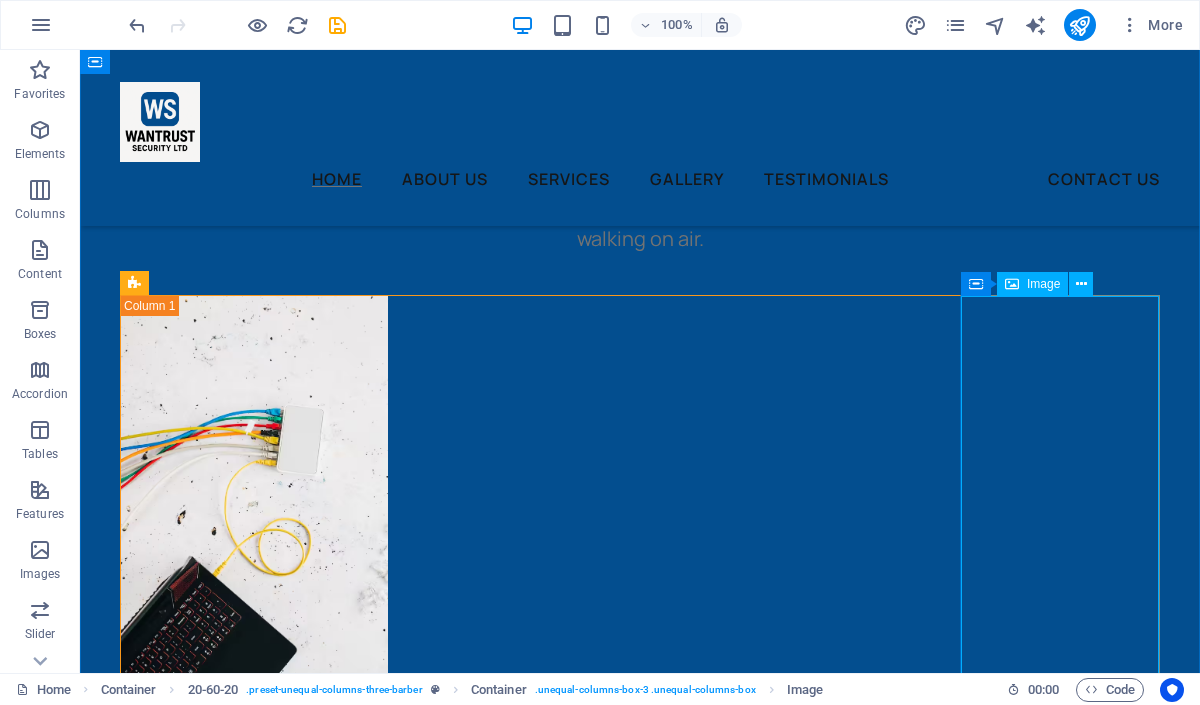 click at bounding box center (640, 1948) 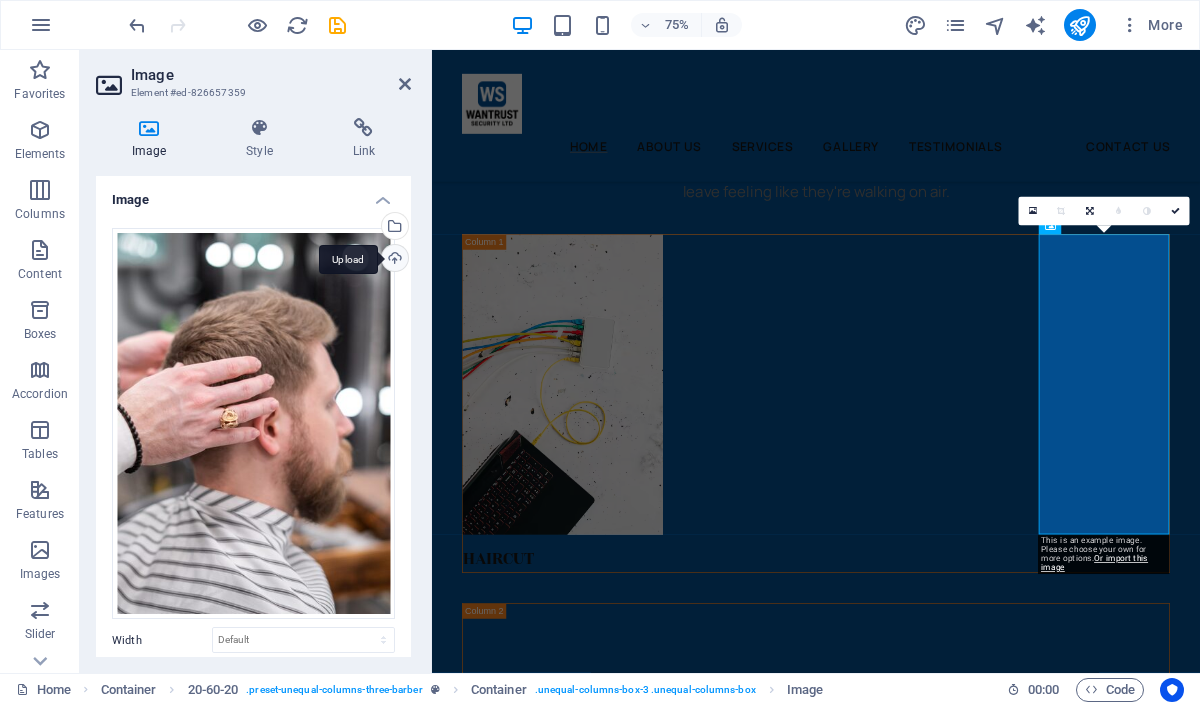 click on "Upload" at bounding box center [393, 260] 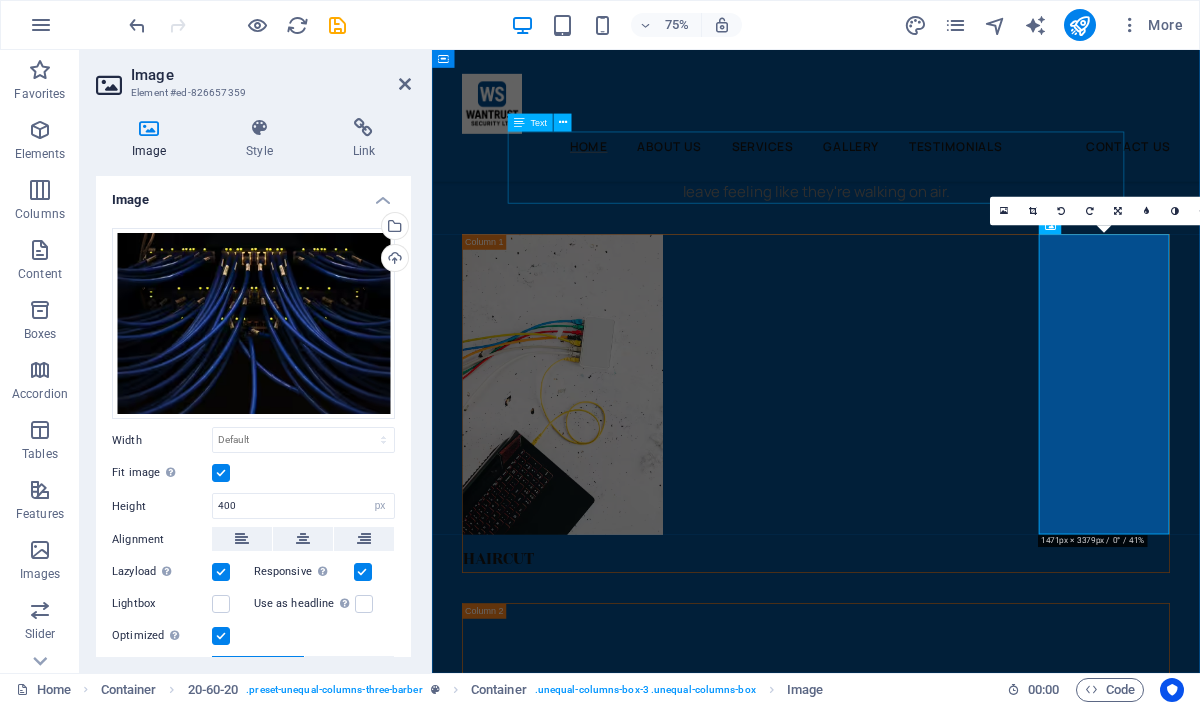 click on "We'll take care of everything from mohawks to mullets, beards and mustaches, to giving you that perfect fade so that everyone knows who's boss. And we'll do it with style — we want our customers to leave feeling like they're walking on air." at bounding box center [944, 207] 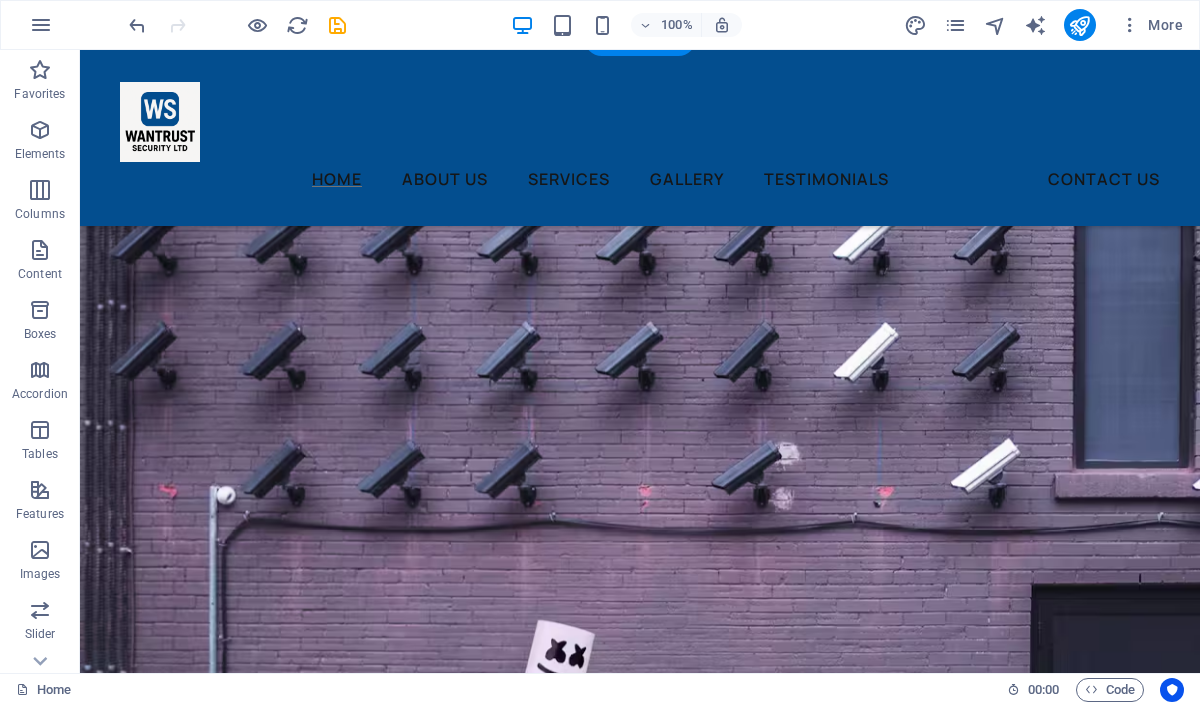 scroll, scrollTop: 2758, scrollLeft: 0, axis: vertical 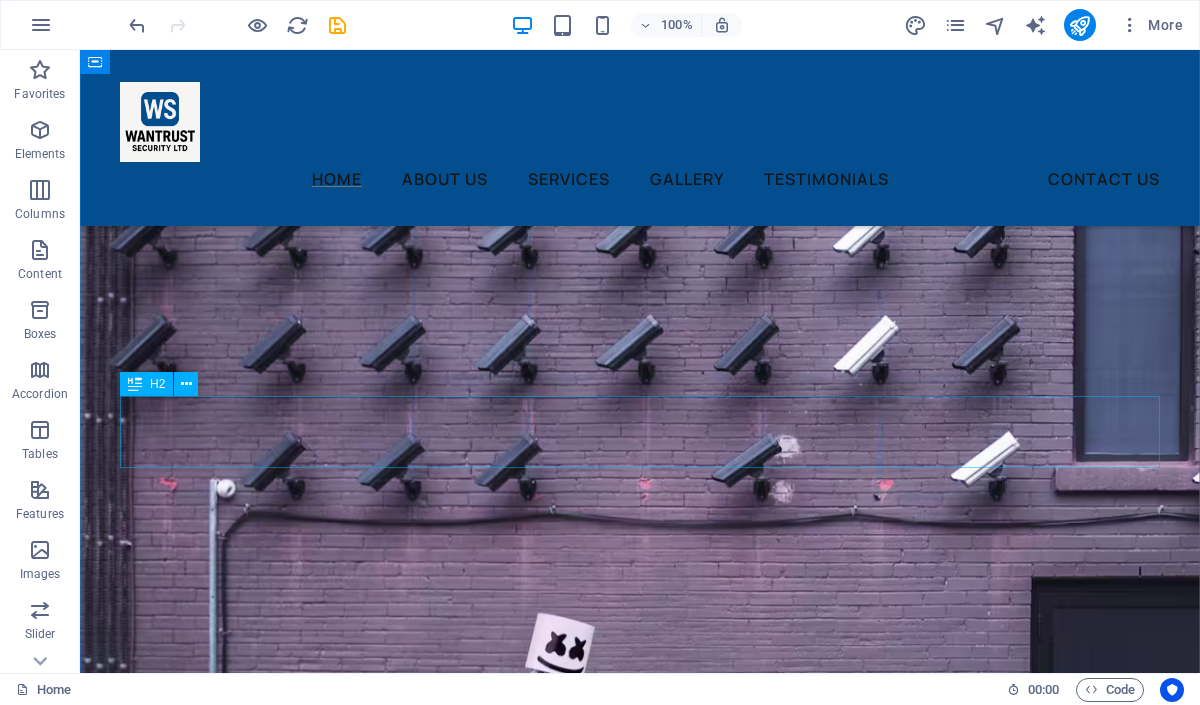 click on "A luxurious getaway for men" at bounding box center [640, 989] 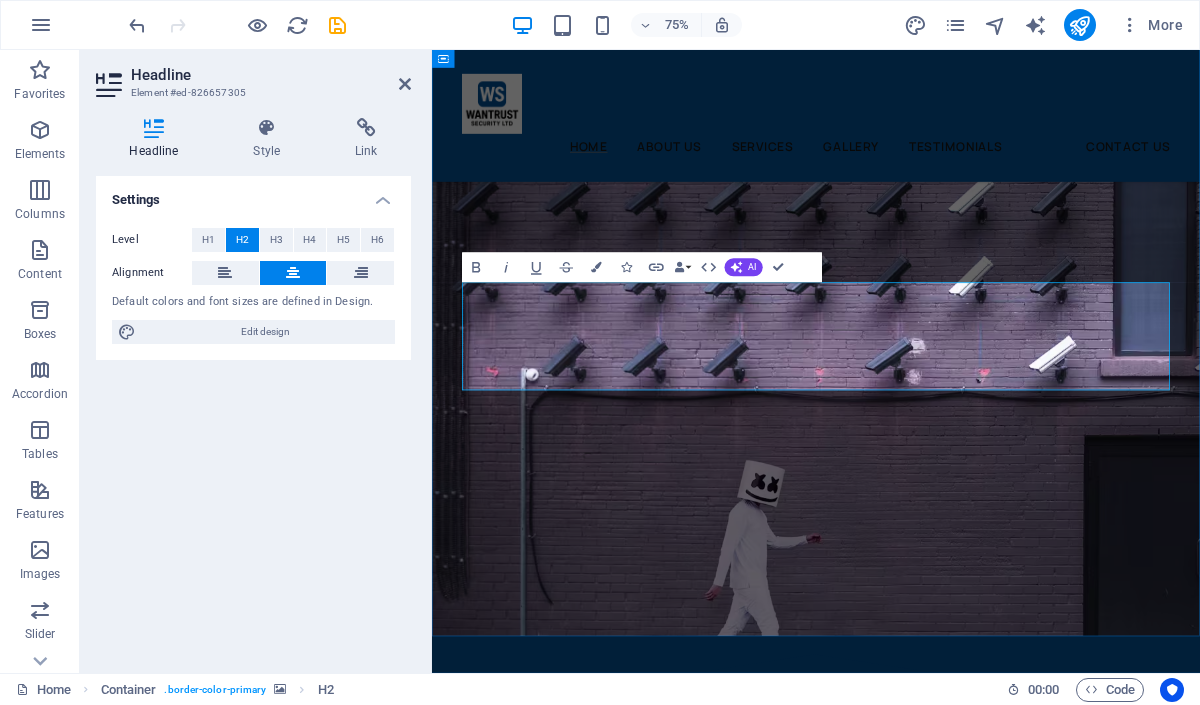 click on "A luxurious getaway for men" at bounding box center (944, 1015) 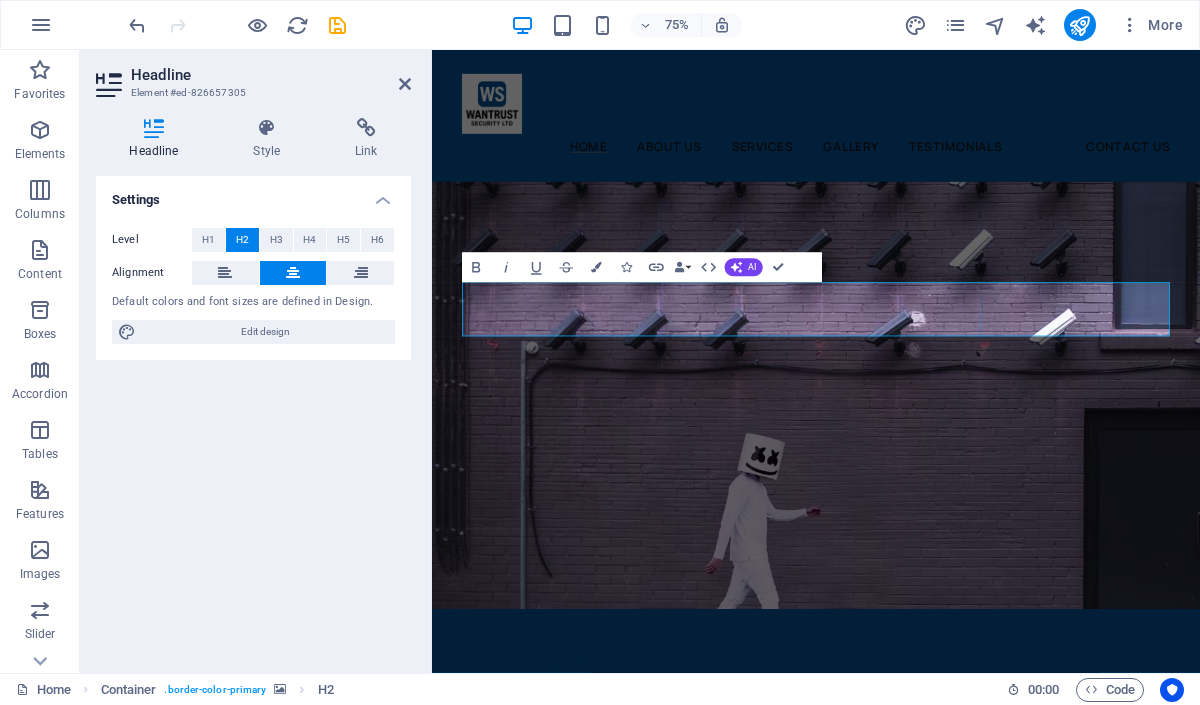 scroll, scrollTop: 2758, scrollLeft: 0, axis: vertical 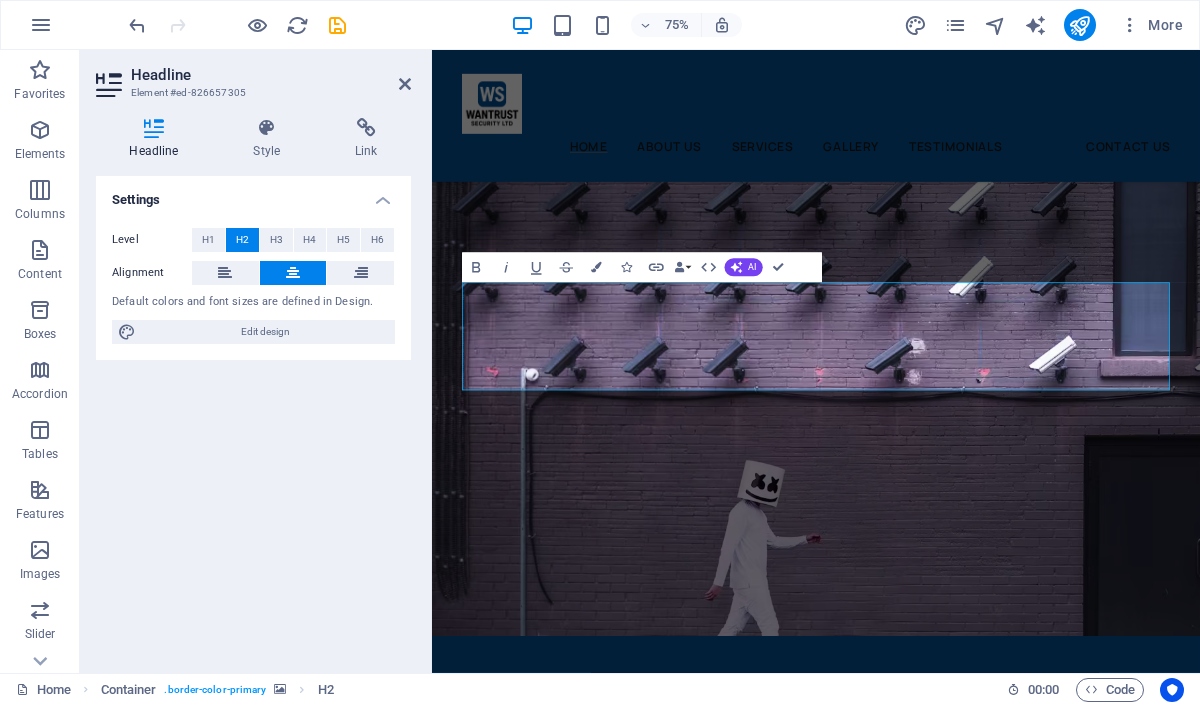 click at bounding box center [944, 432] 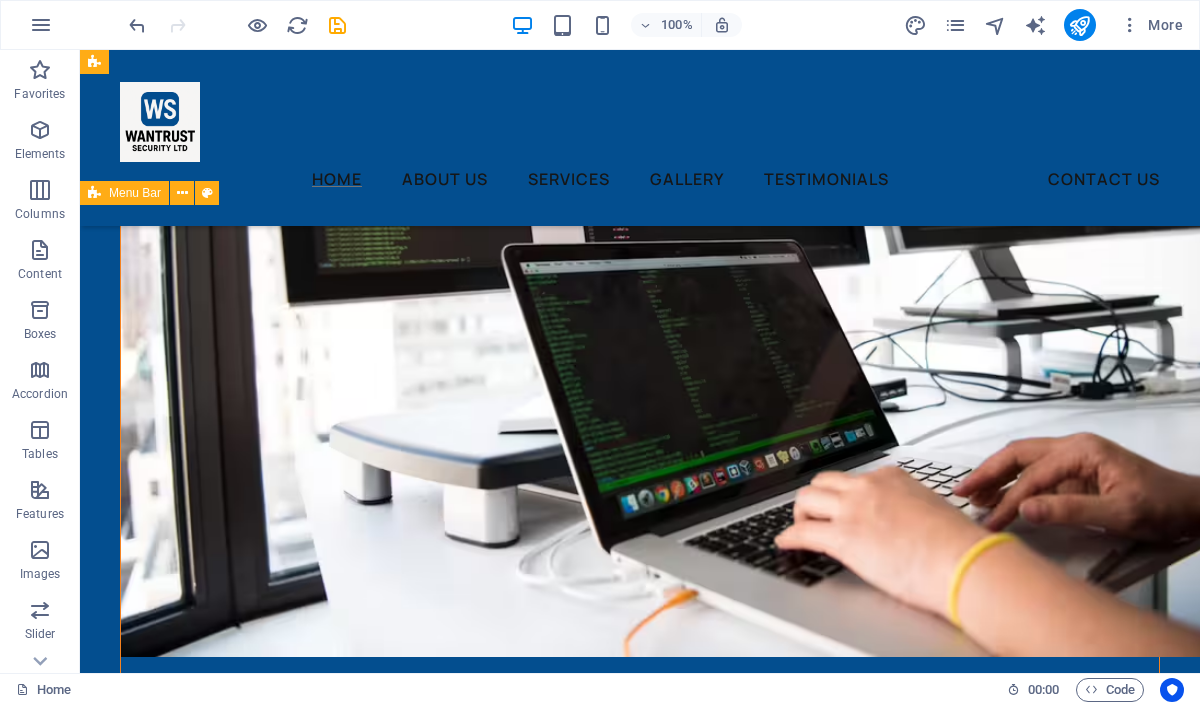 scroll, scrollTop: 4689, scrollLeft: 0, axis: vertical 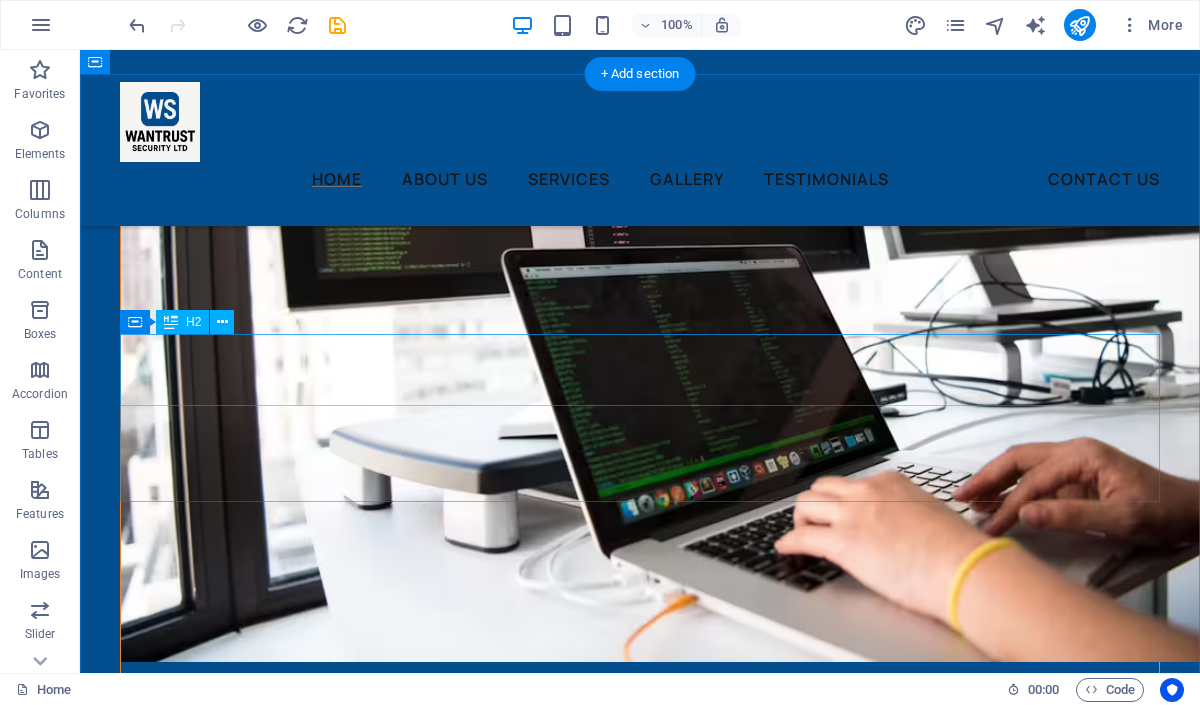 click on "Take a look at our highlights" at bounding box center (640, 1903) 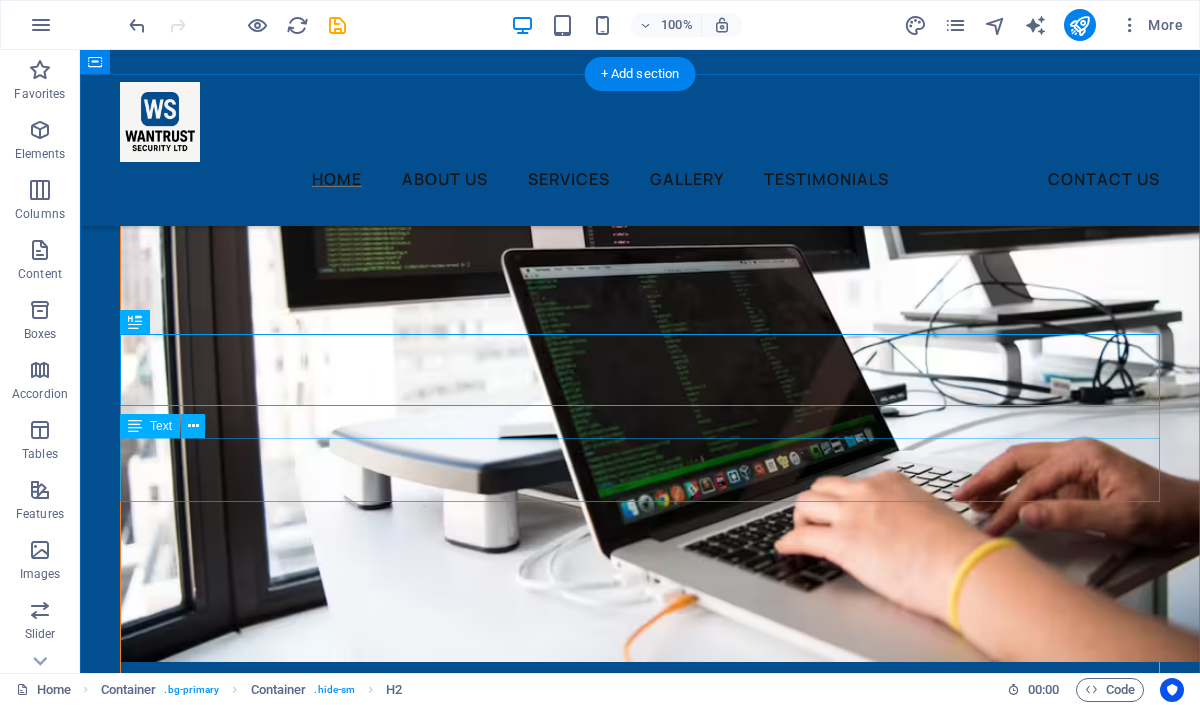 click on "At BIG Barber Shop, we know that every client is unique. That's why we offer services tailored to your needs and preferences—whether it's a simple trim or an entire makeover, we'll take care of it." at bounding box center [640, 2003] 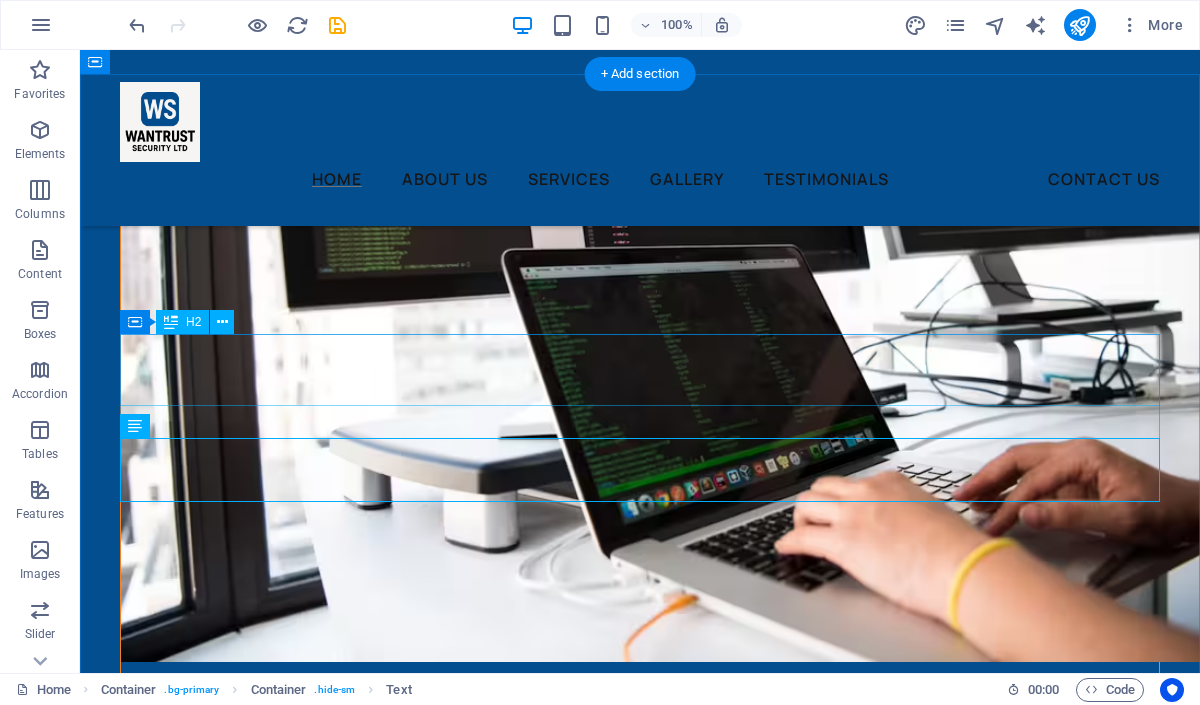 click on "Take a look at our highlights" at bounding box center [640, 1903] 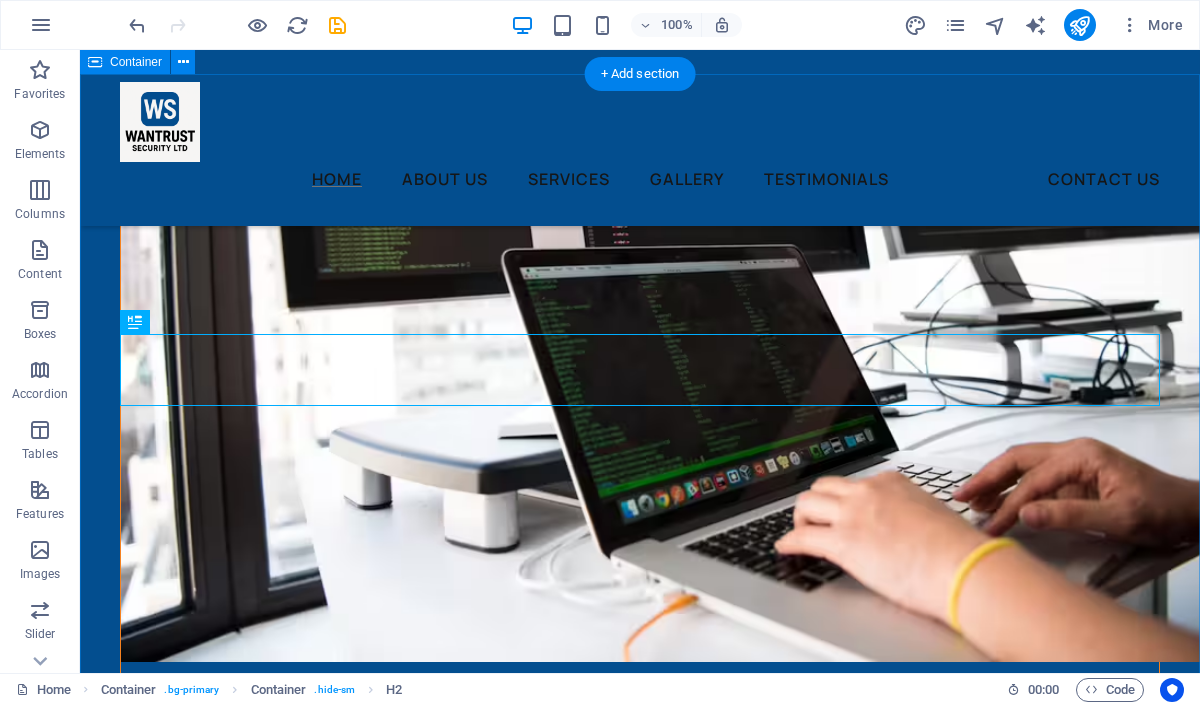 click on "Take a look at our highlights" at bounding box center (640, 1903) 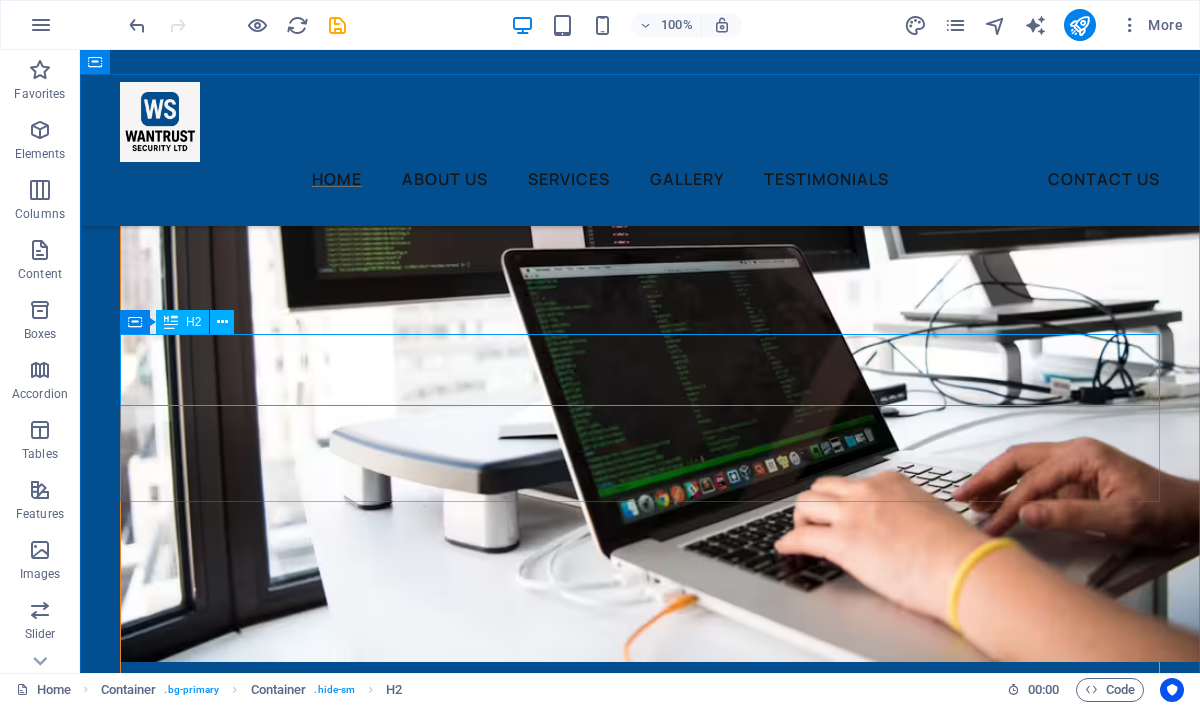 click on "H2" at bounding box center (182, 322) 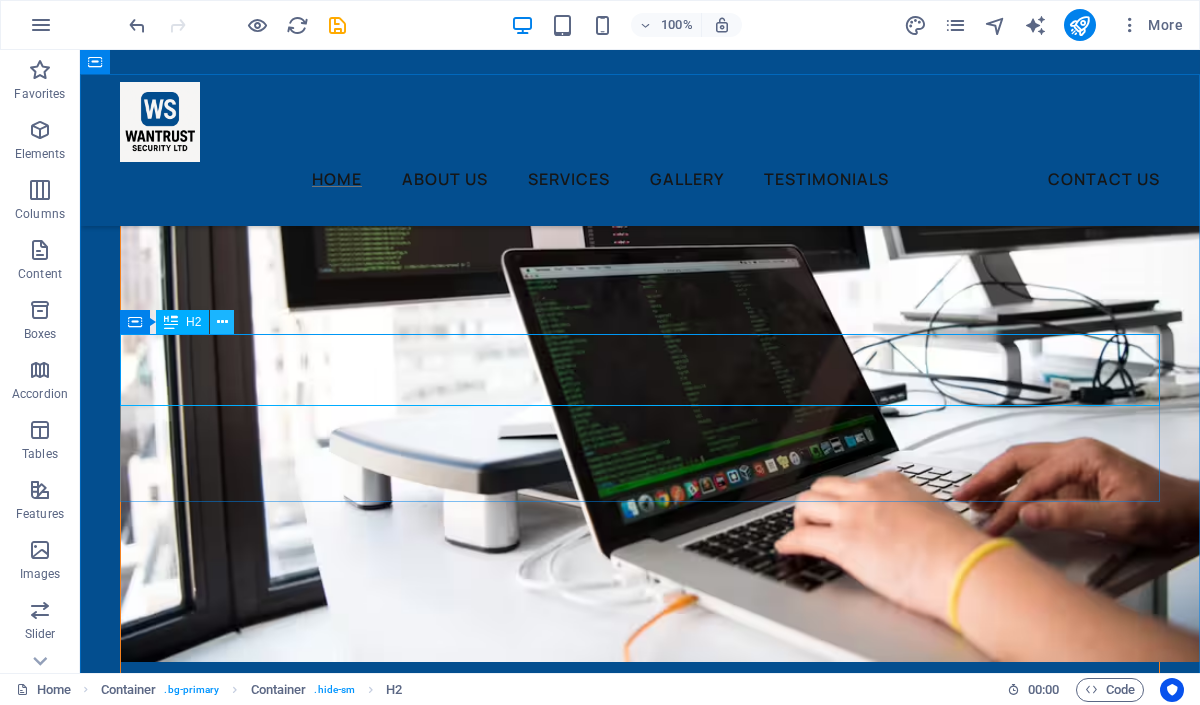 click at bounding box center (222, 322) 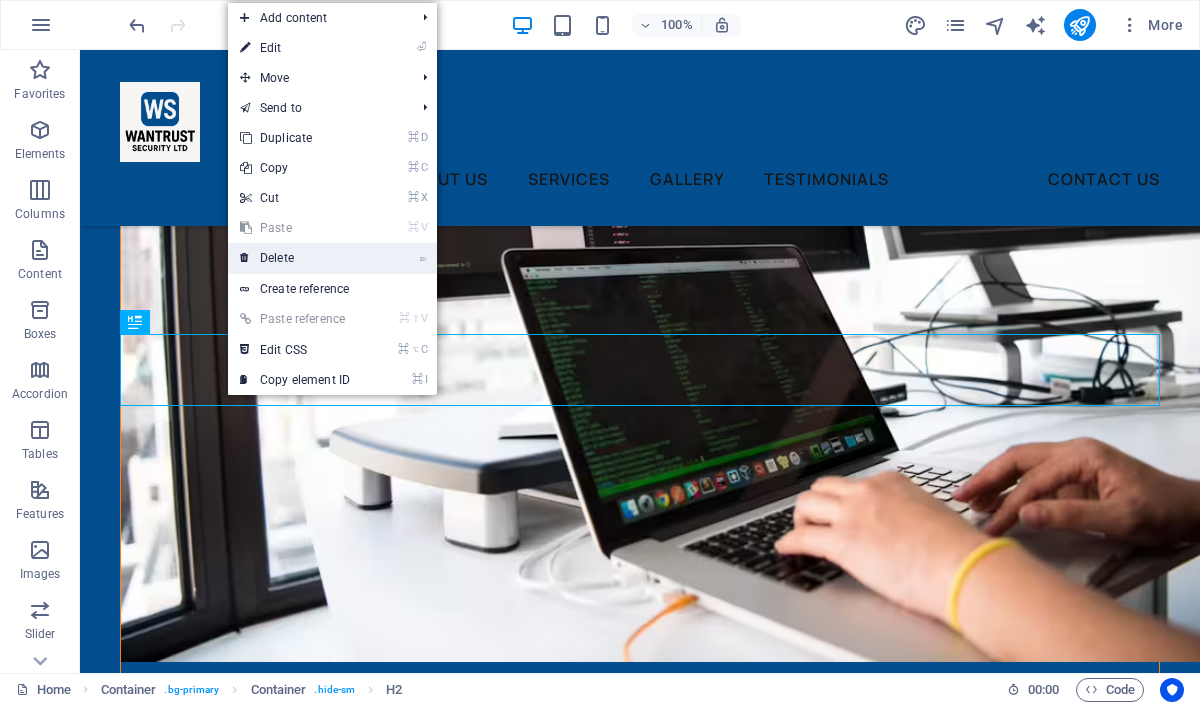 click on "⌦  Delete" at bounding box center [295, 258] 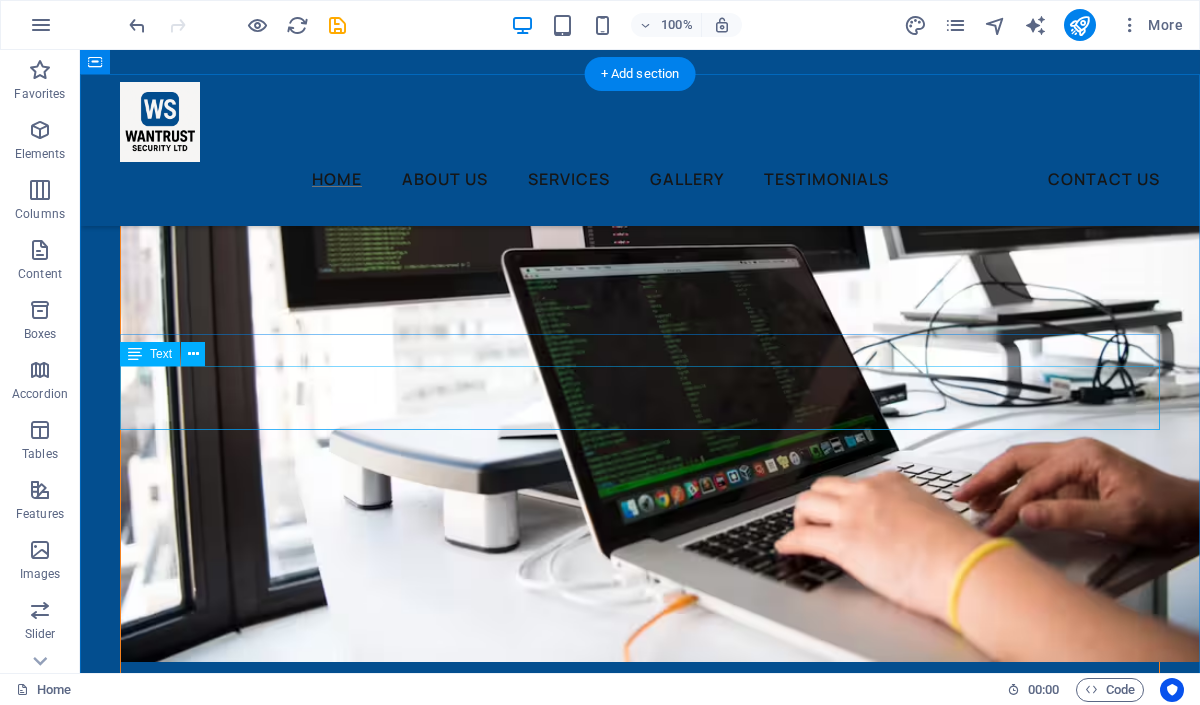 click on "At BIG Barber Shop, we know that every client is unique. That's why we offer services tailored to your needs and preferences—whether it's a simple trim or an entire makeover, we'll take care of it." at bounding box center [640, 1931] 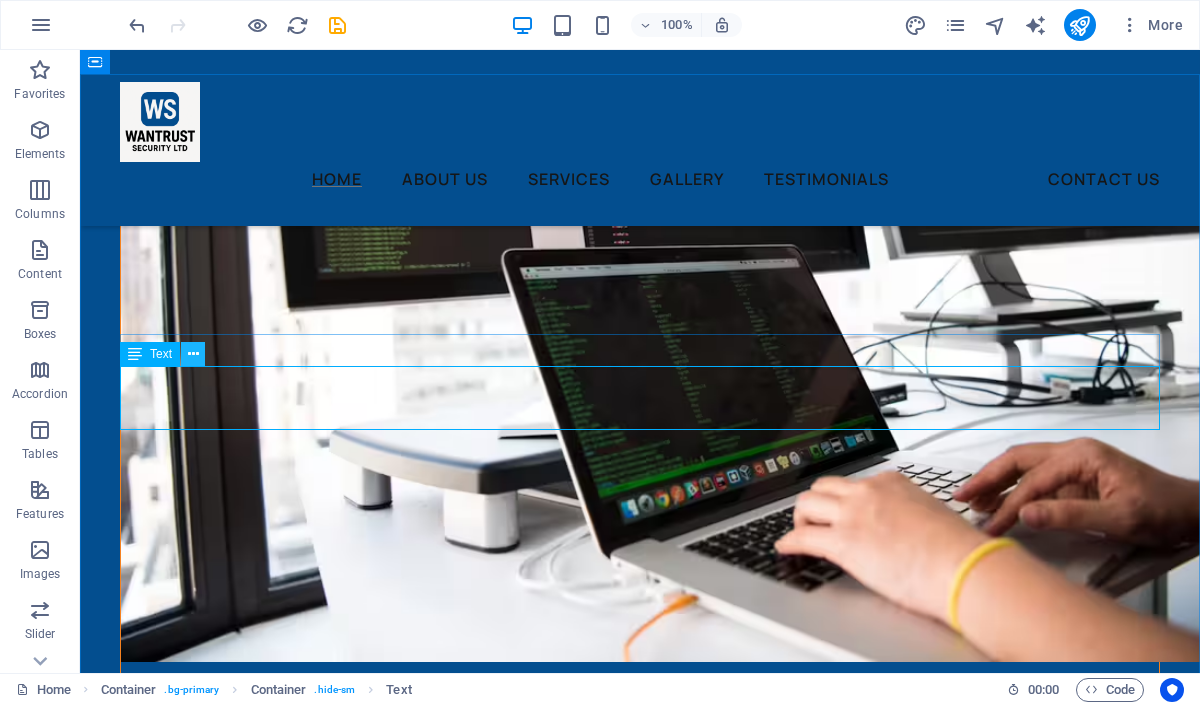 click at bounding box center (193, 354) 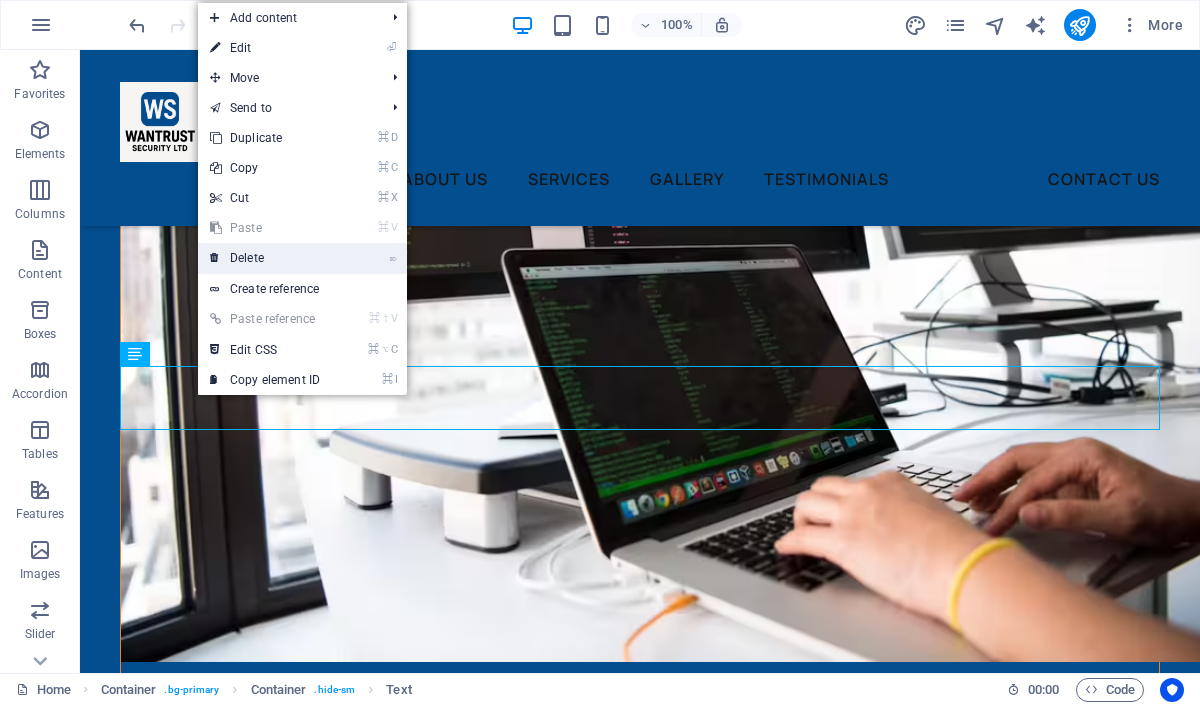 drag, startPoint x: 284, startPoint y: 261, endPoint x: 204, endPoint y: 211, distance: 94.33981 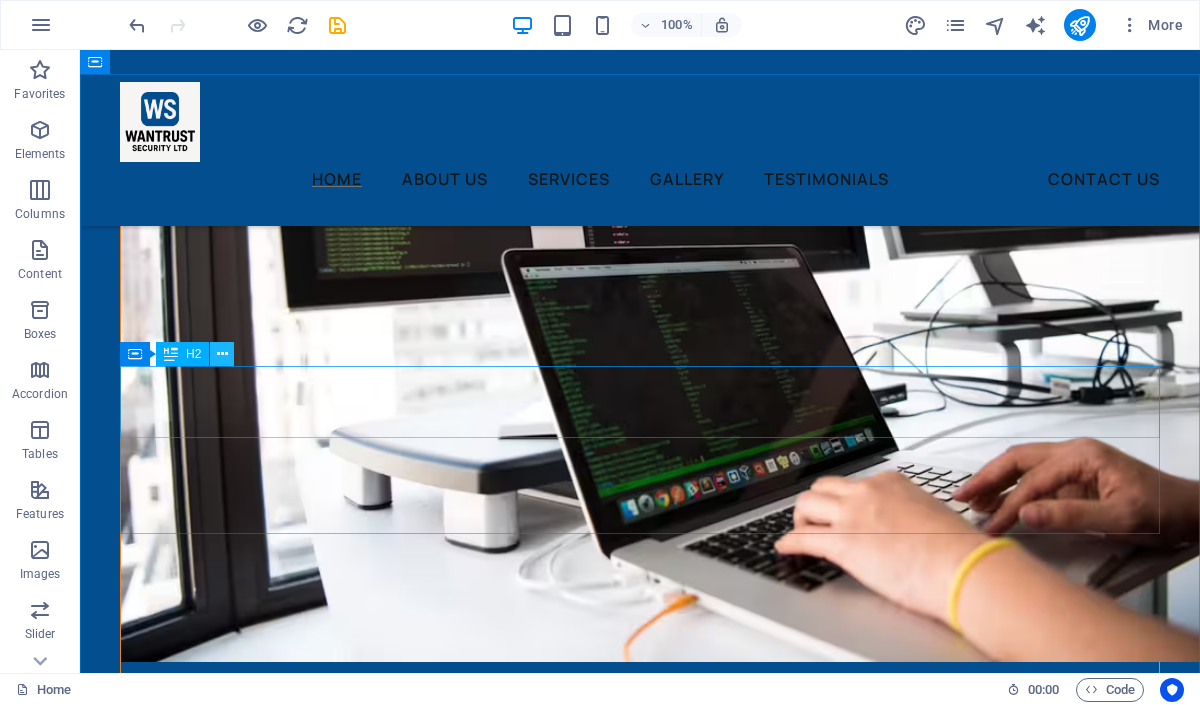 click at bounding box center (222, 354) 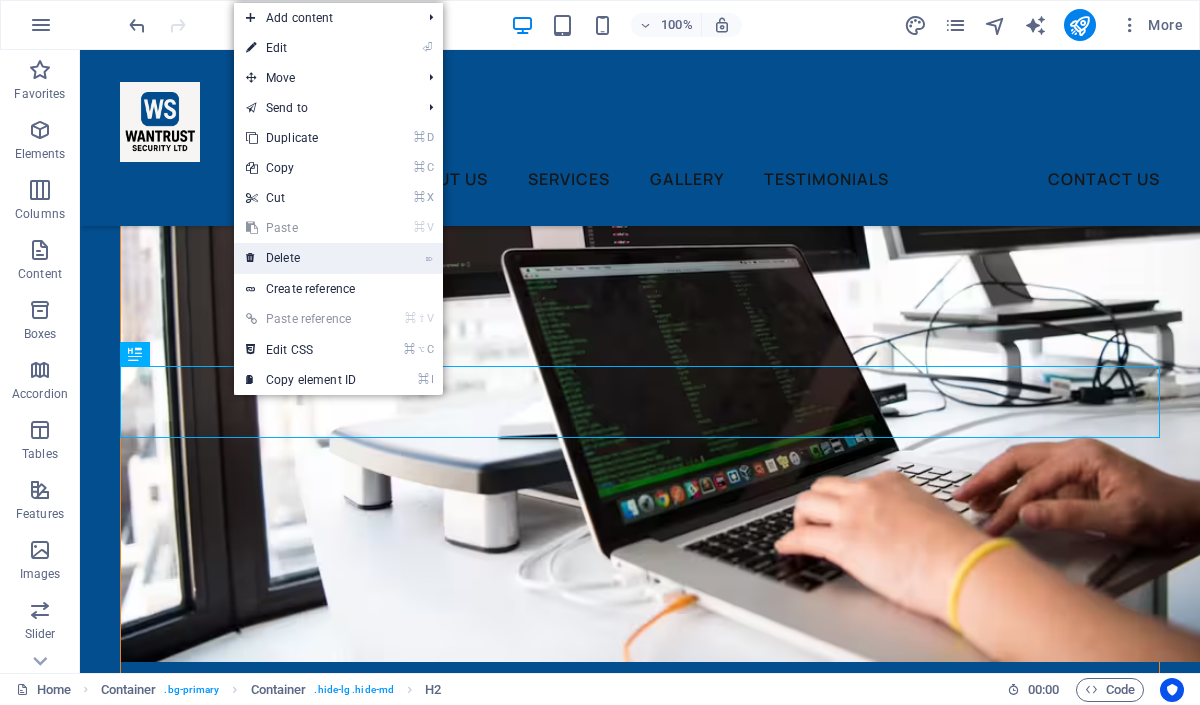 click on "⌦  Delete" at bounding box center [301, 258] 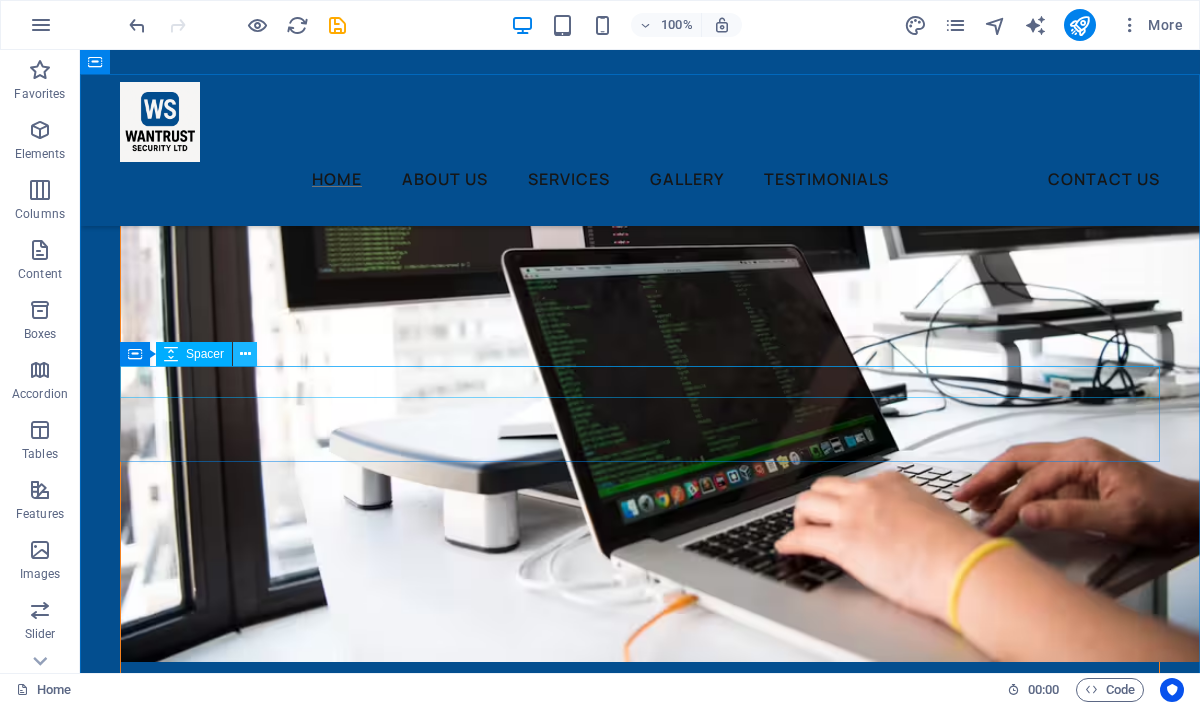 click at bounding box center [245, 354] 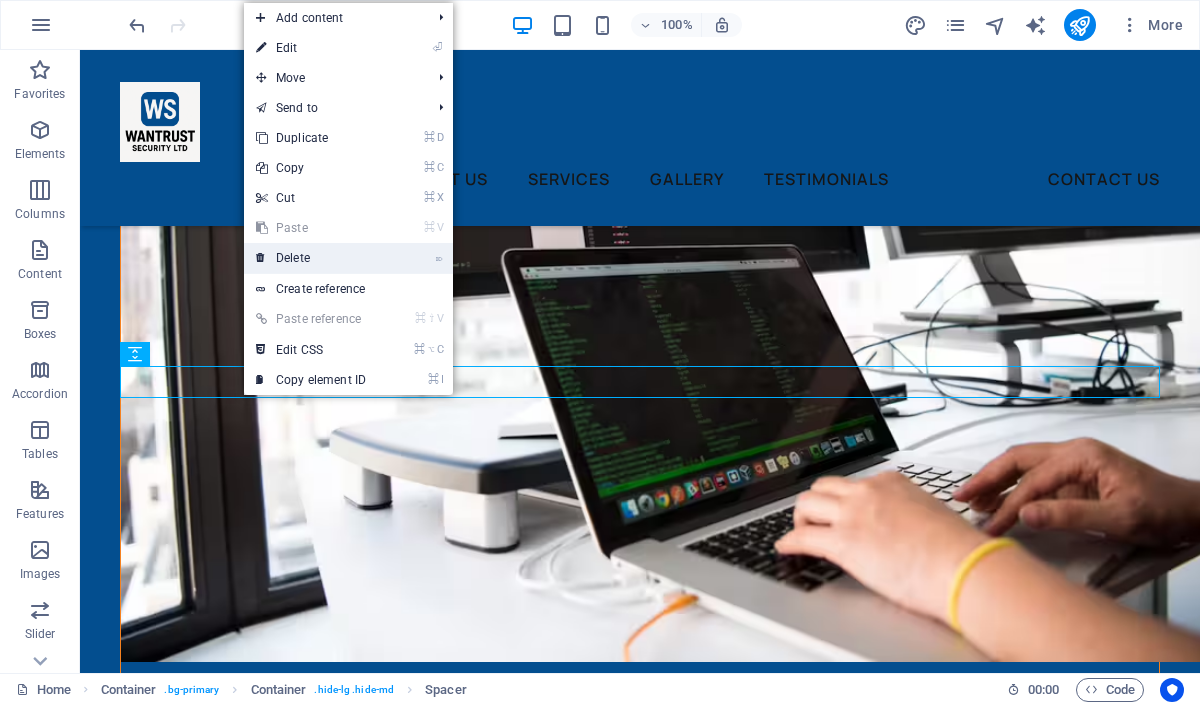 click on "⌦  Delete" at bounding box center [311, 258] 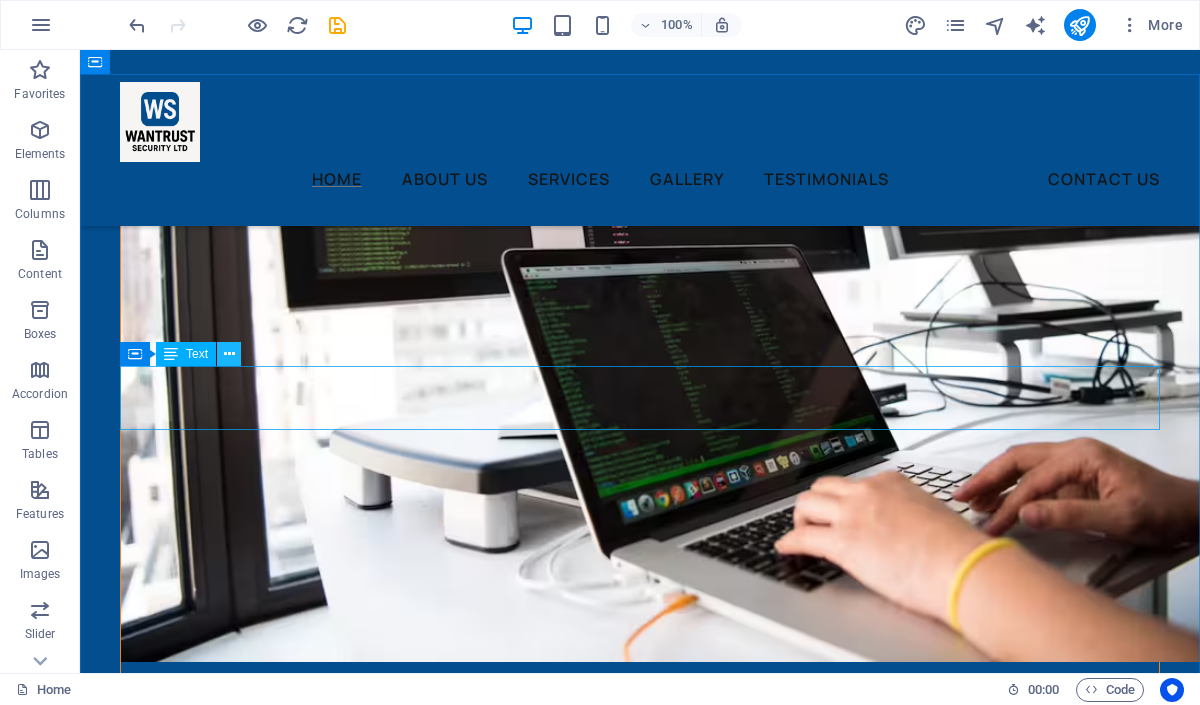 click at bounding box center [229, 354] 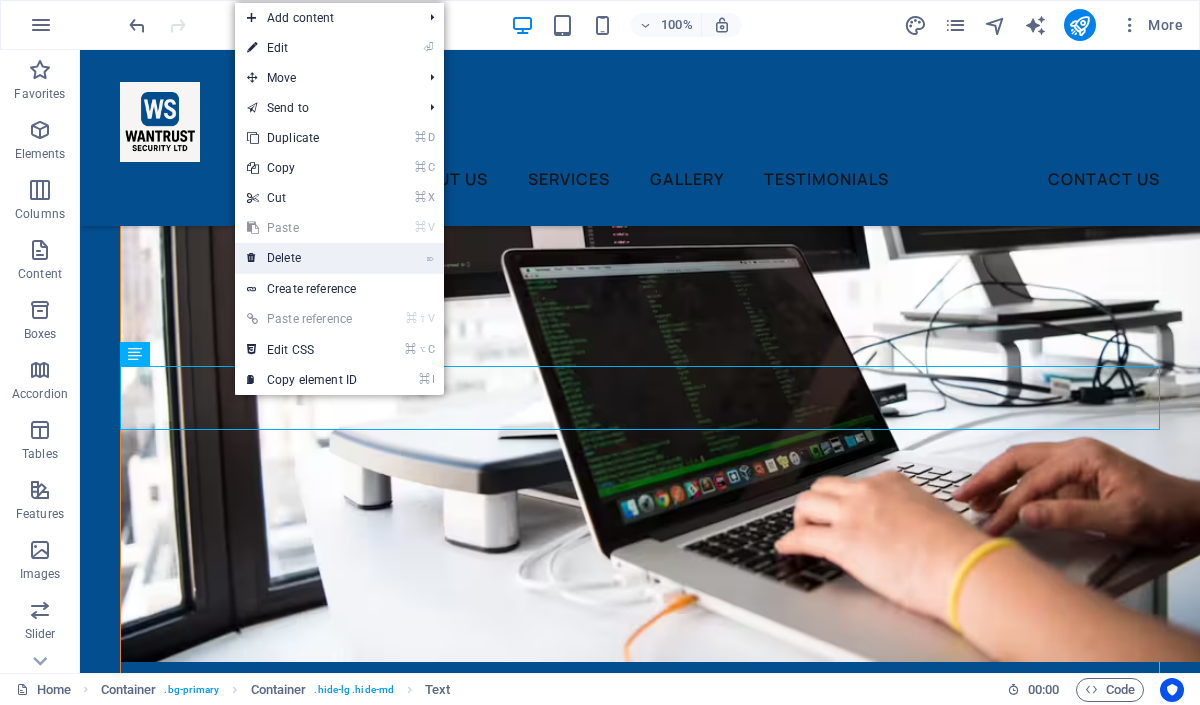 click on "⌦  Delete" at bounding box center [302, 258] 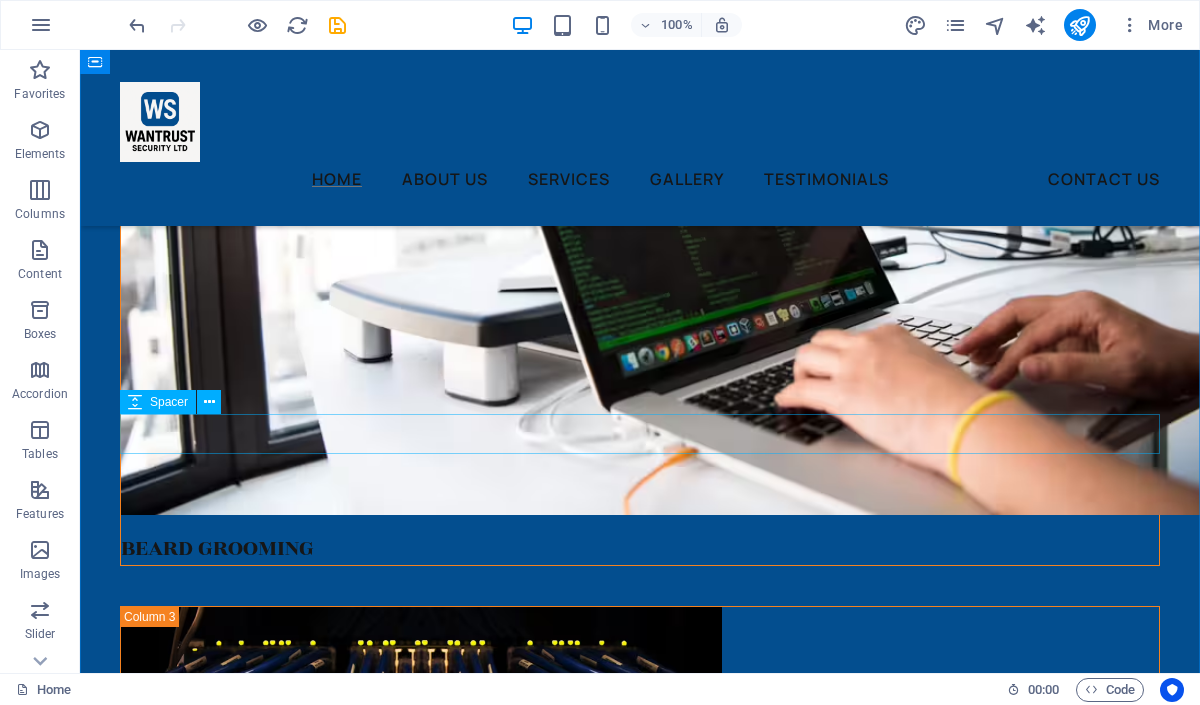 scroll, scrollTop: 4837, scrollLeft: 0, axis: vertical 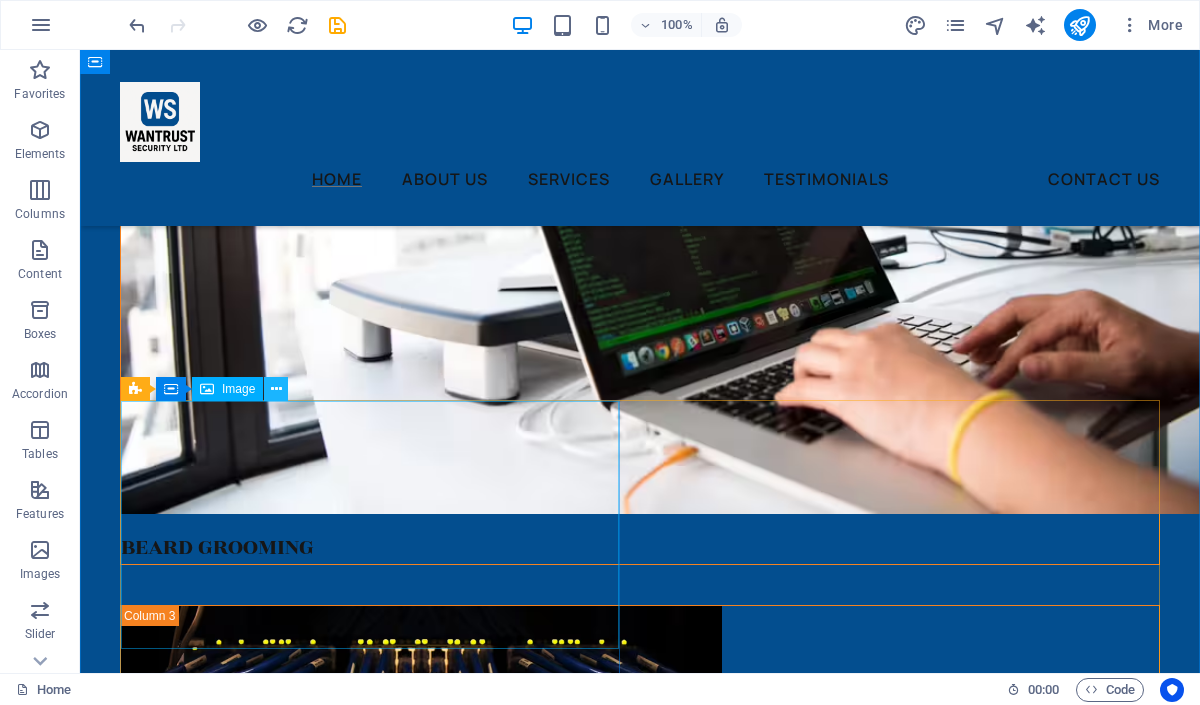 click at bounding box center (276, 389) 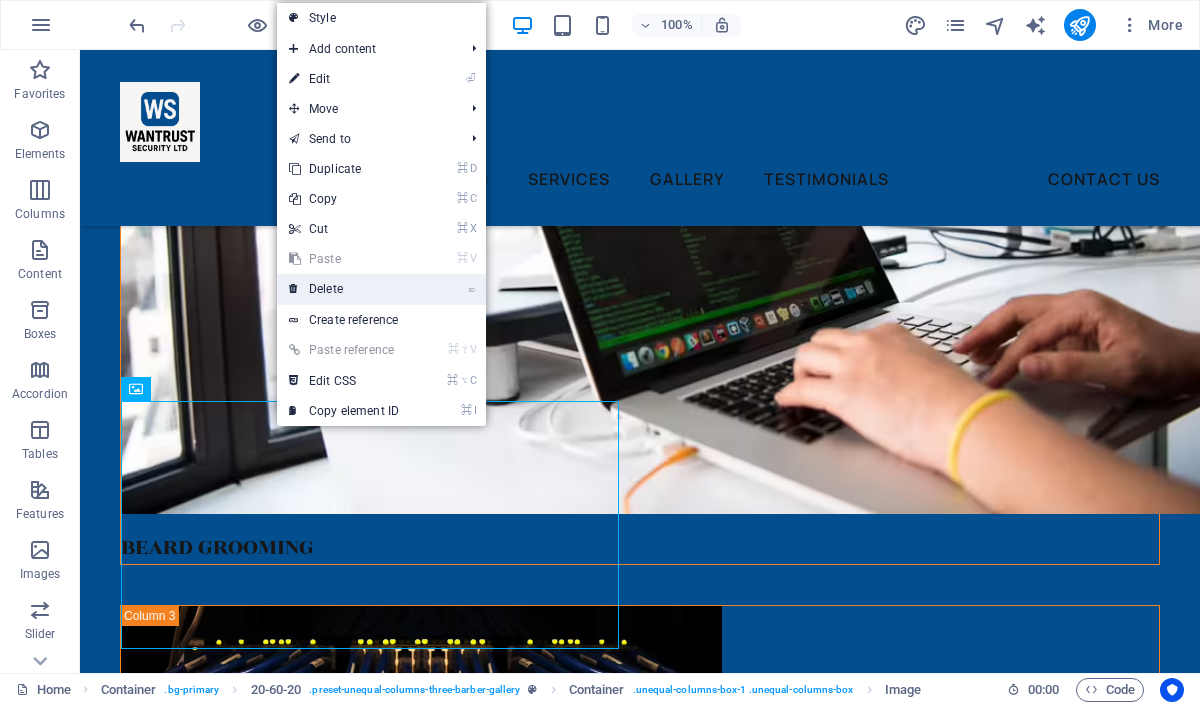 click on "⌦  Delete" at bounding box center (344, 289) 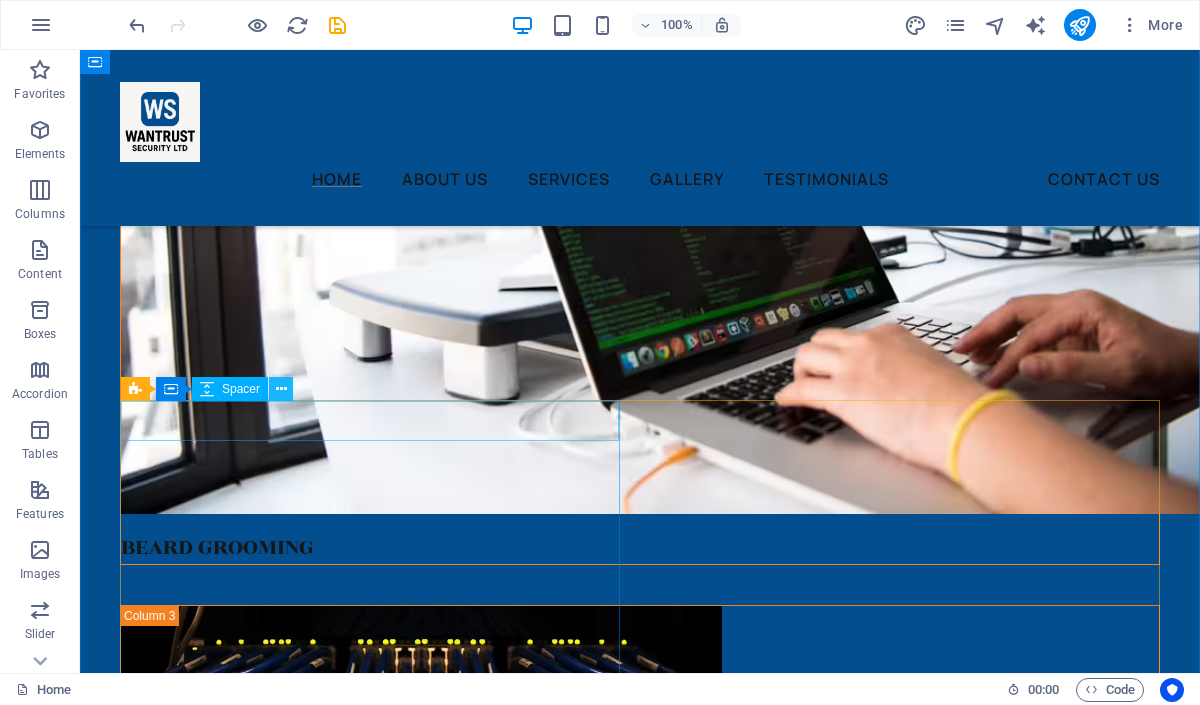 click at bounding box center [281, 389] 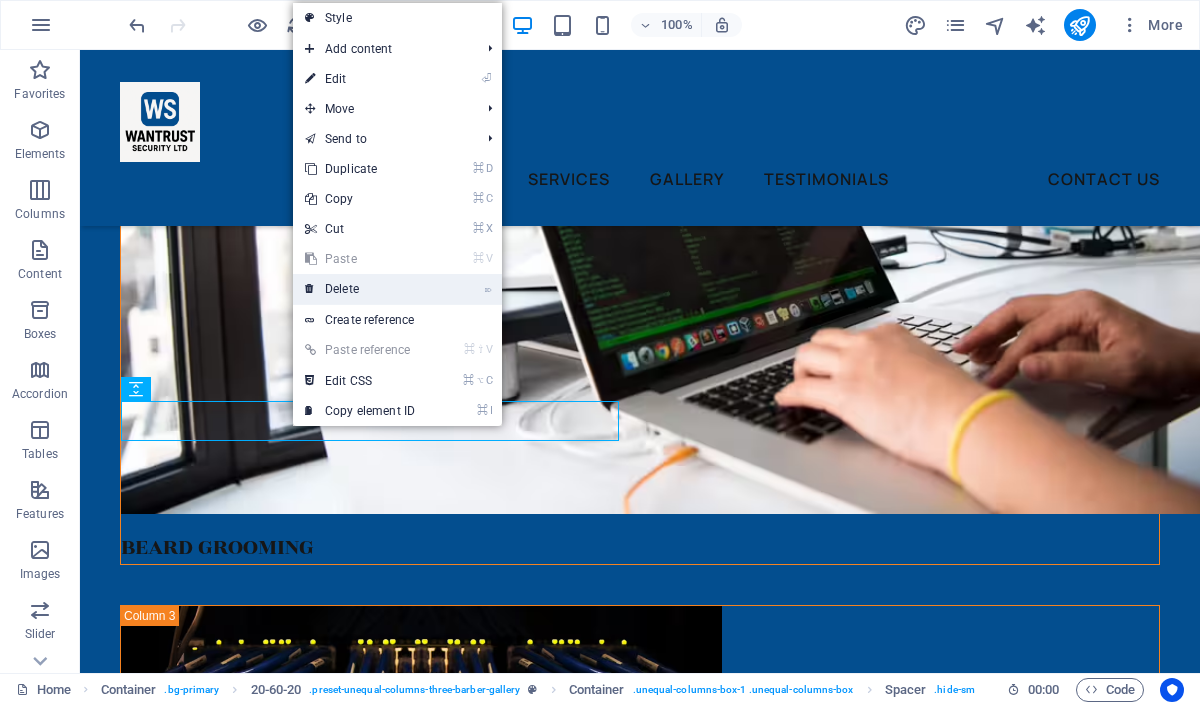 click on "⌦  Delete" at bounding box center (360, 289) 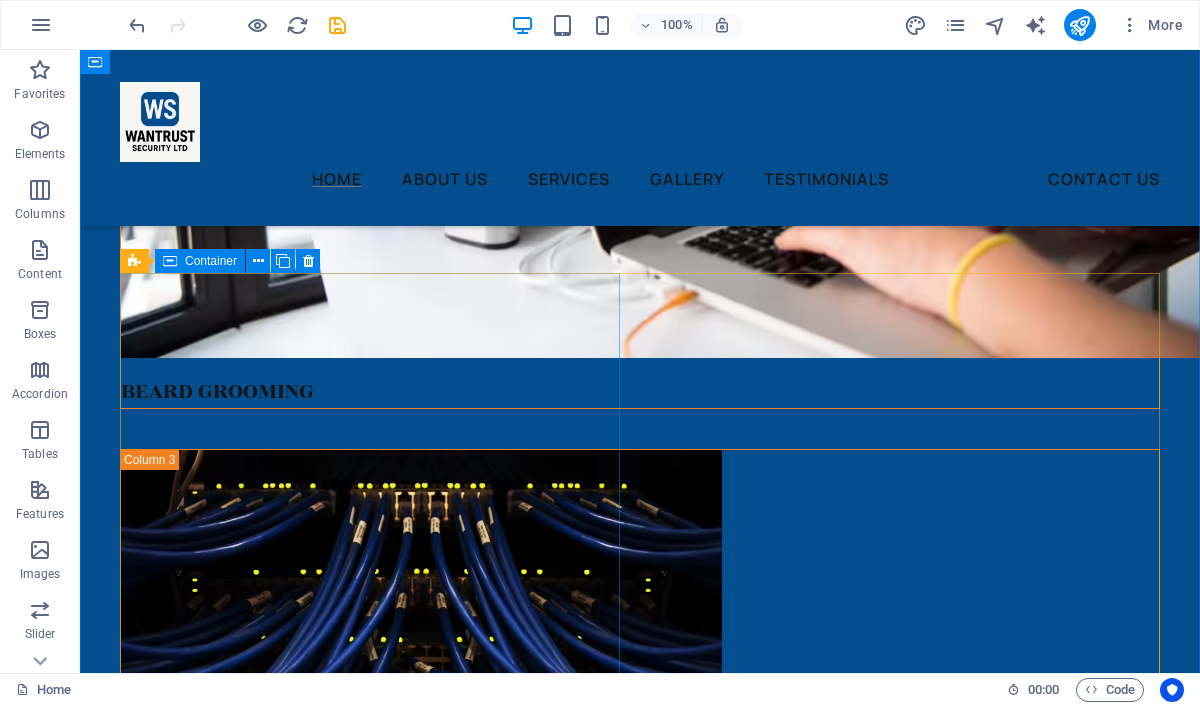 scroll, scrollTop: 4995, scrollLeft: 0, axis: vertical 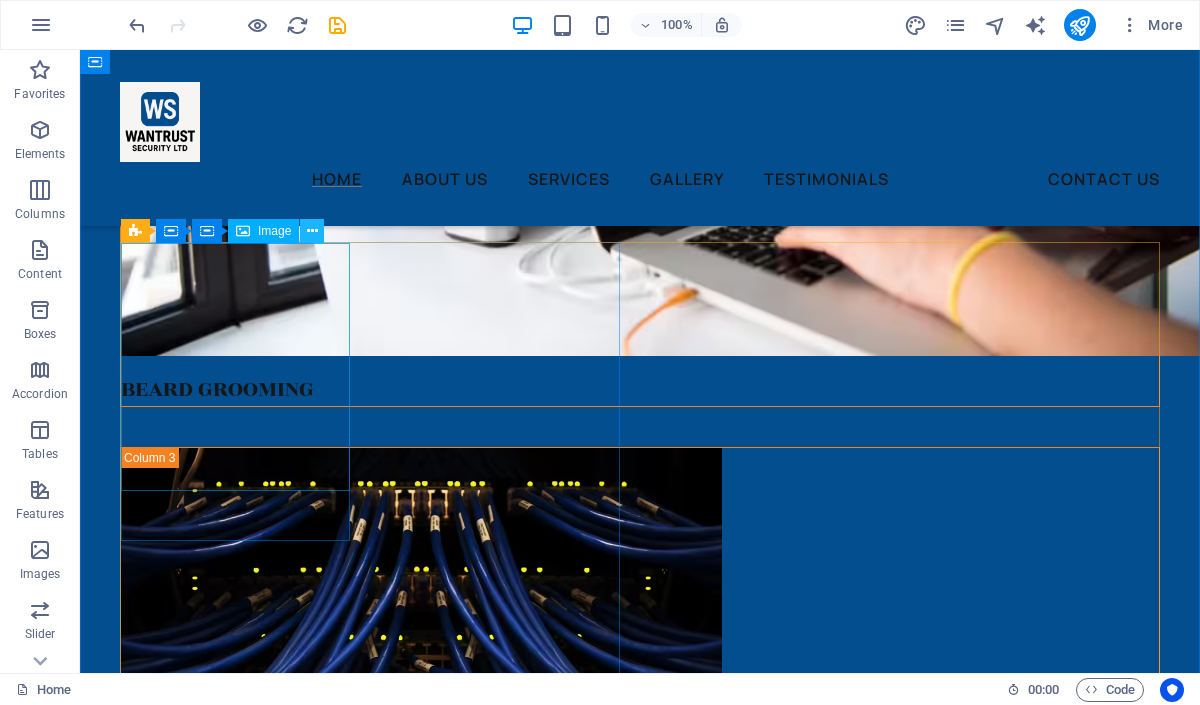 click at bounding box center [312, 231] 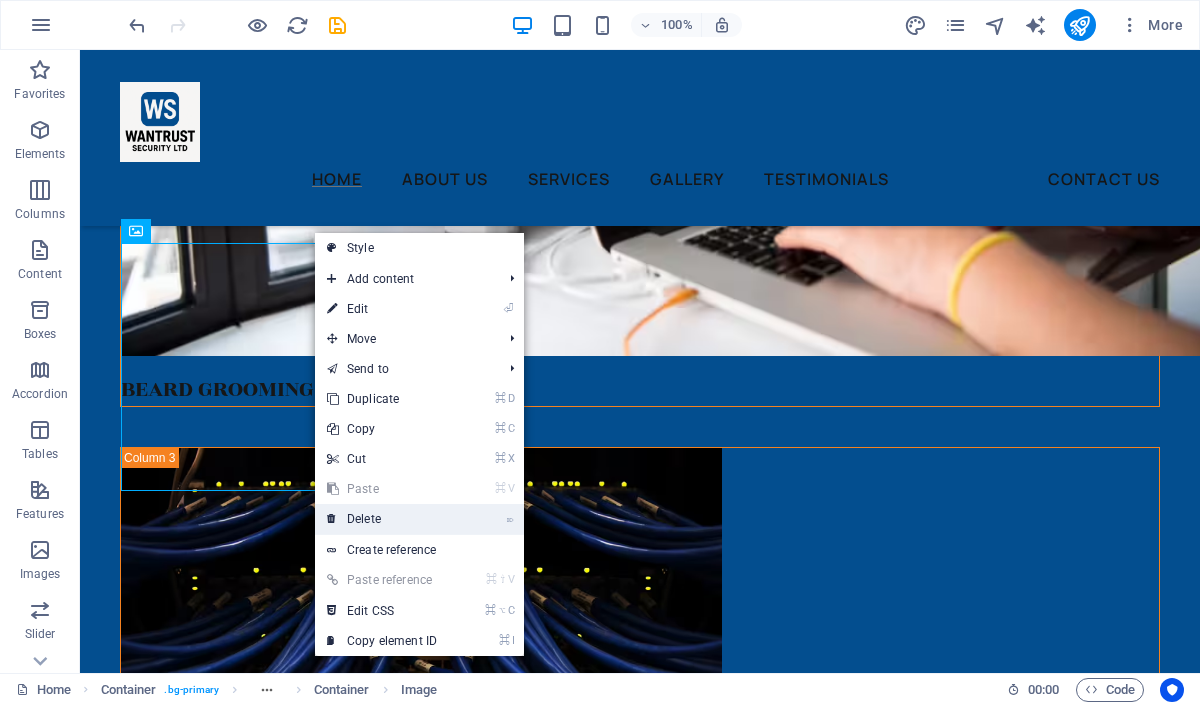 click on "⌦  Delete" at bounding box center [382, 519] 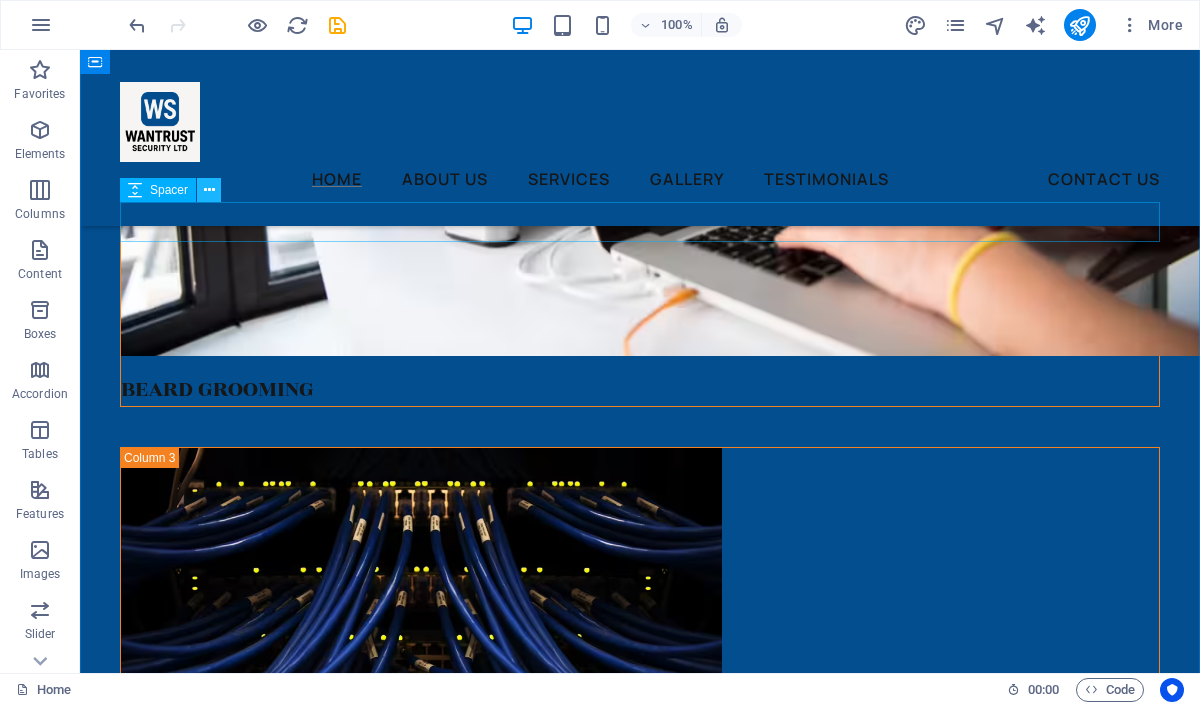 click at bounding box center (209, 190) 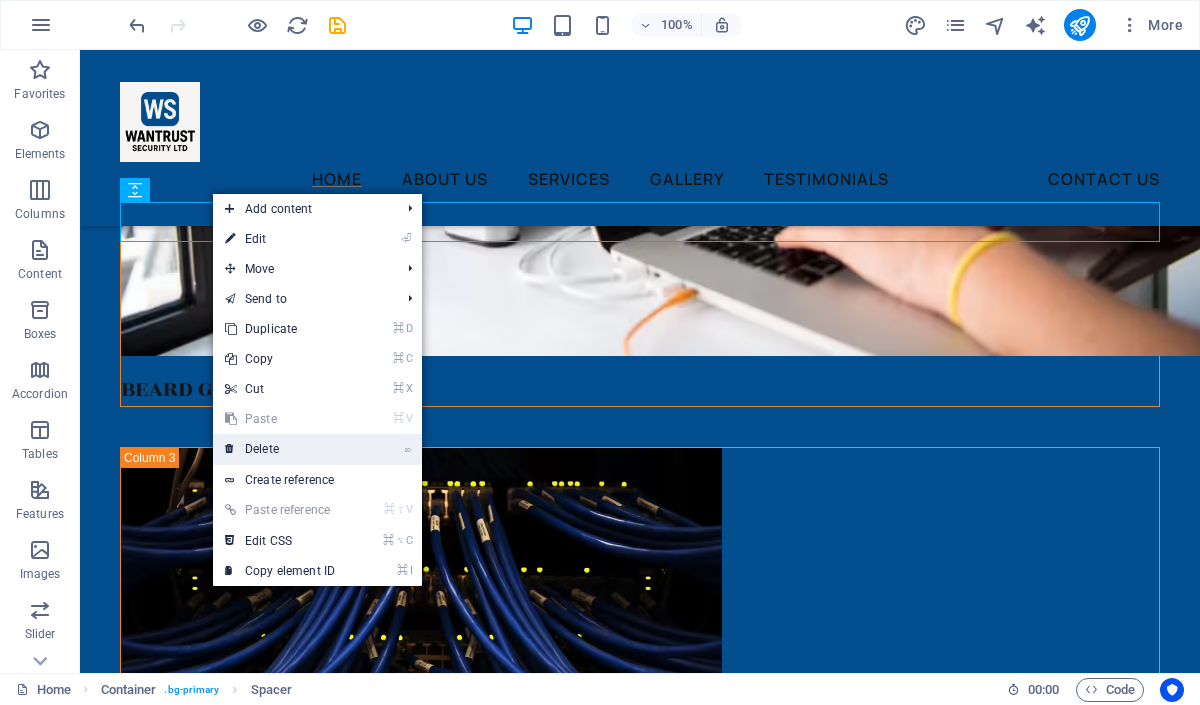 click on "⌦  Delete" at bounding box center [280, 449] 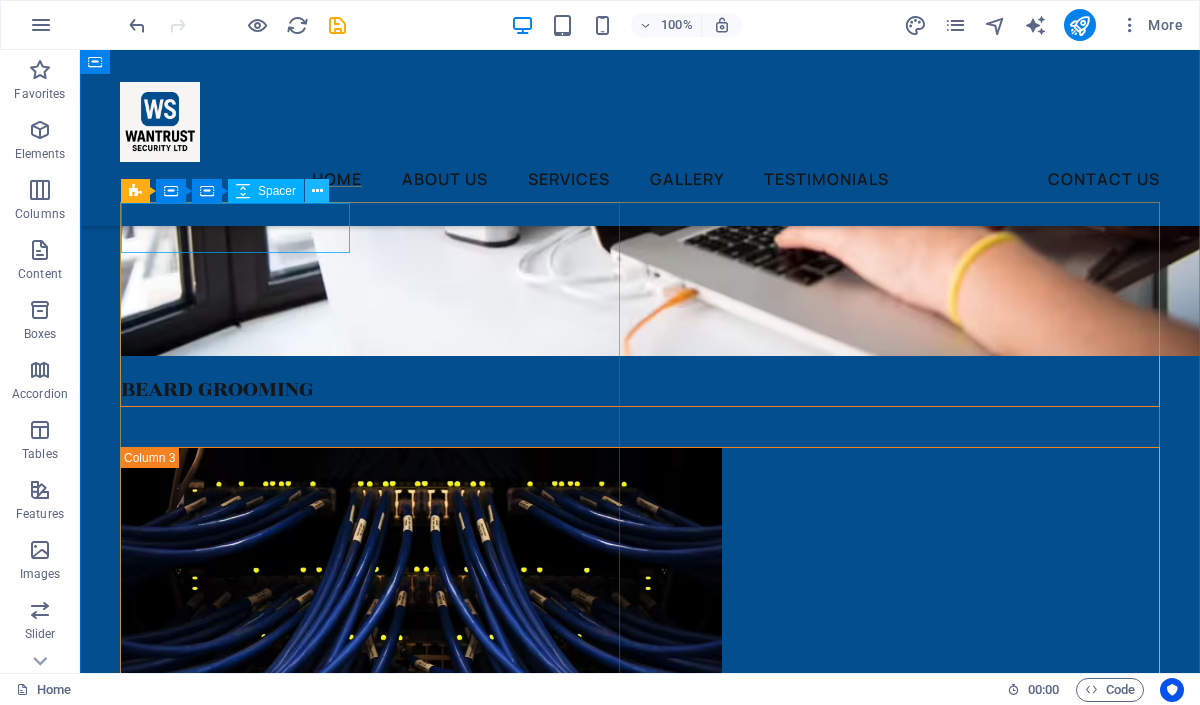 click at bounding box center [317, 191] 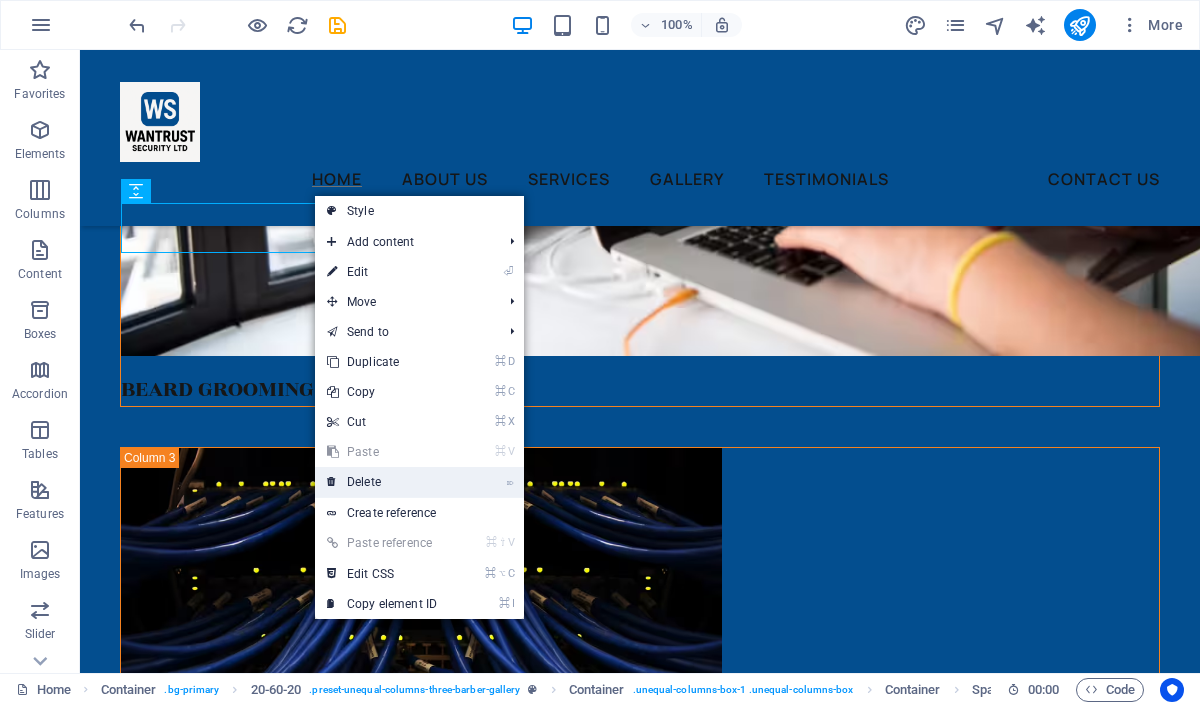 click on "⌦  Delete" at bounding box center (382, 482) 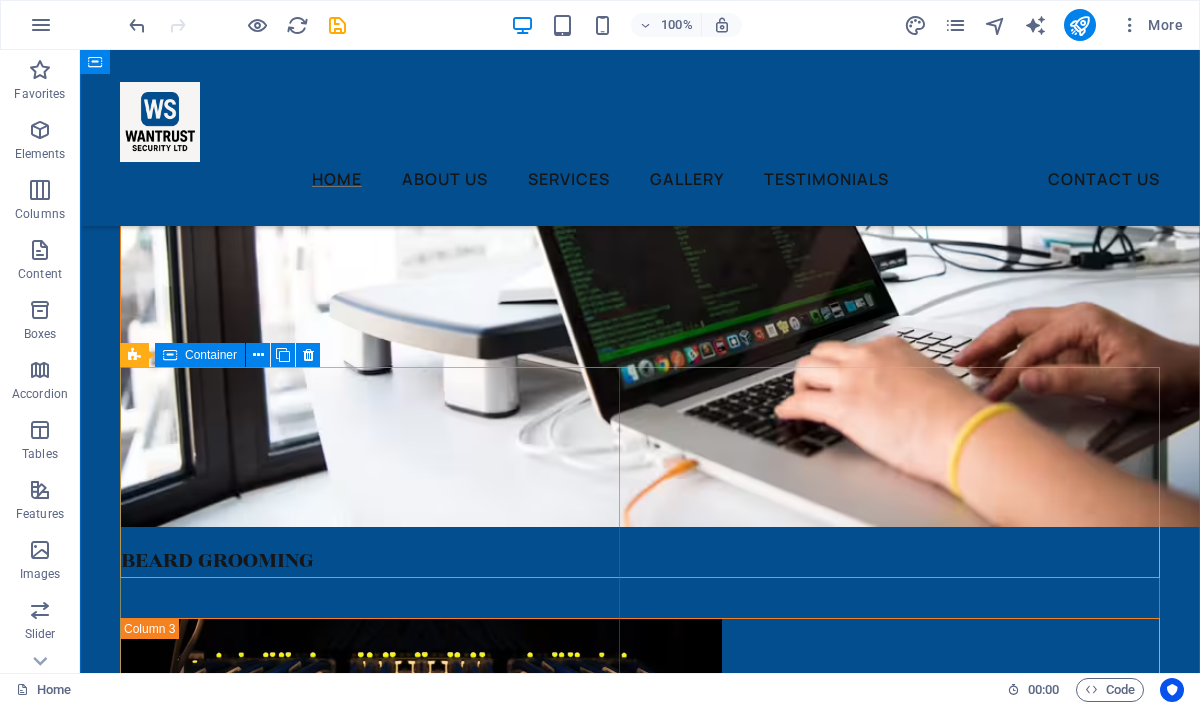 scroll, scrollTop: 4821, scrollLeft: 0, axis: vertical 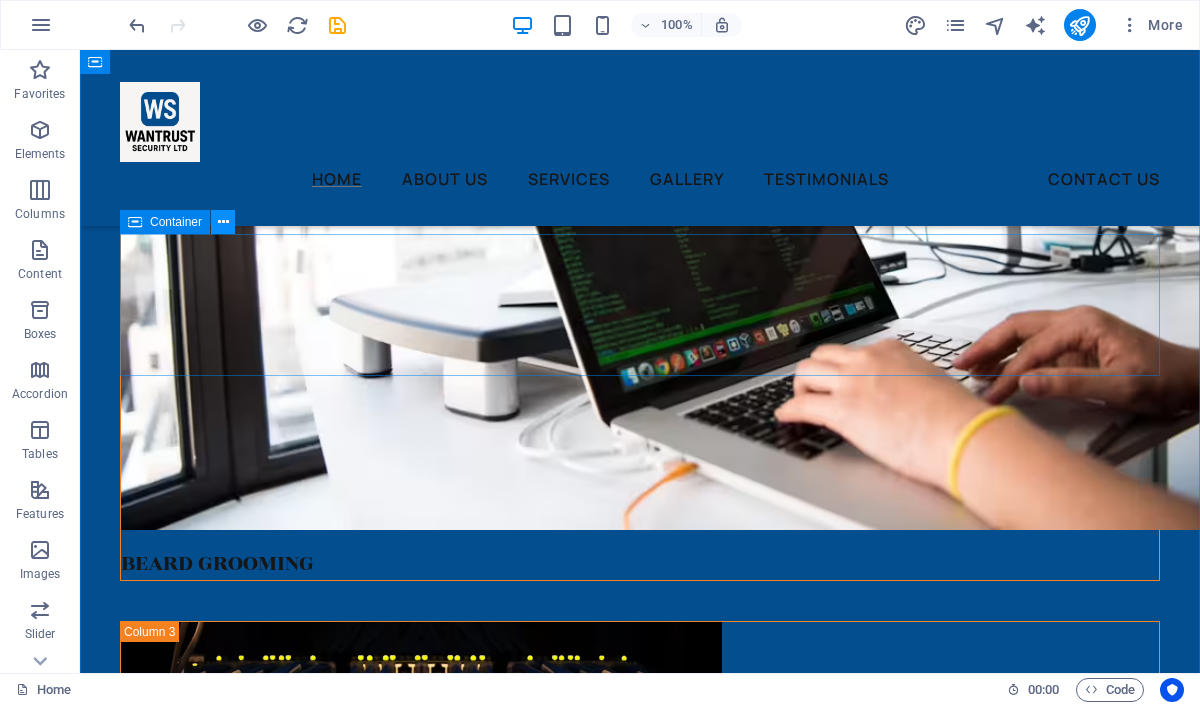 click at bounding box center (223, 222) 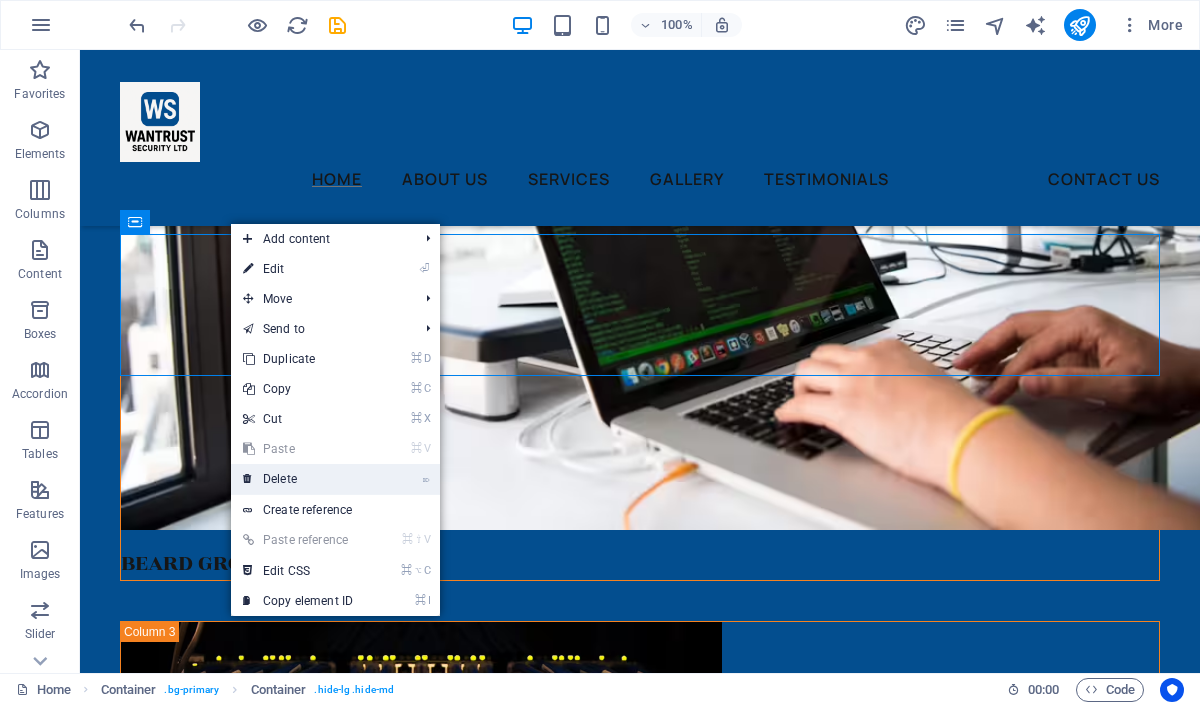 click on "⌦  Delete" at bounding box center [298, 479] 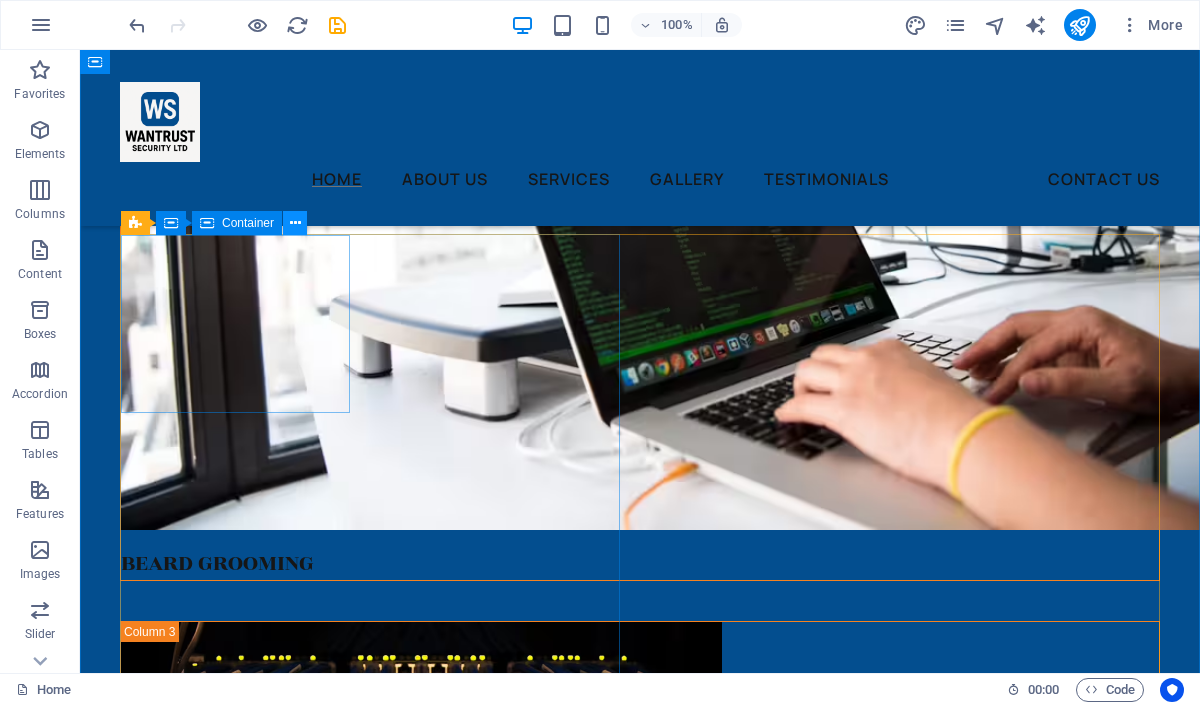 click at bounding box center (295, 223) 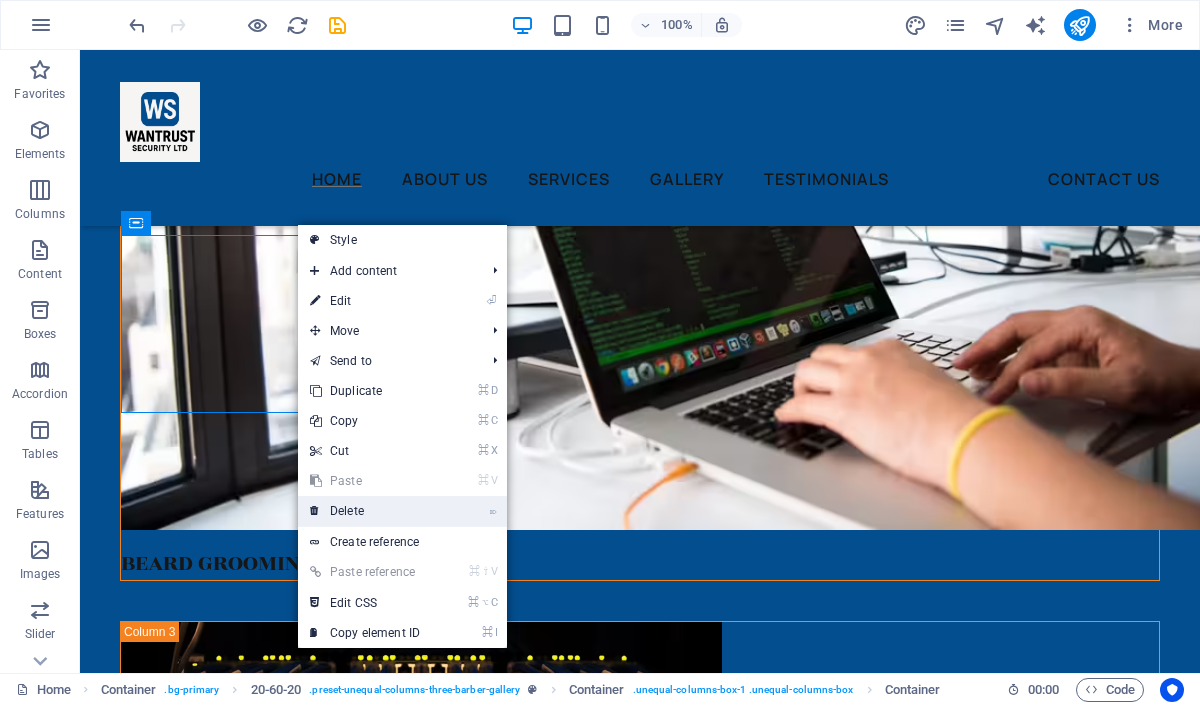 click on "⌦  Delete" at bounding box center (365, 511) 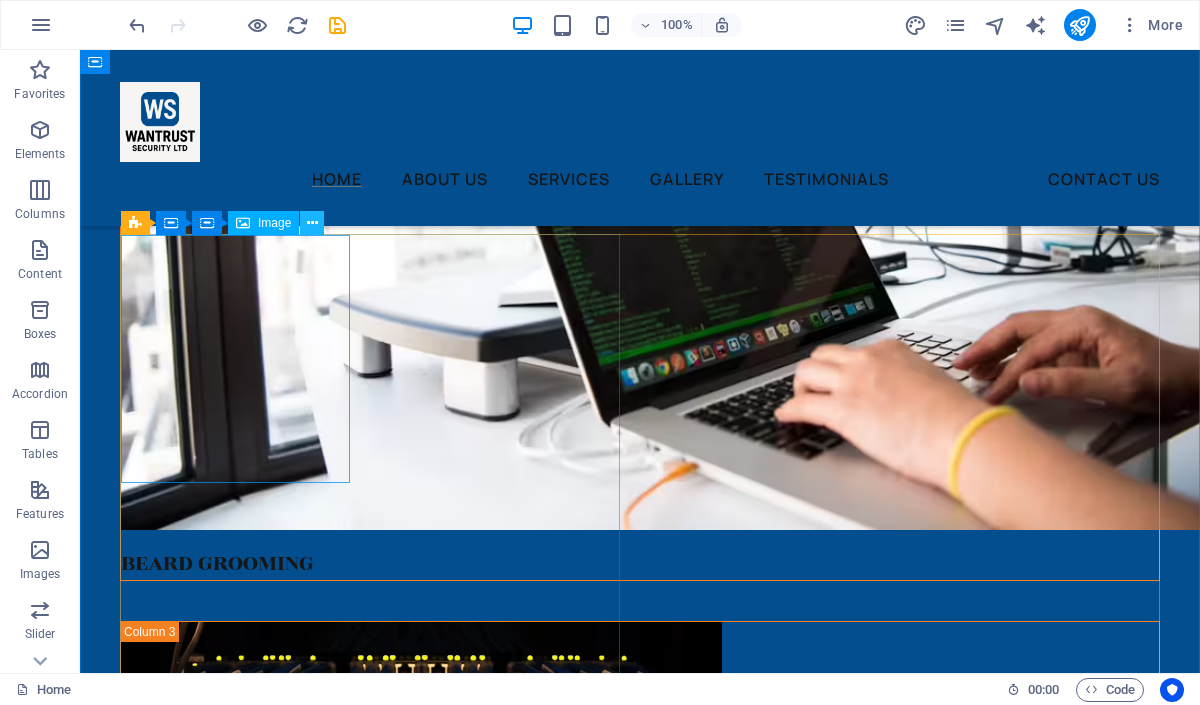click at bounding box center (312, 223) 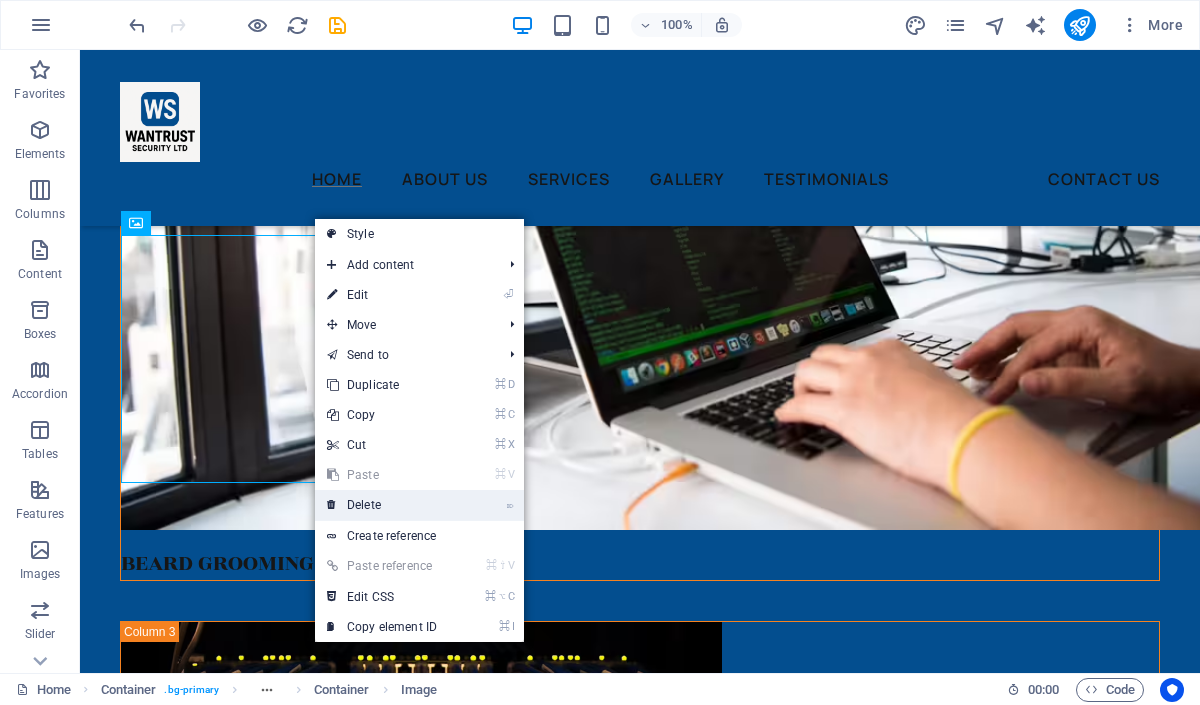 click on "⌦  Delete" at bounding box center [382, 505] 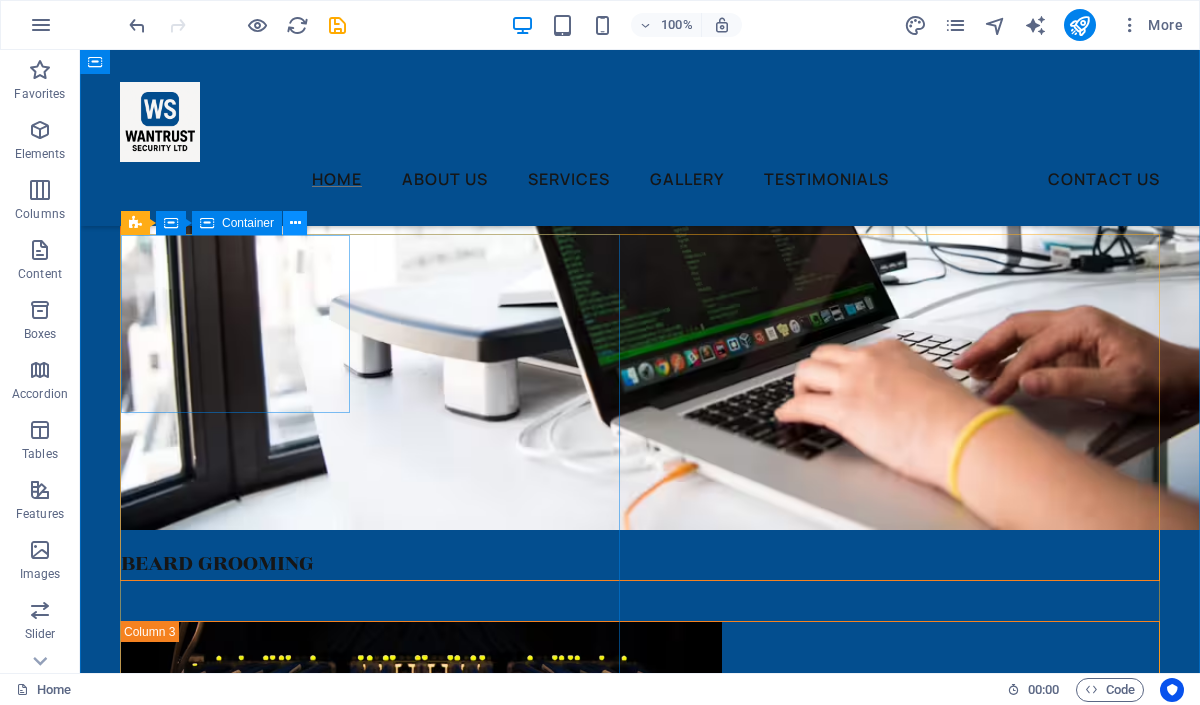 click at bounding box center [295, 223] 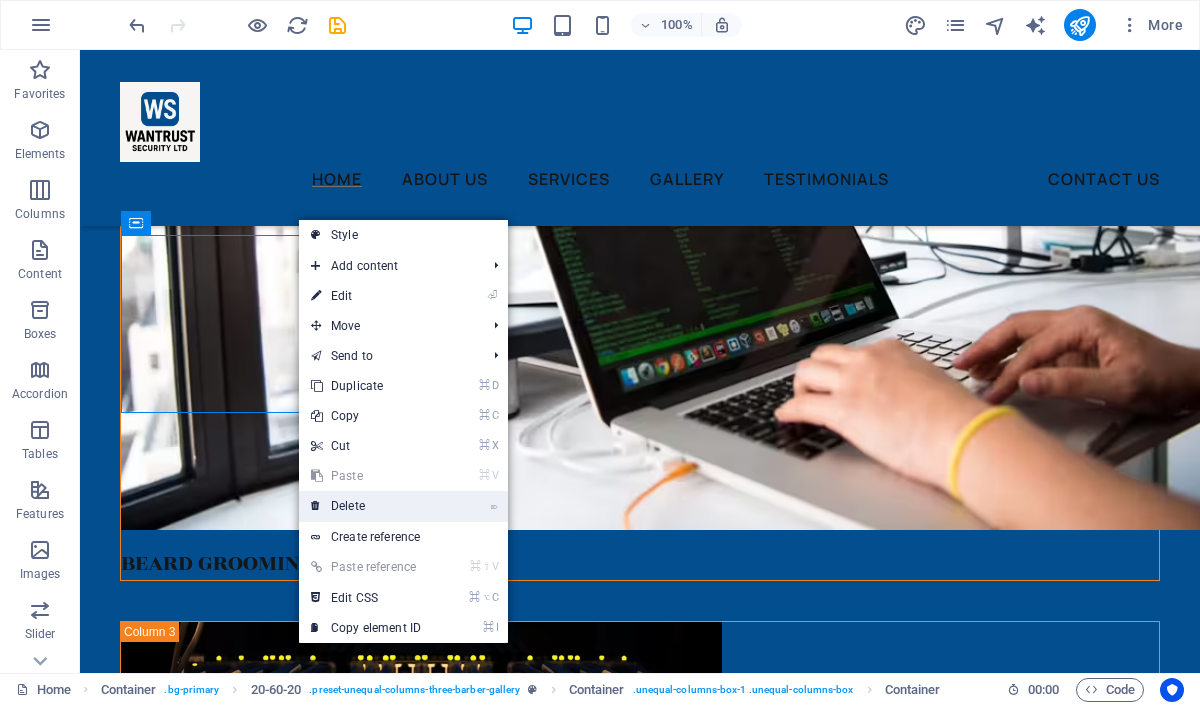 click on "⌦  Delete" at bounding box center (366, 506) 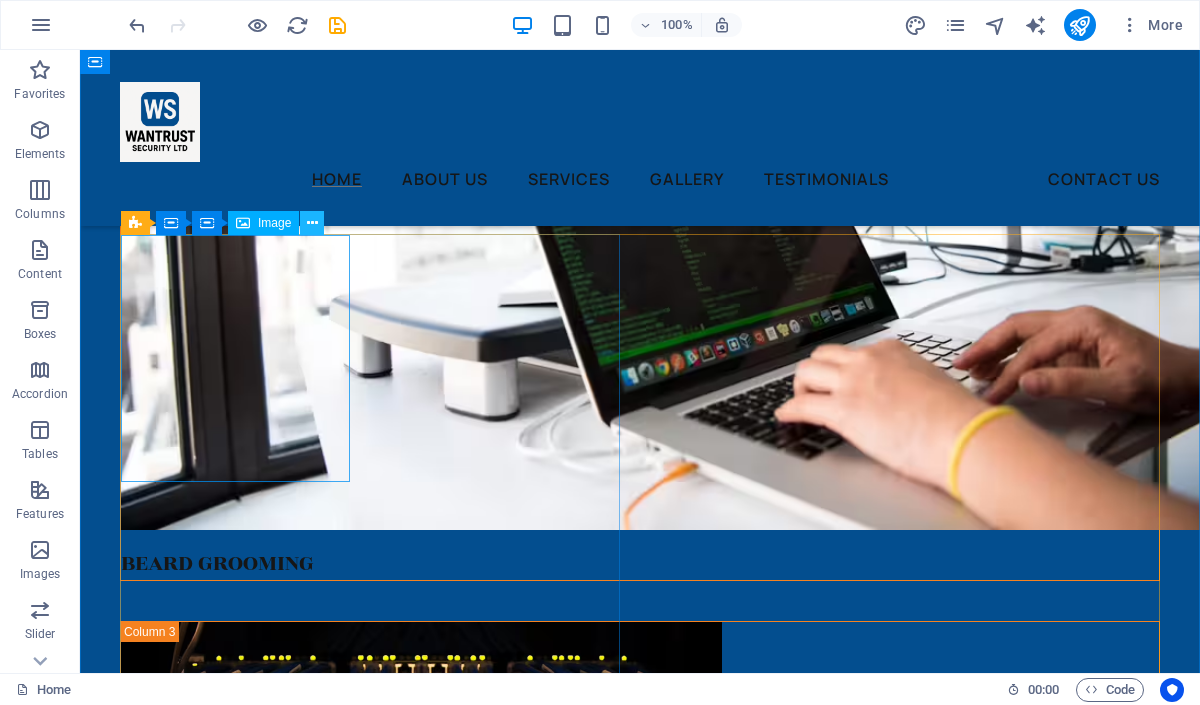 click at bounding box center [312, 223] 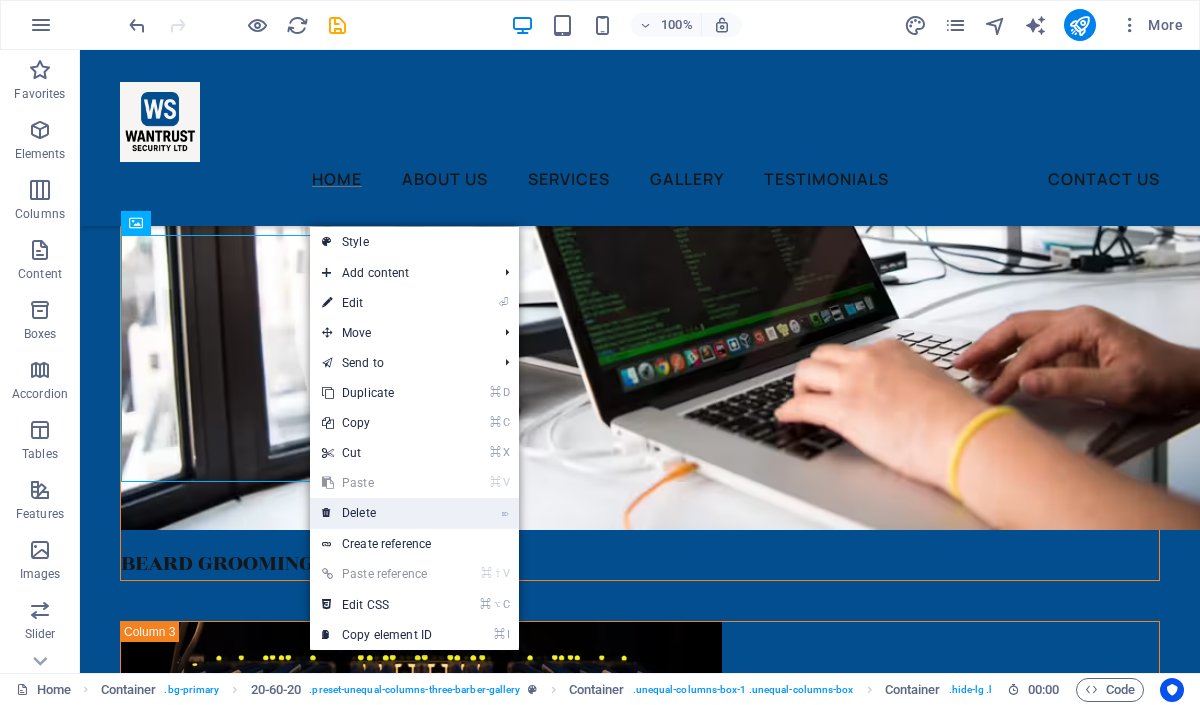 click on "⌦  Delete" at bounding box center [377, 513] 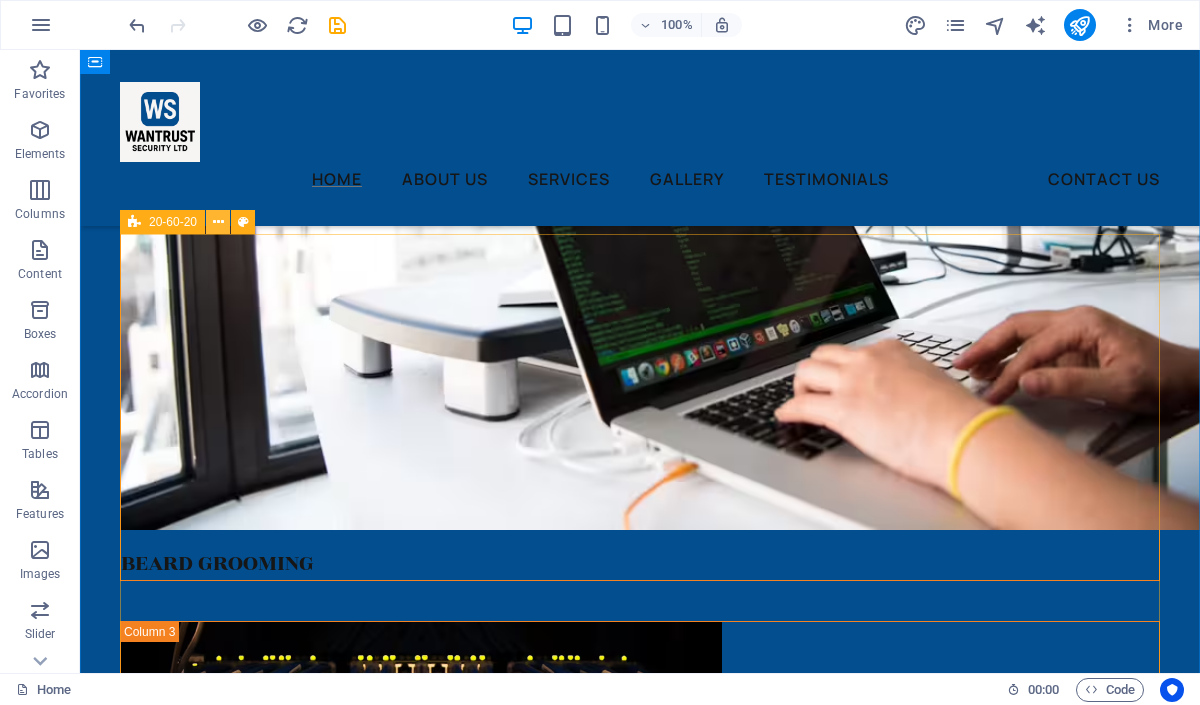 click at bounding box center (218, 222) 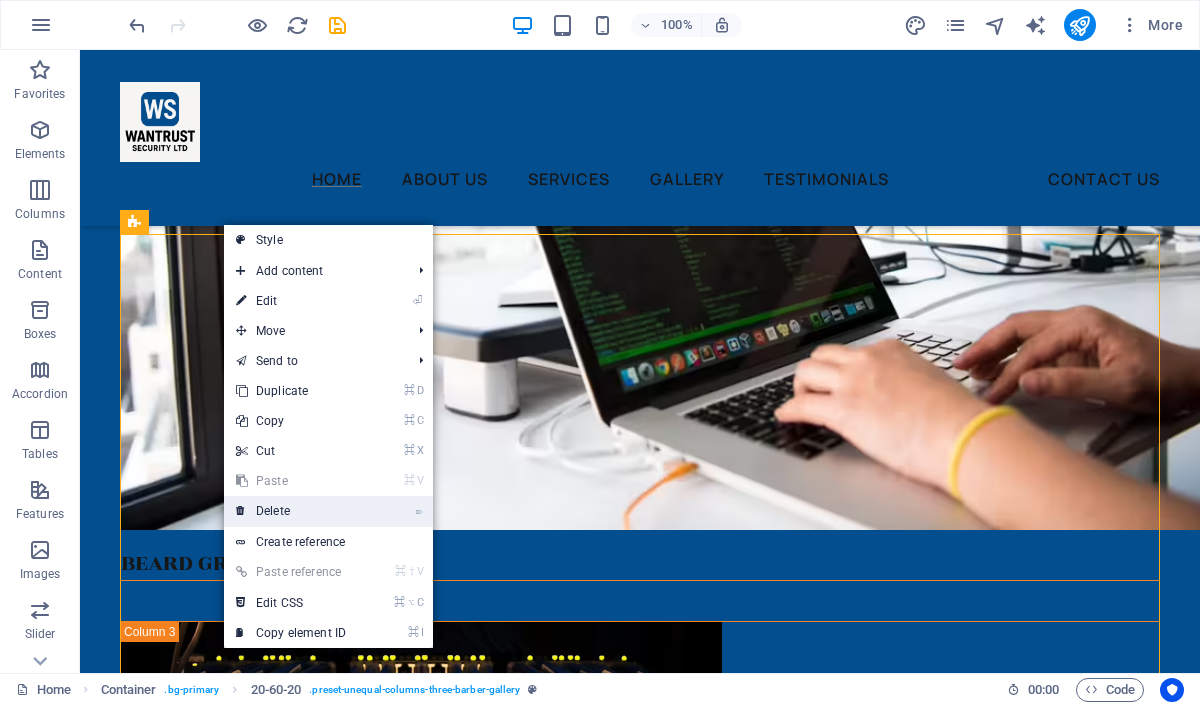 click on "⌦  Delete" at bounding box center (291, 511) 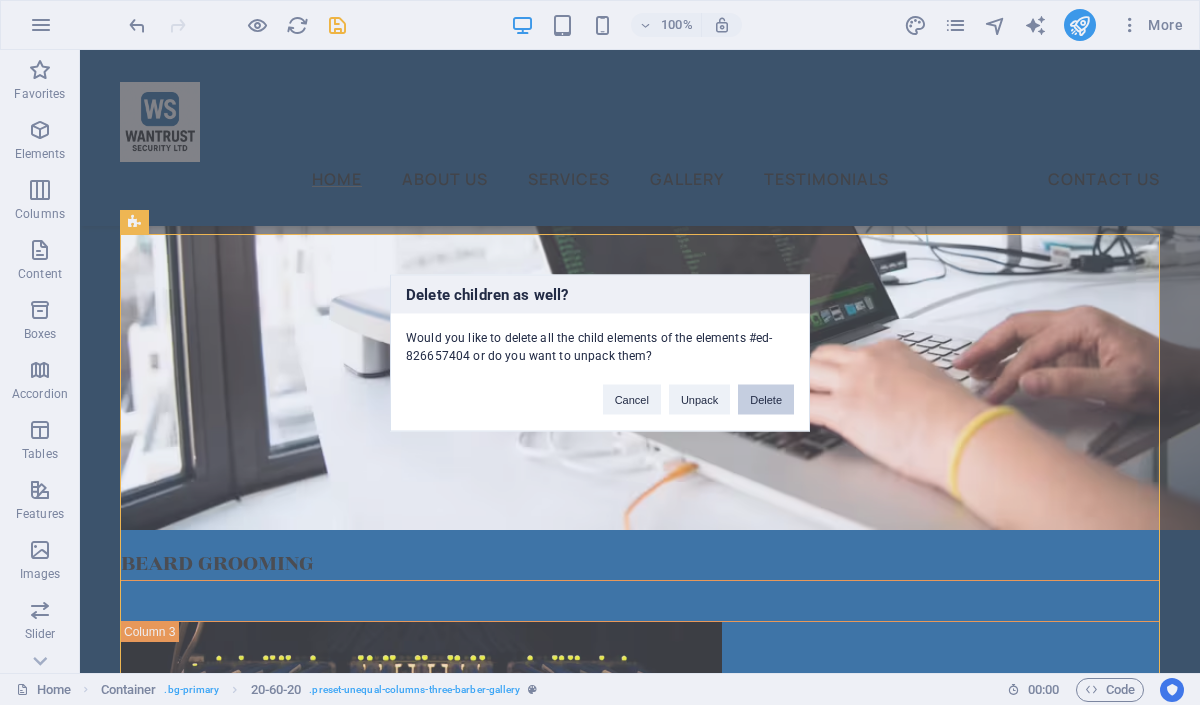 click on "Delete" at bounding box center (766, 399) 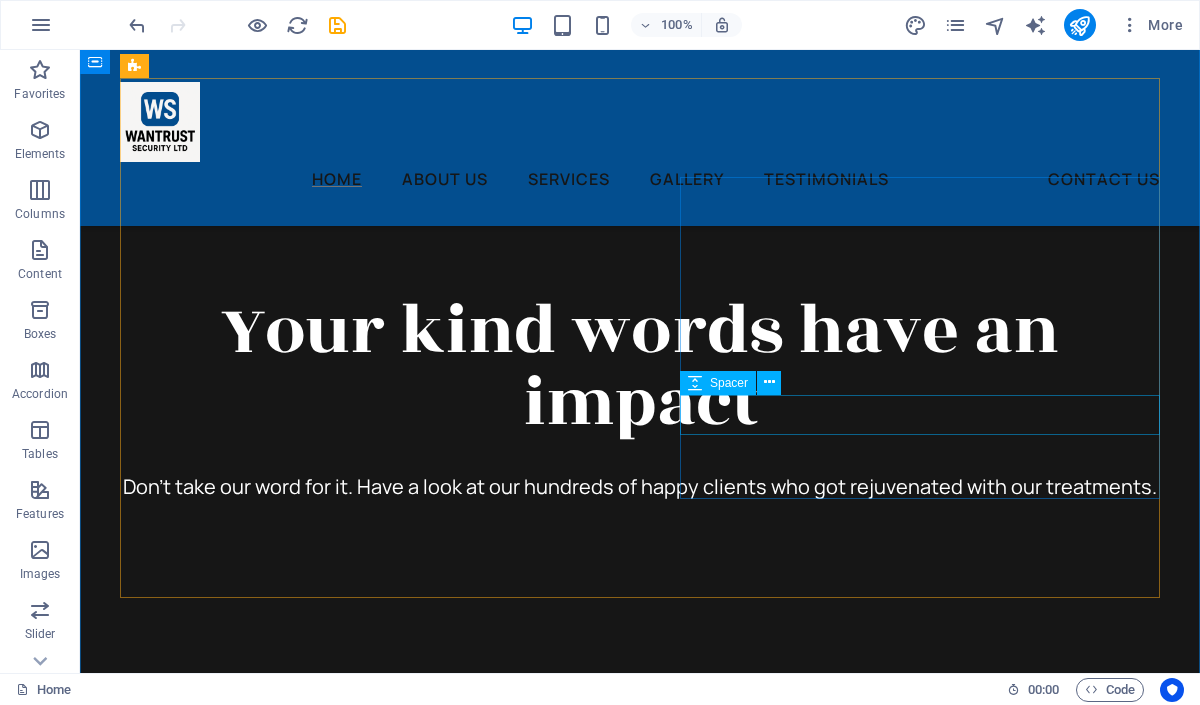 scroll, scrollTop: 6615, scrollLeft: 0, axis: vertical 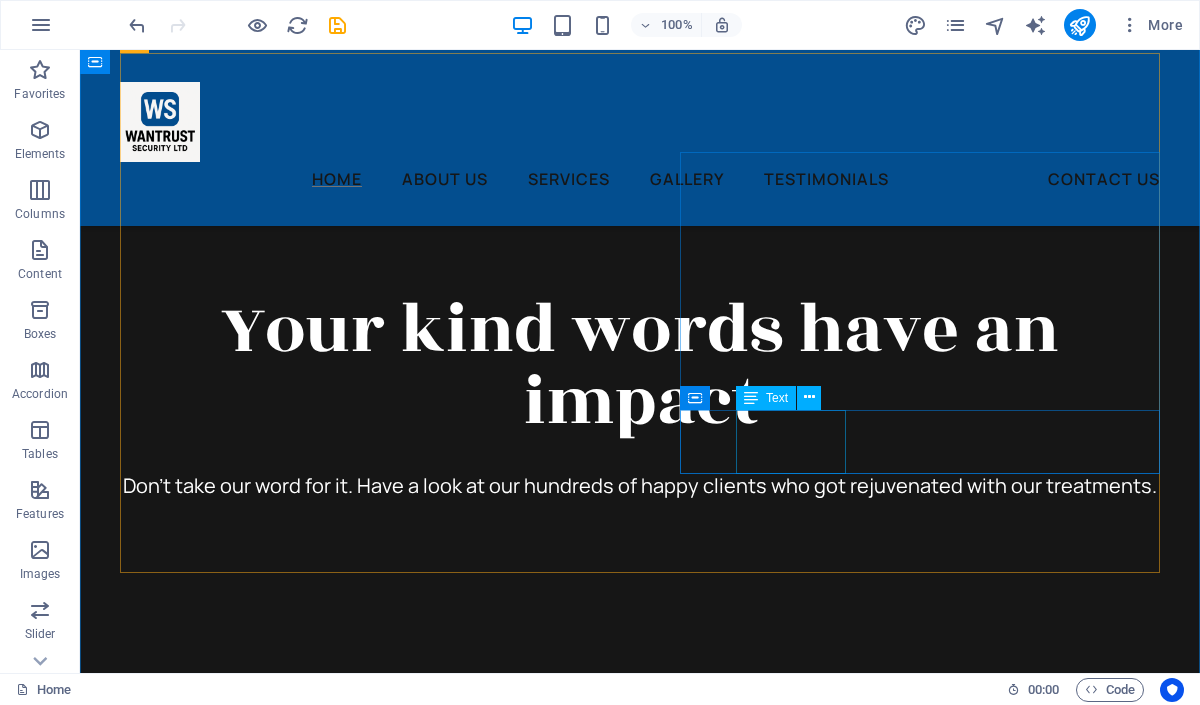 click on "Street Berlin   12345" at bounding box center (360, 2413) 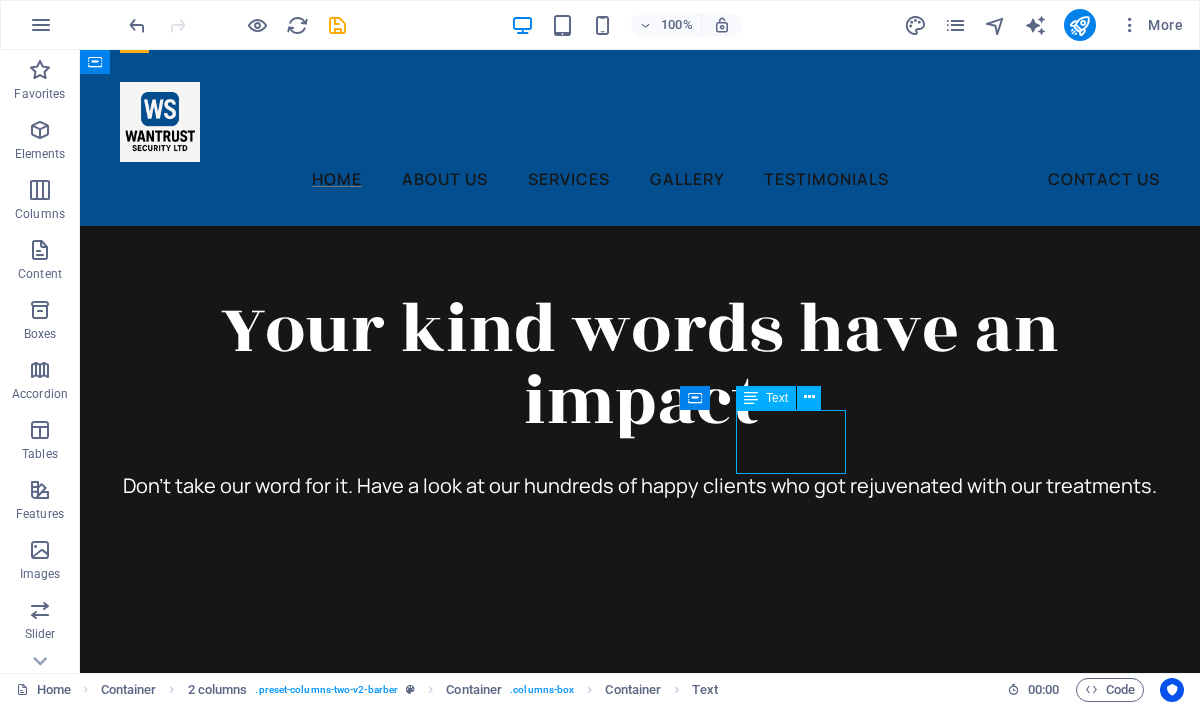click on "Street Berlin   12345" at bounding box center (360, 2413) 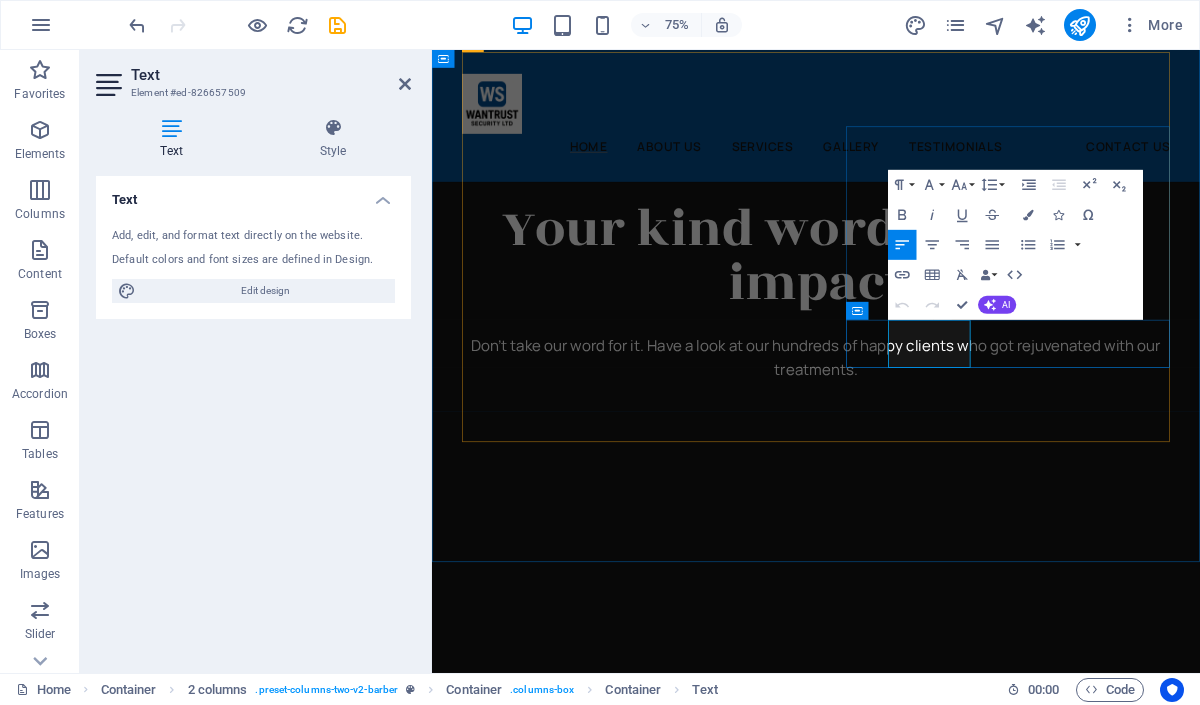 drag, startPoint x: 1054, startPoint y: 434, endPoint x: 1110, endPoint y: 452, distance: 58.821766 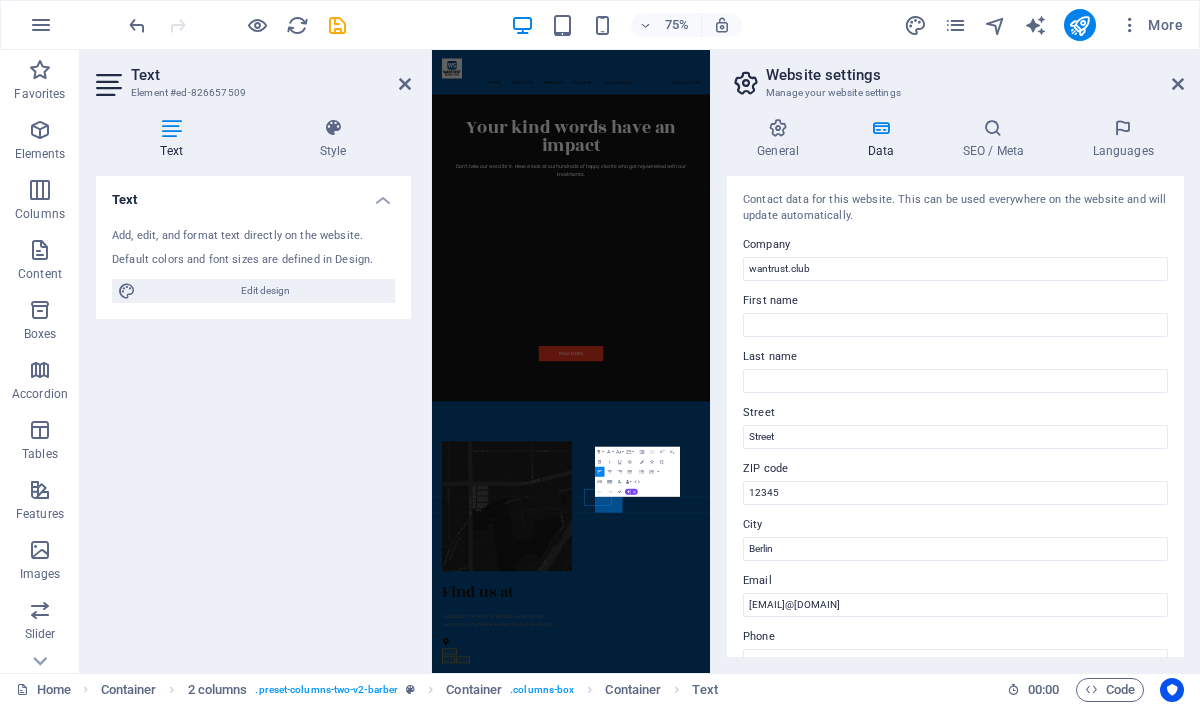 scroll, scrollTop: 5187, scrollLeft: 0, axis: vertical 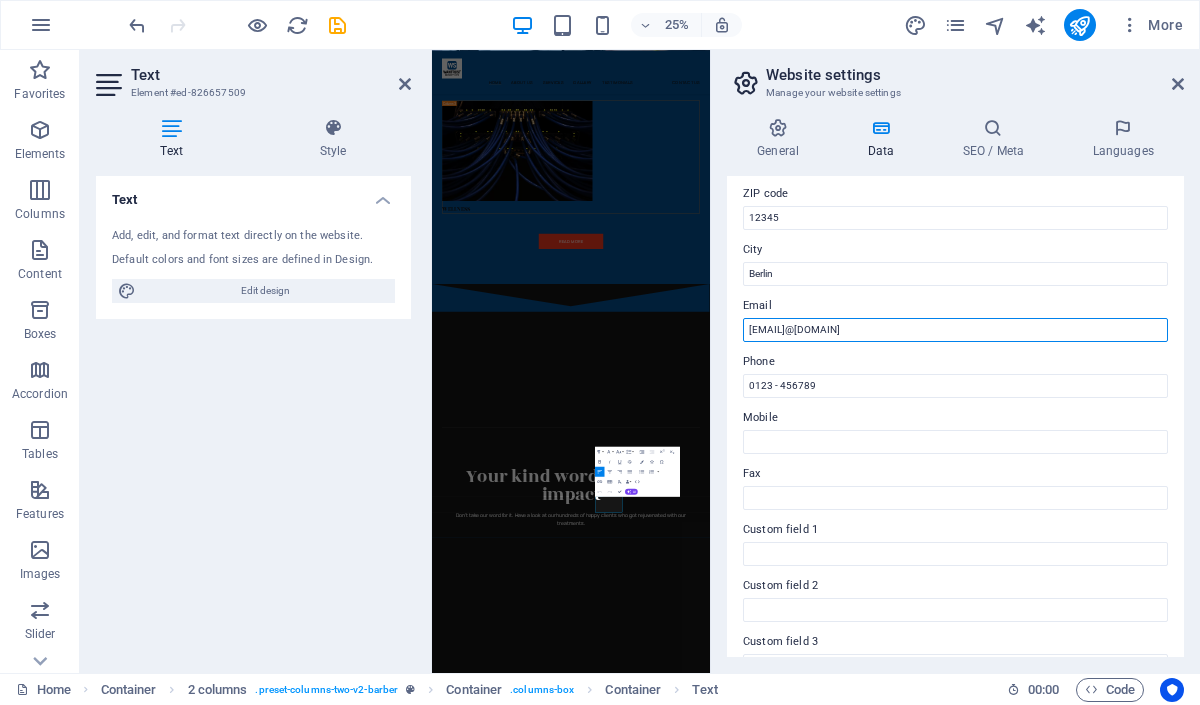 click on "d7e872e7fe0ec22e3774f57435bf5c@cpanel.local" at bounding box center [955, 330] 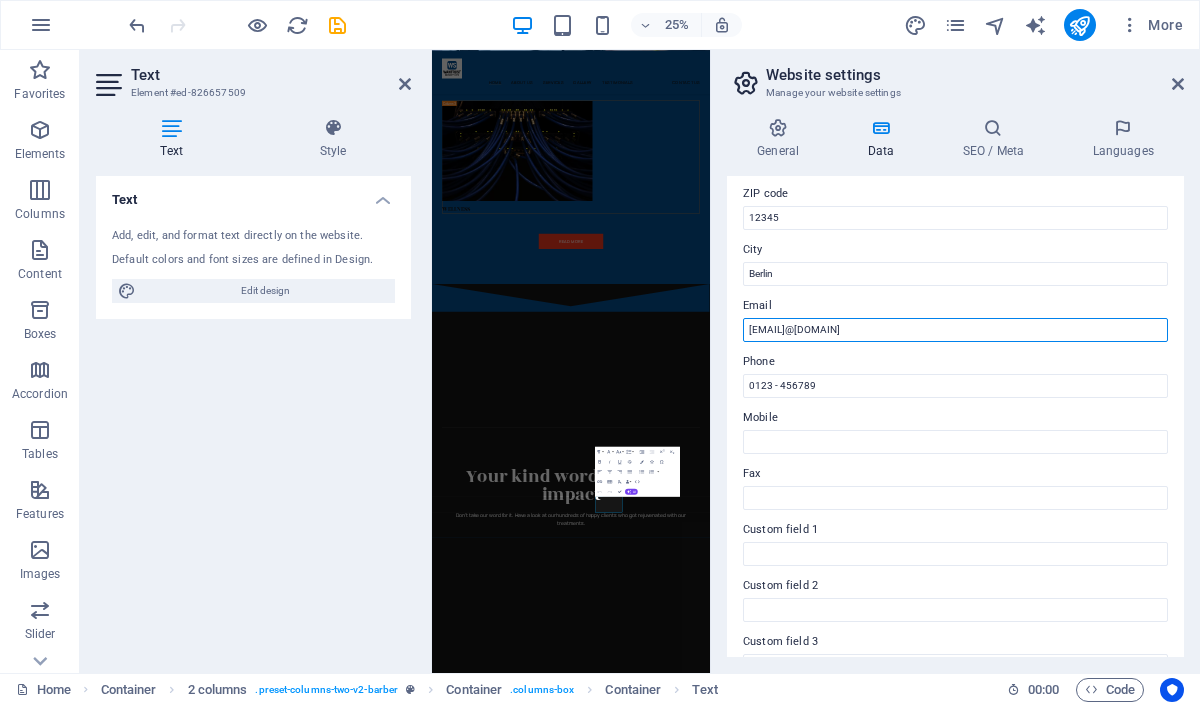 click on "d7e872e7fe0ec22e3774f57435bf5c@cpanel.local" at bounding box center [955, 330] 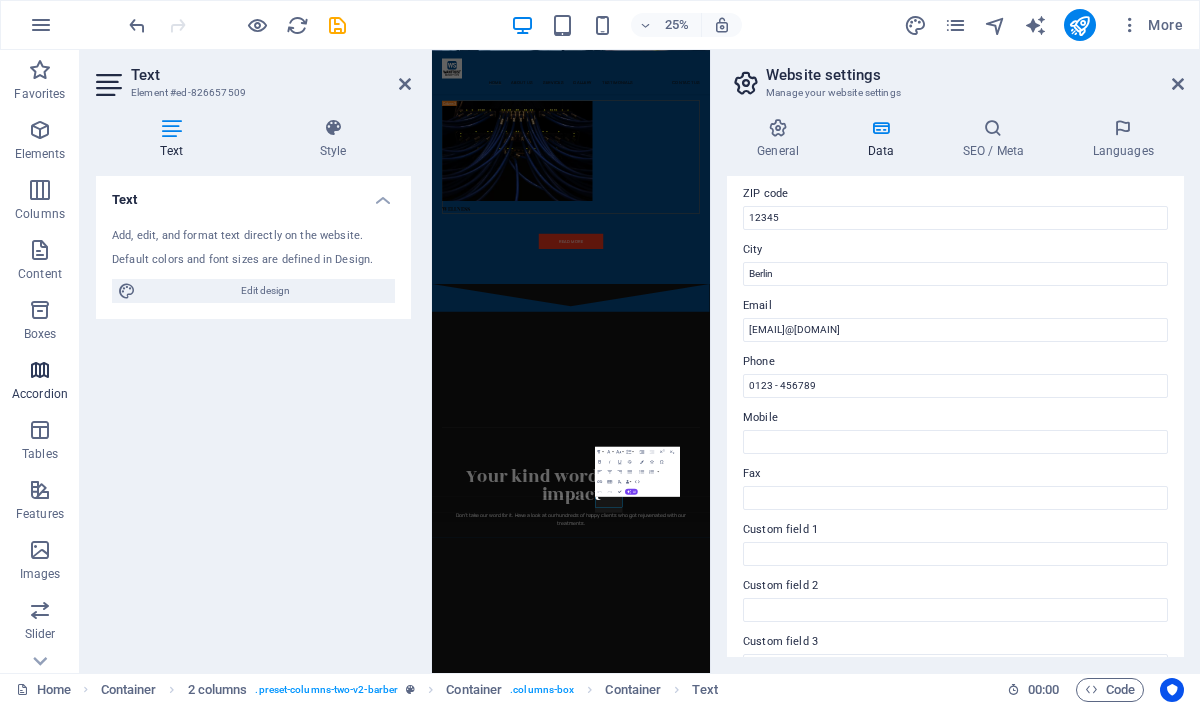 scroll, scrollTop: 5187, scrollLeft: 0, axis: vertical 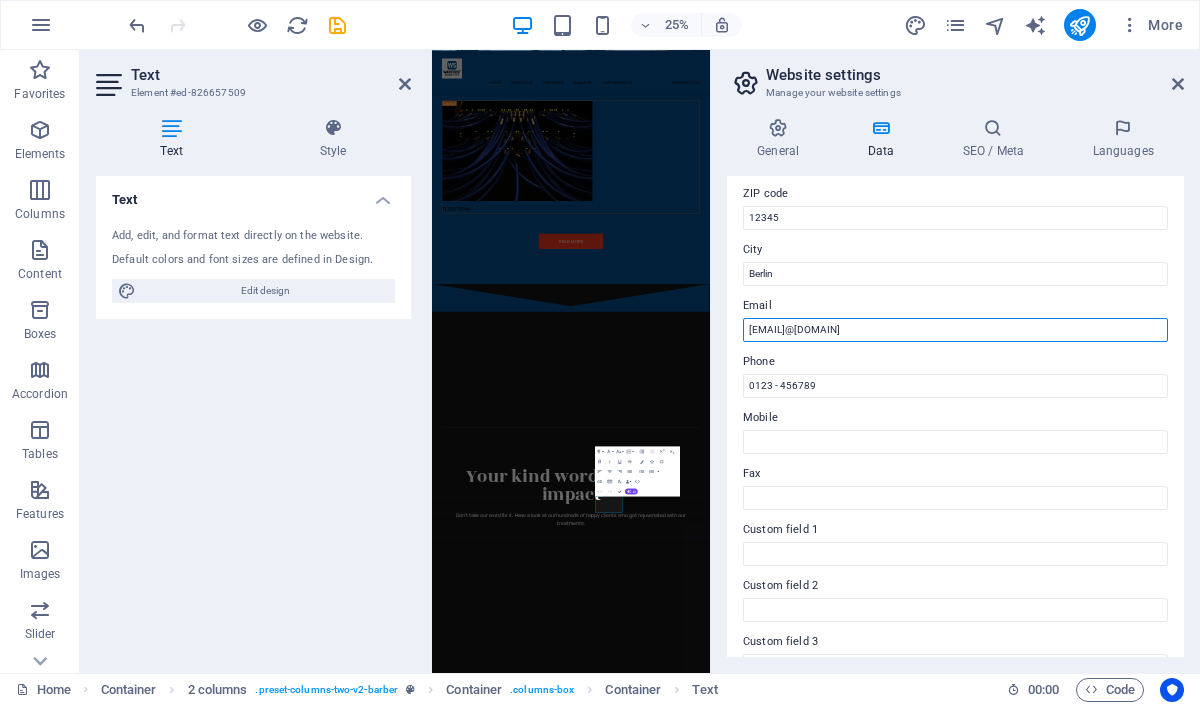 click on "d7e872e7fe0ec22e3774f57435bf5c@cpanel.local" at bounding box center (955, 330) 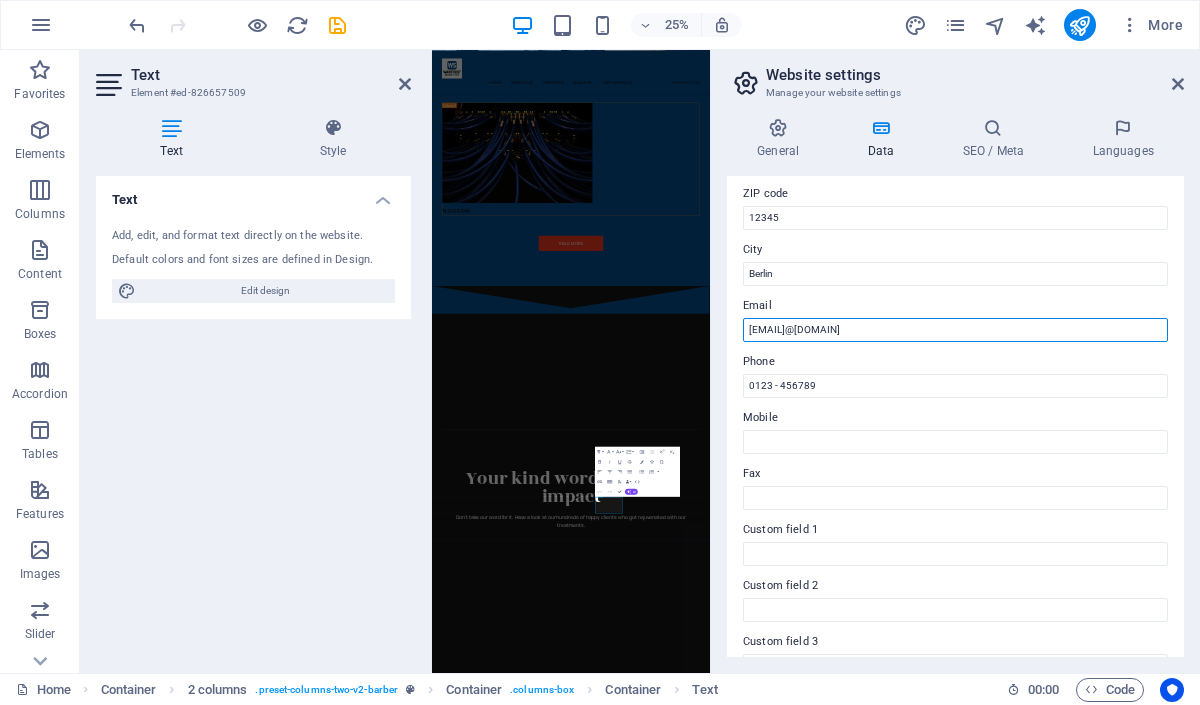 type on "oluyomi@wantrust.club" 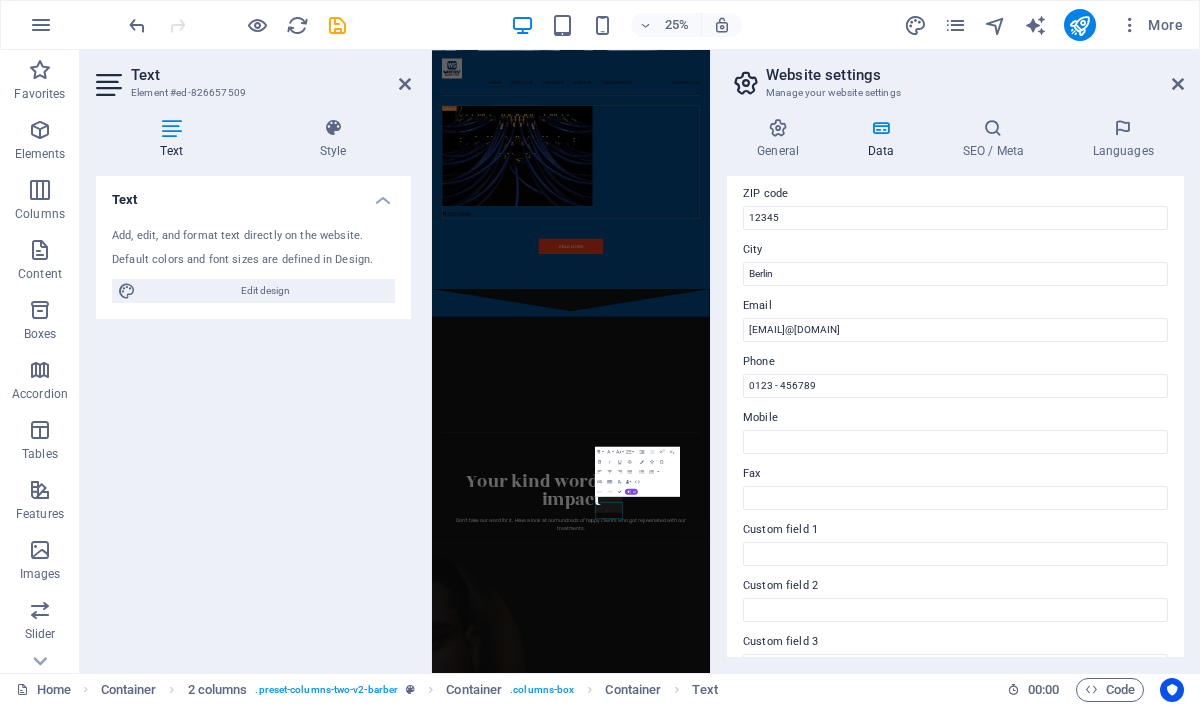 scroll, scrollTop: 5163, scrollLeft: 0, axis: vertical 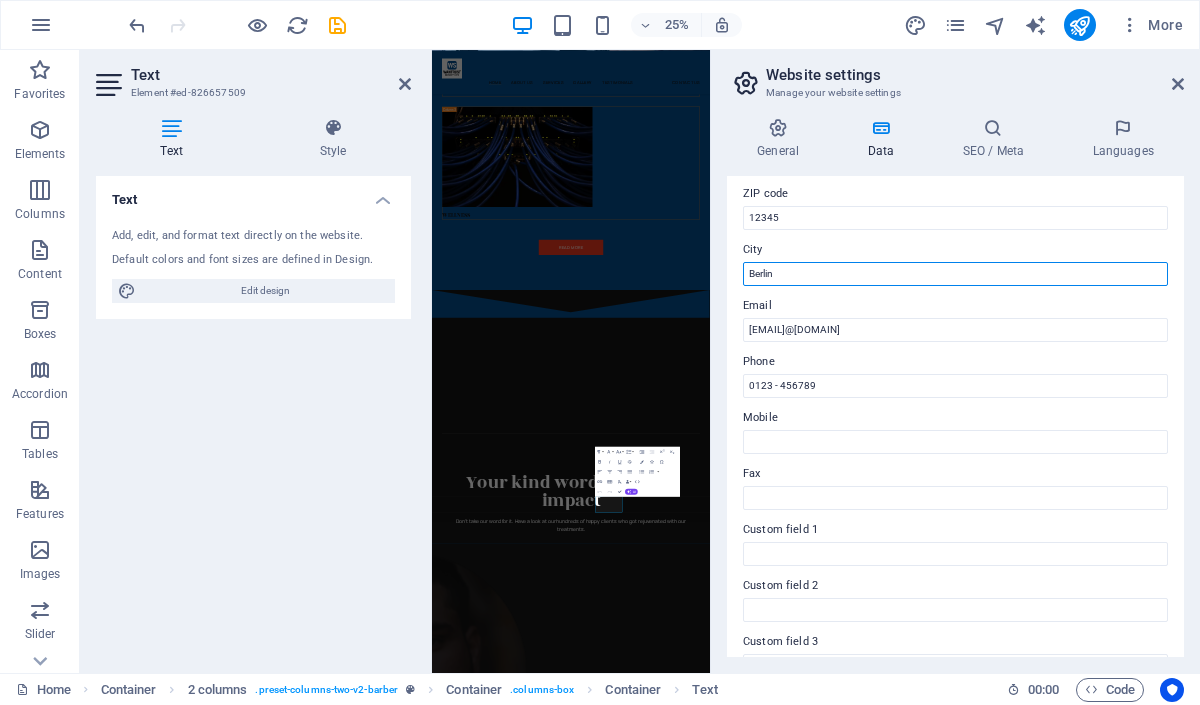 click on "Berlin" at bounding box center [955, 274] 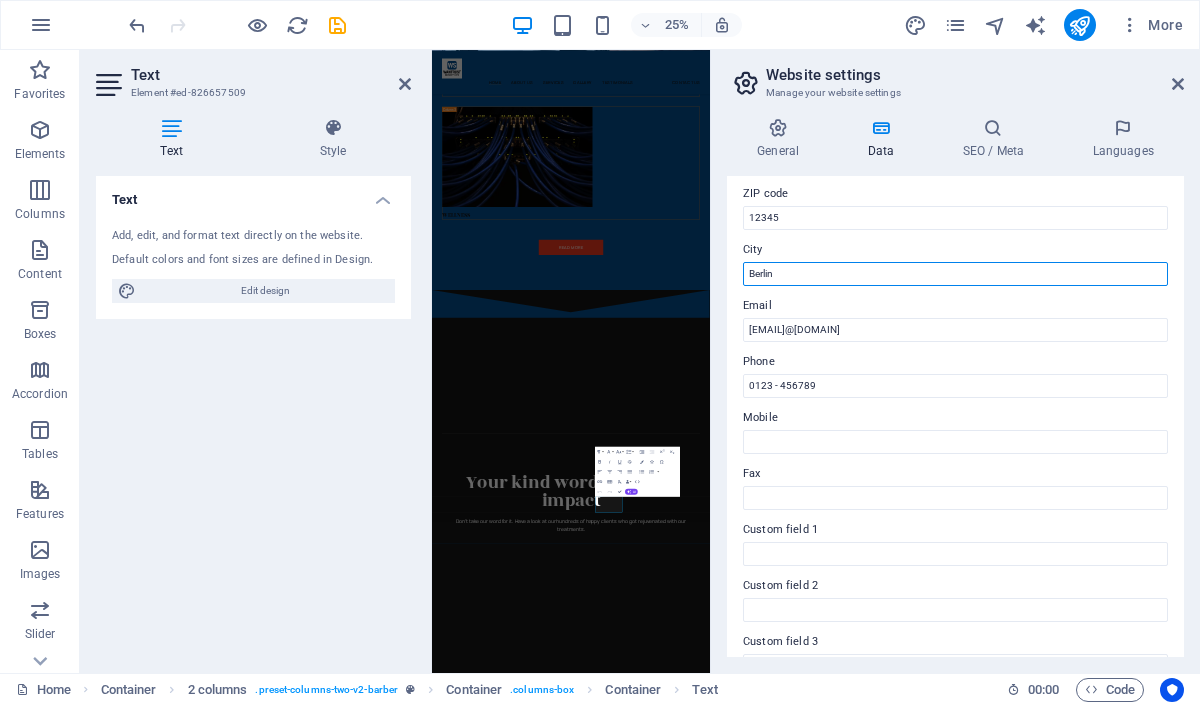 click on "Berlin" at bounding box center (955, 274) 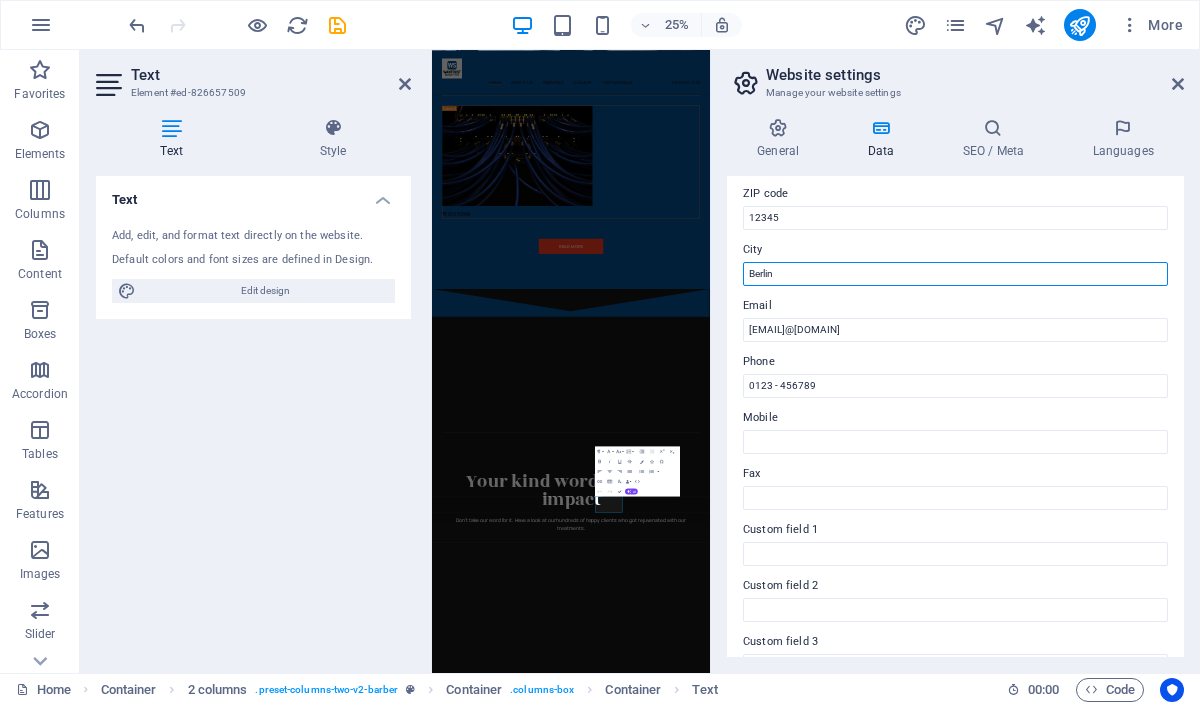 paste on "Essex" 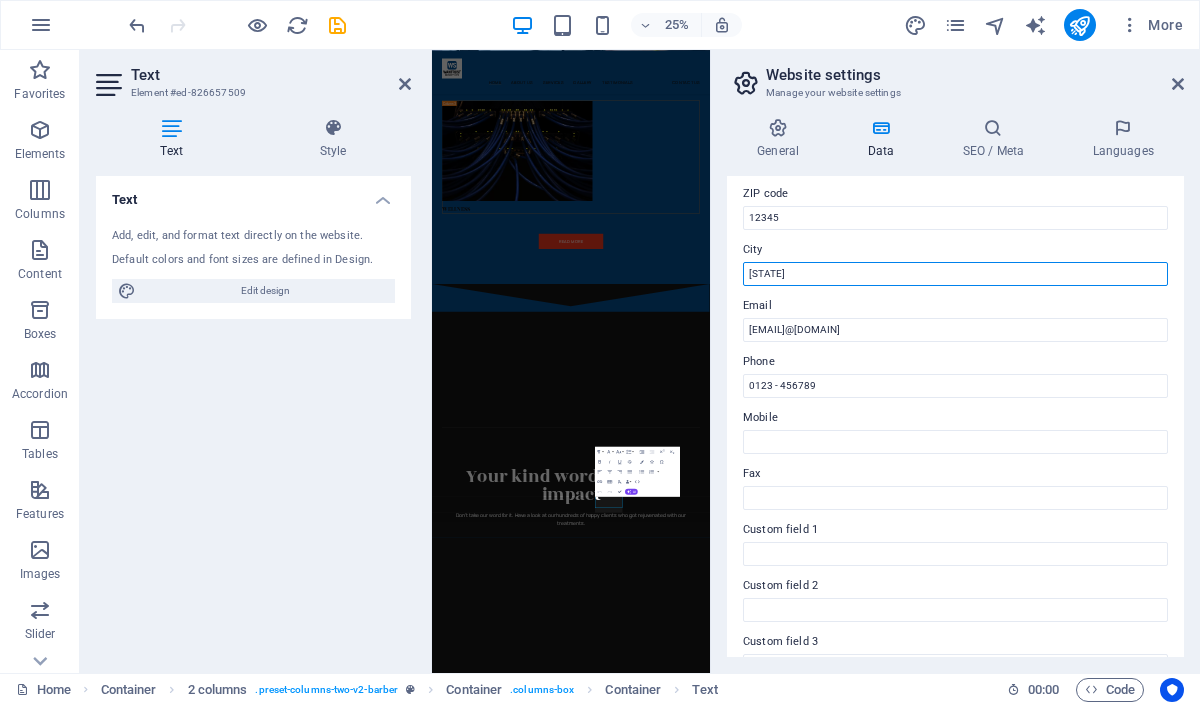 scroll, scrollTop: 5187, scrollLeft: 0, axis: vertical 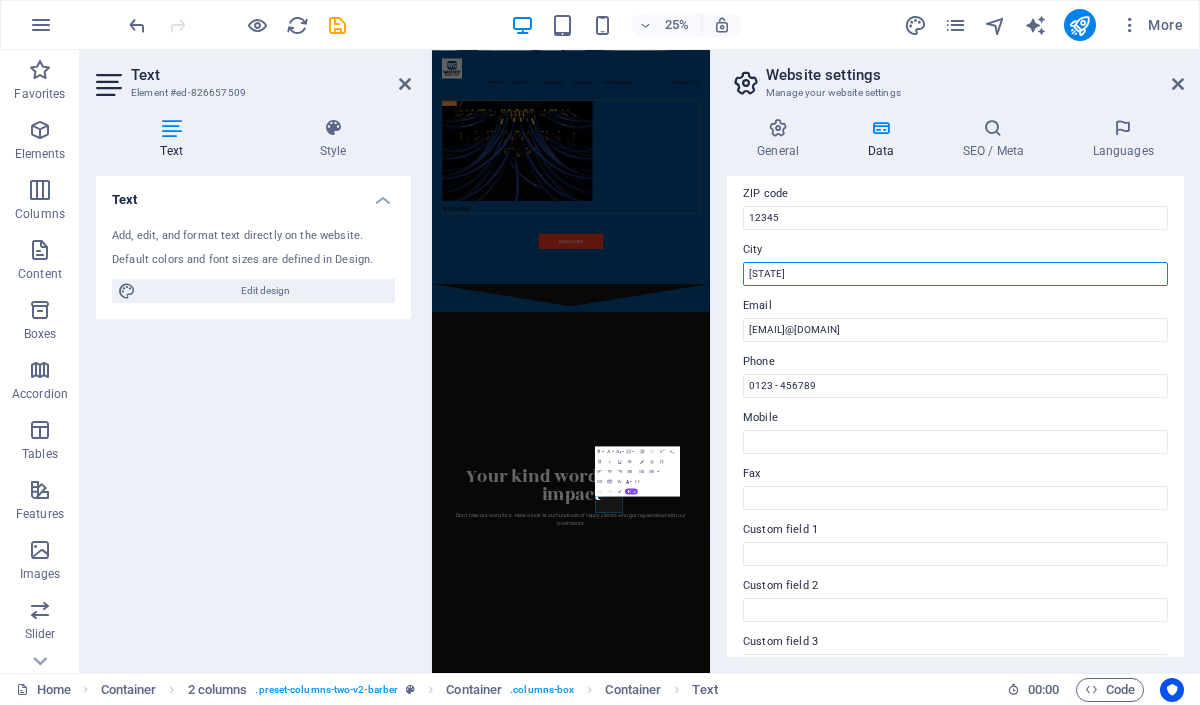 type on "Essex" 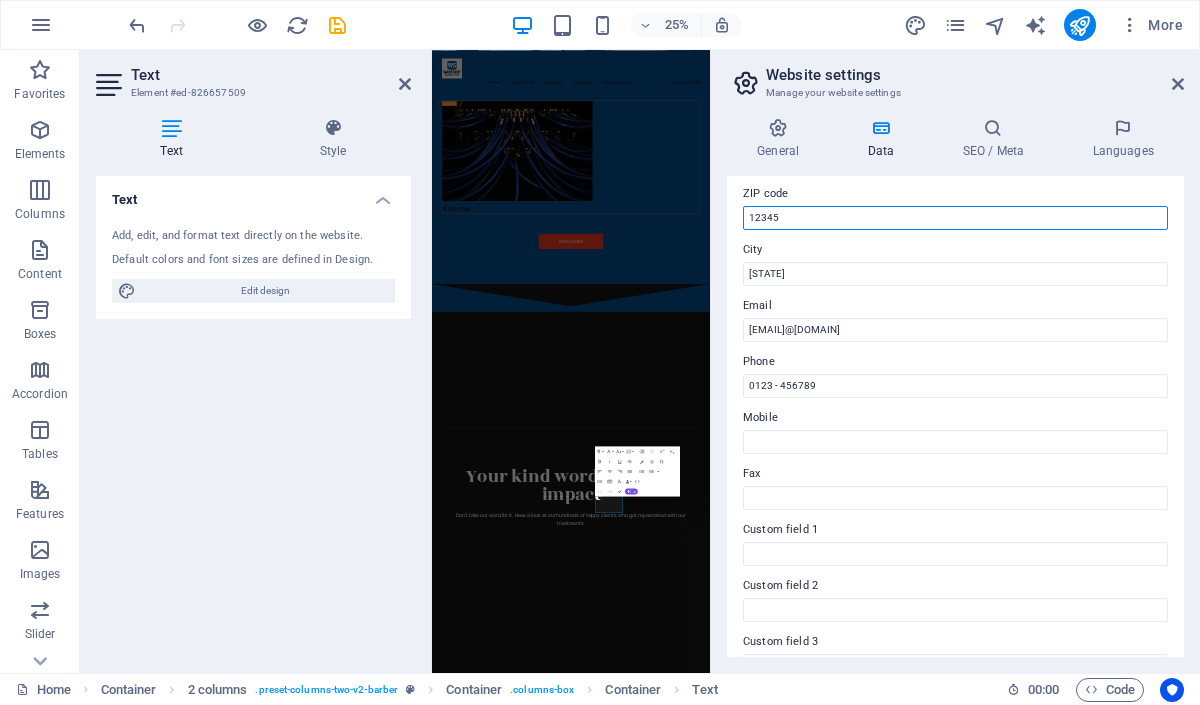 click on "12345" at bounding box center [955, 218] 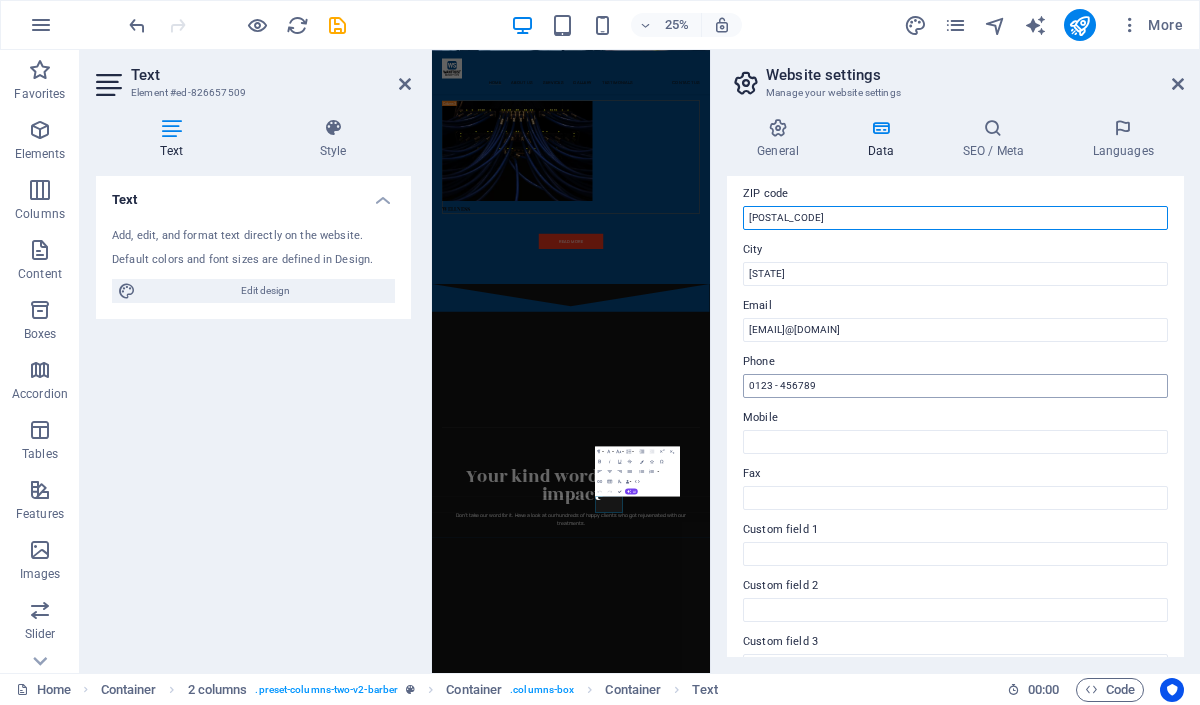 type on "CM20 1YS" 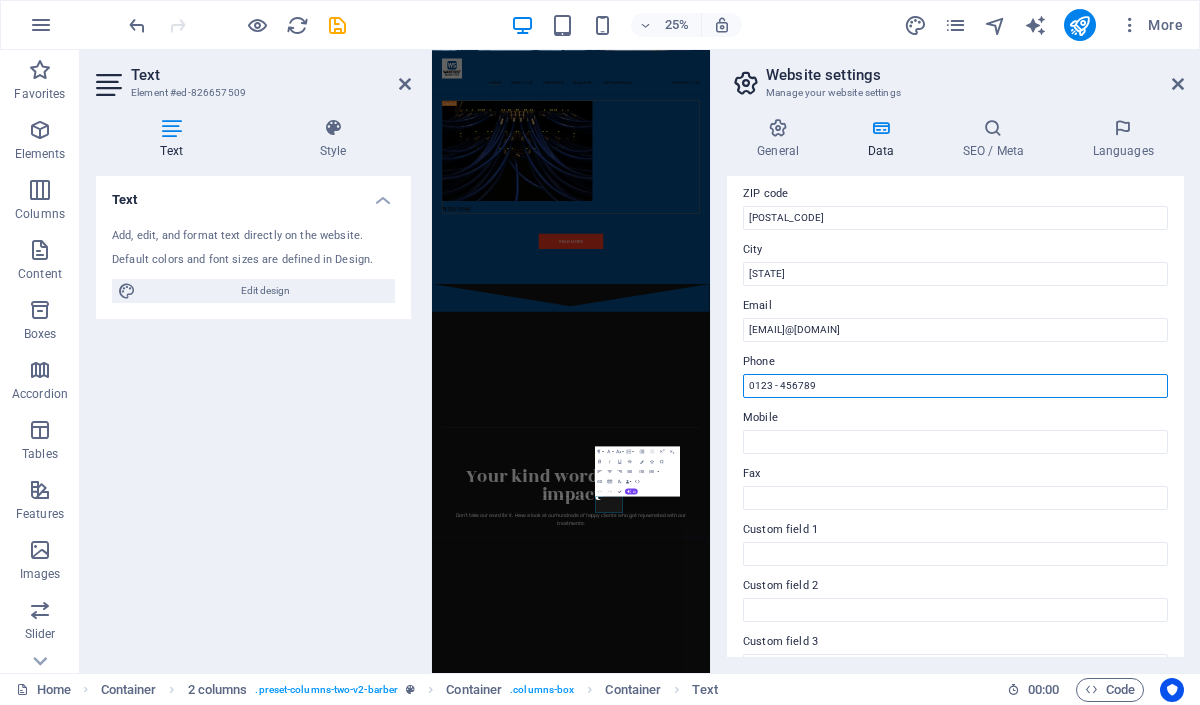 click on "0123 - 456789" at bounding box center [955, 386] 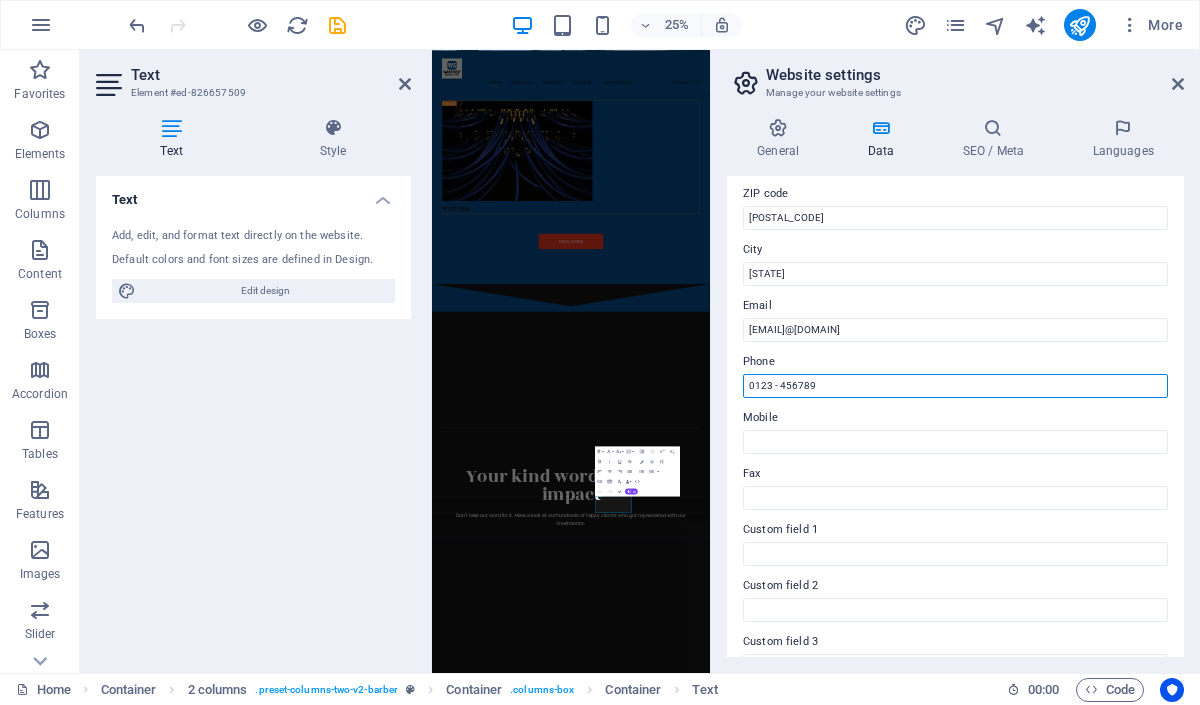 click on "0123 - 456789" at bounding box center (955, 386) 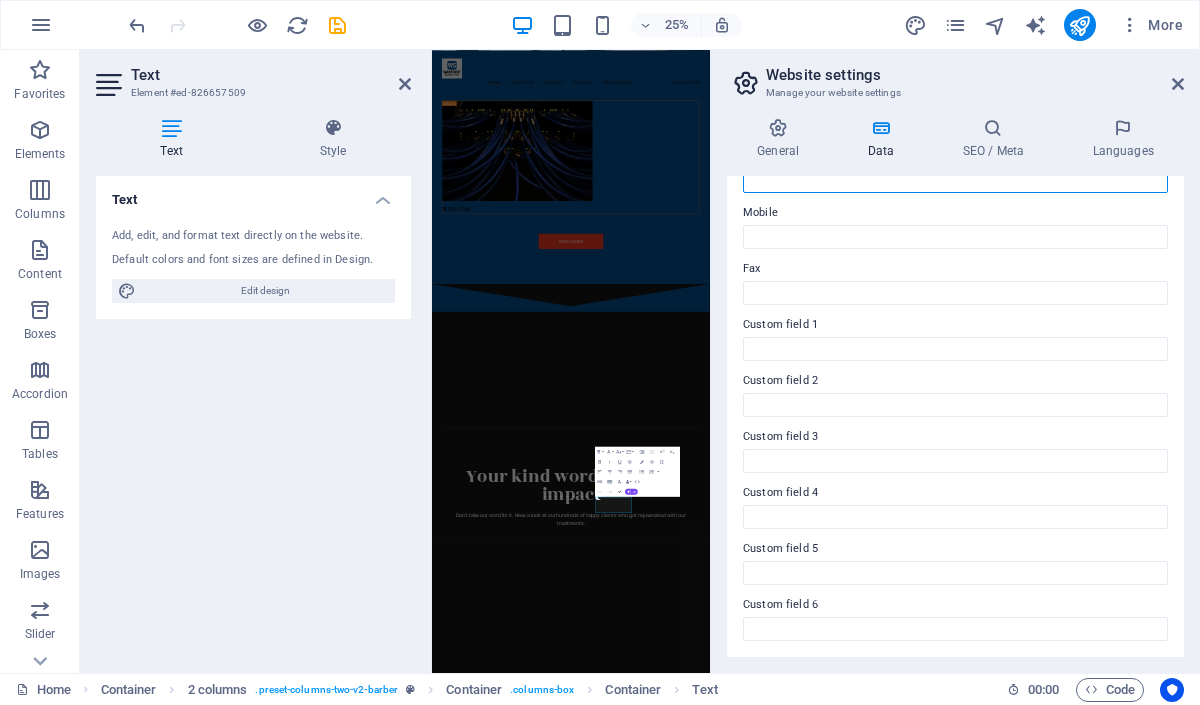 scroll, scrollTop: 181, scrollLeft: 0, axis: vertical 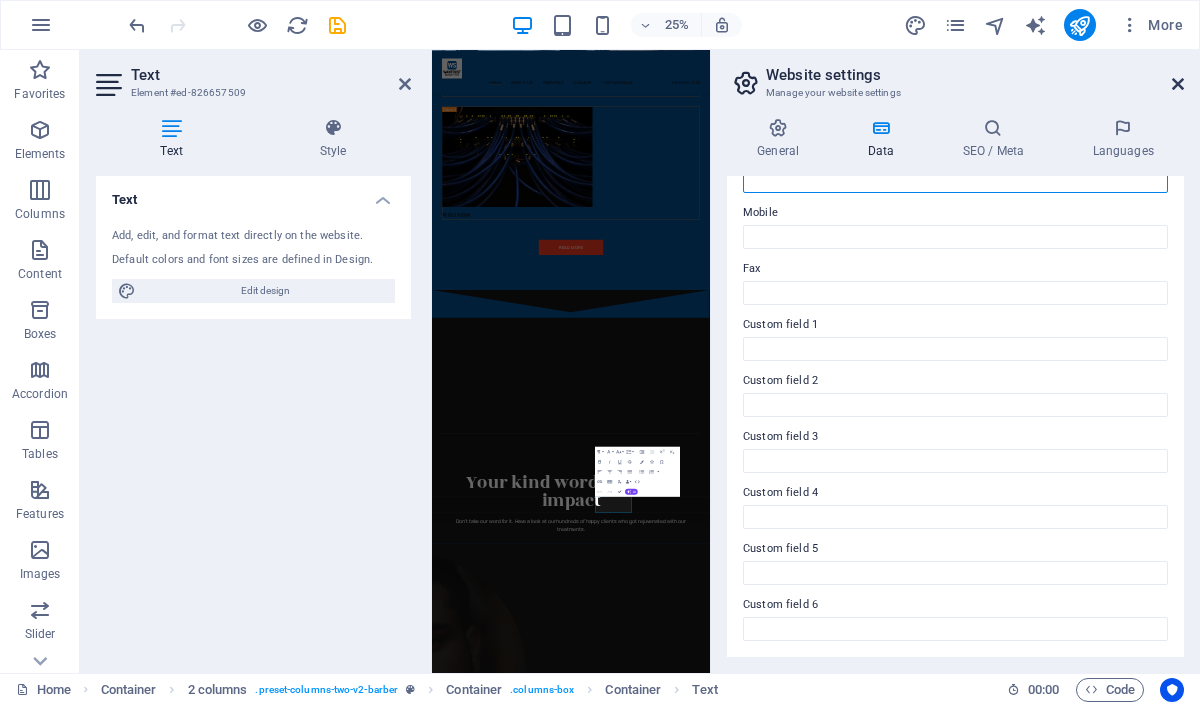 type 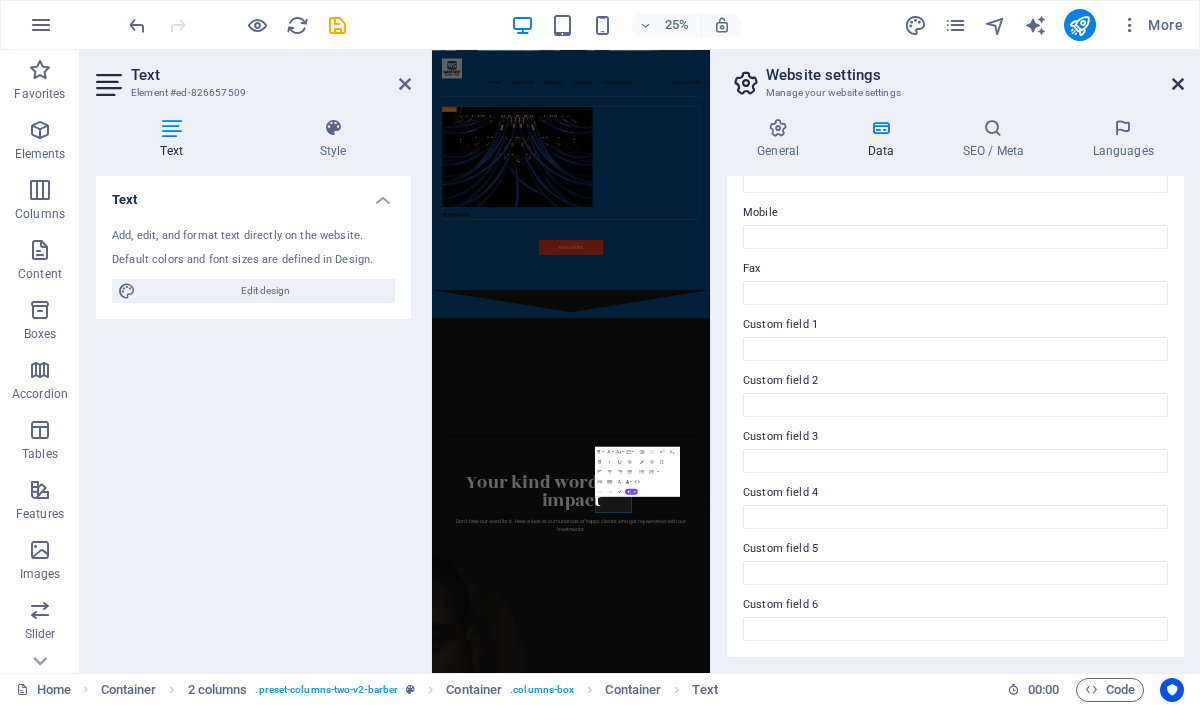 click at bounding box center (1178, 84) 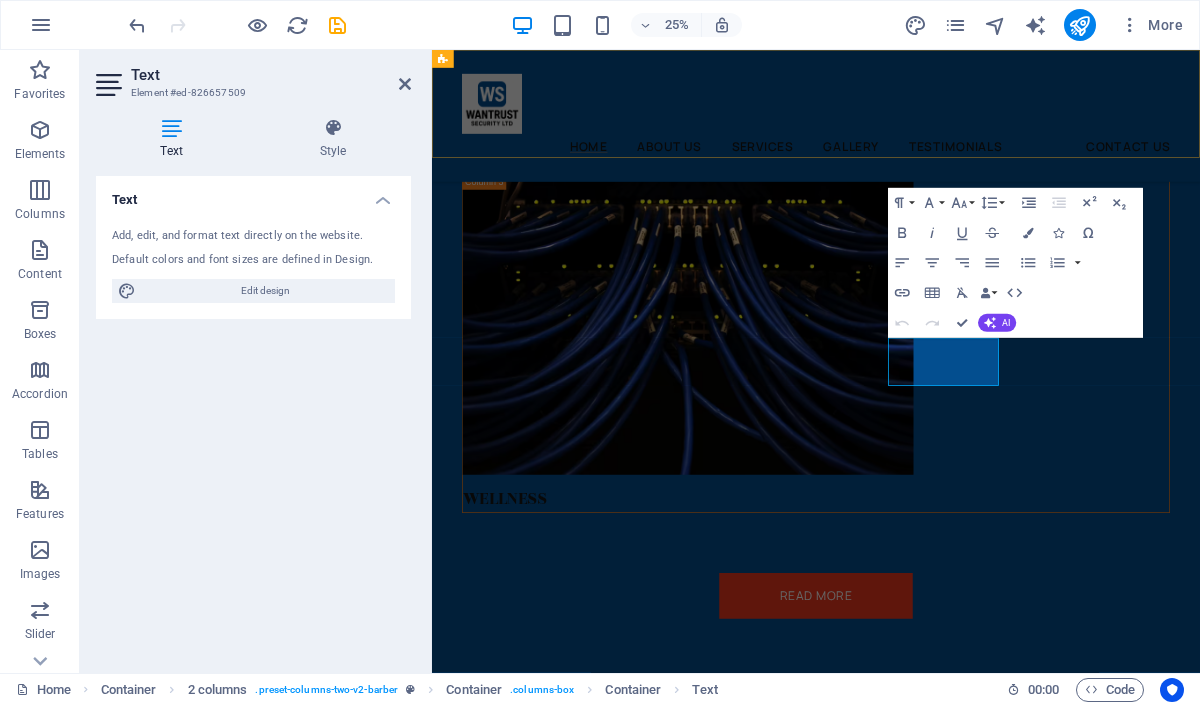 scroll, scrollTop: 6535, scrollLeft: 0, axis: vertical 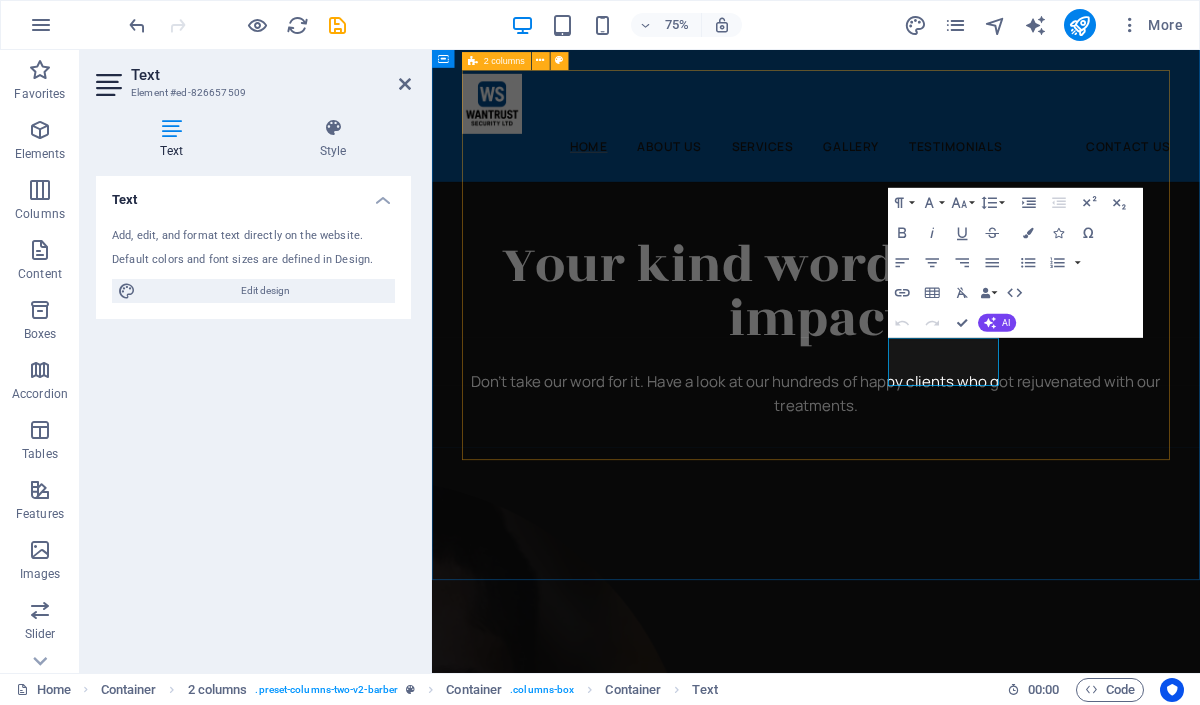 click on "Find us at Located in the heart of Buffalo, we bring the liveliness to mundane weeks and fun weekends. Street Essex   CM20 1YS" at bounding box center [944, 2029] 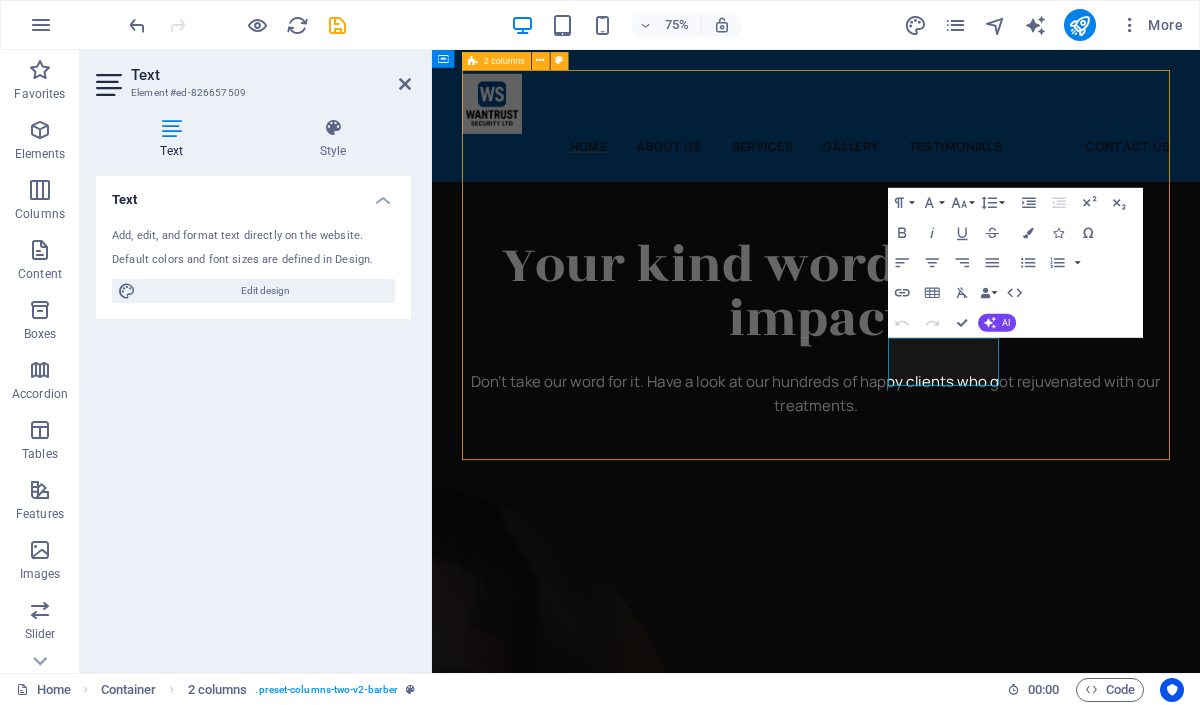 scroll, scrollTop: 6567, scrollLeft: 0, axis: vertical 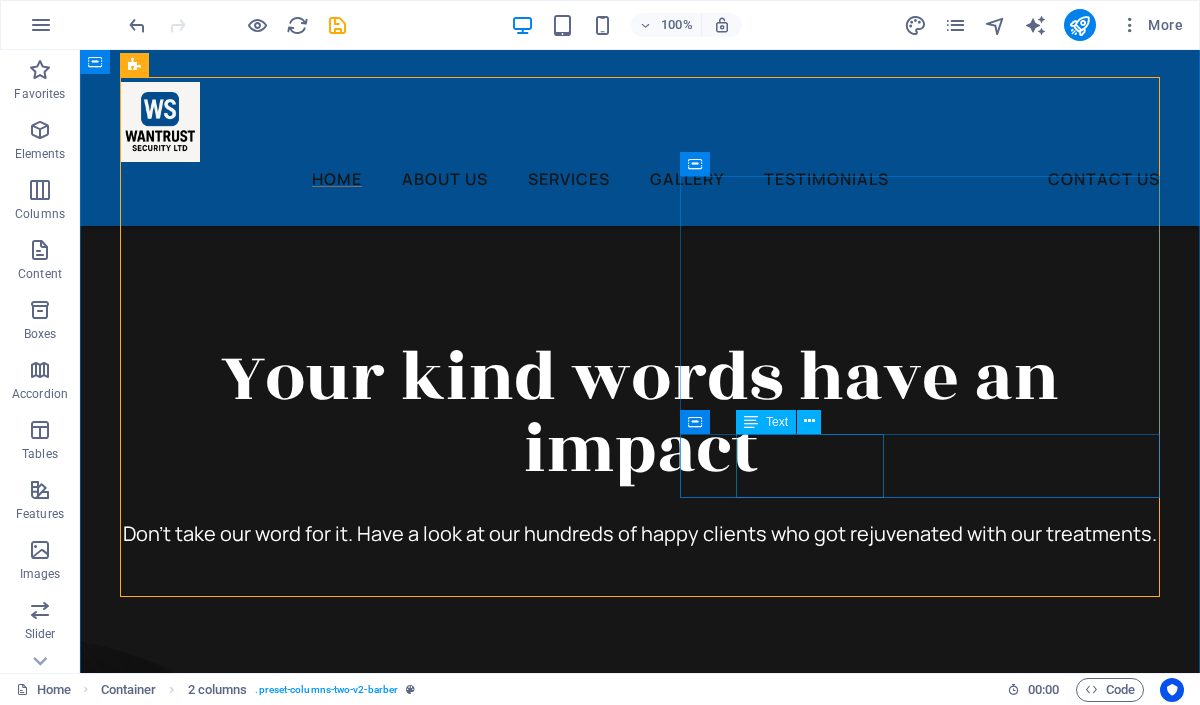 click on "Street Essex   CM20 1YS" at bounding box center (360, 2437) 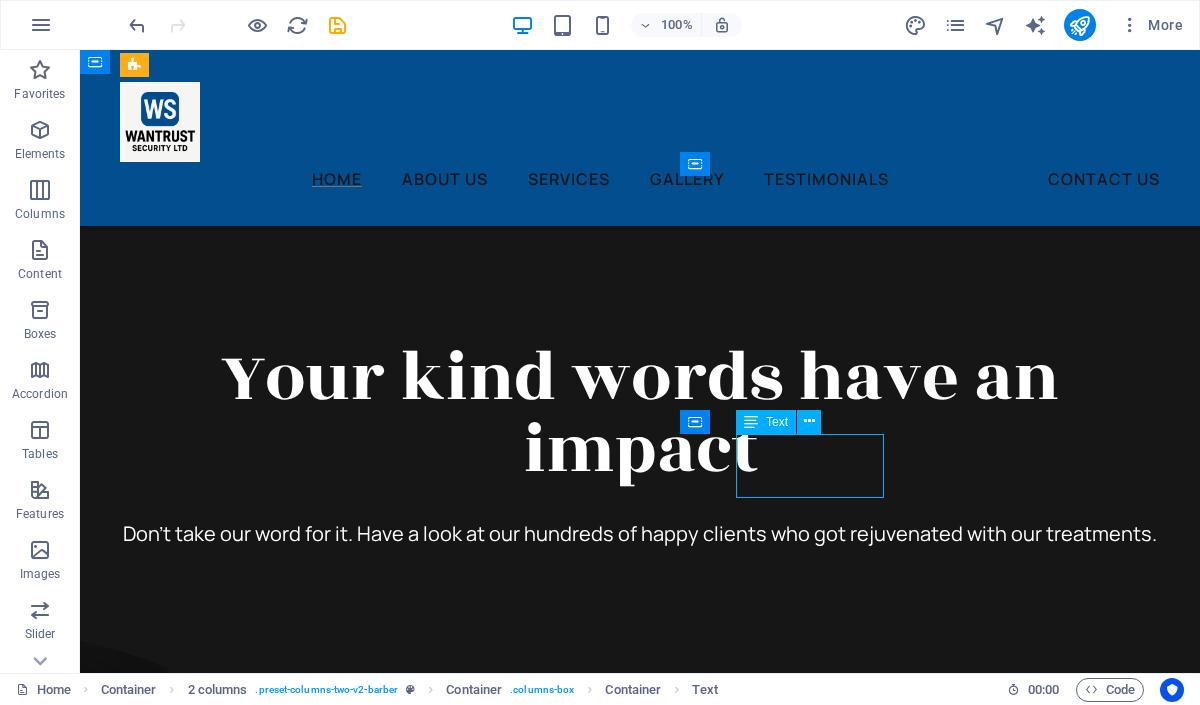 click on "Street Essex   CM20 1YS" at bounding box center [360, 2437] 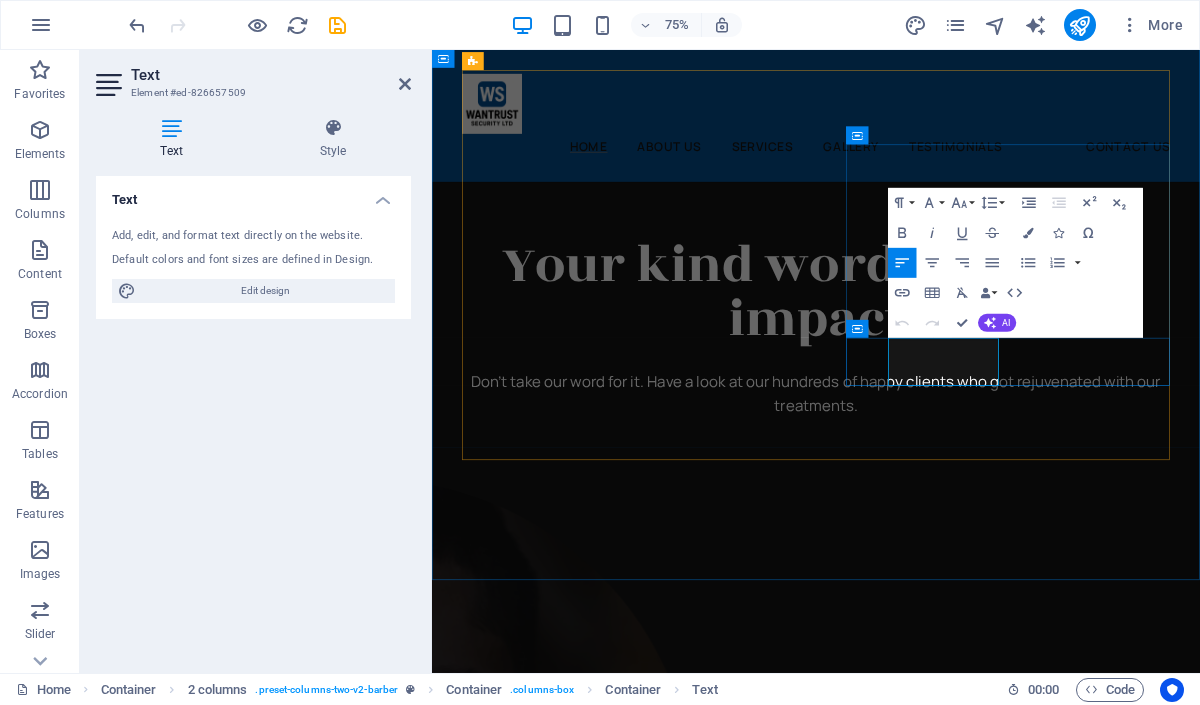 click on "Street" at bounding box center [501, 2442] 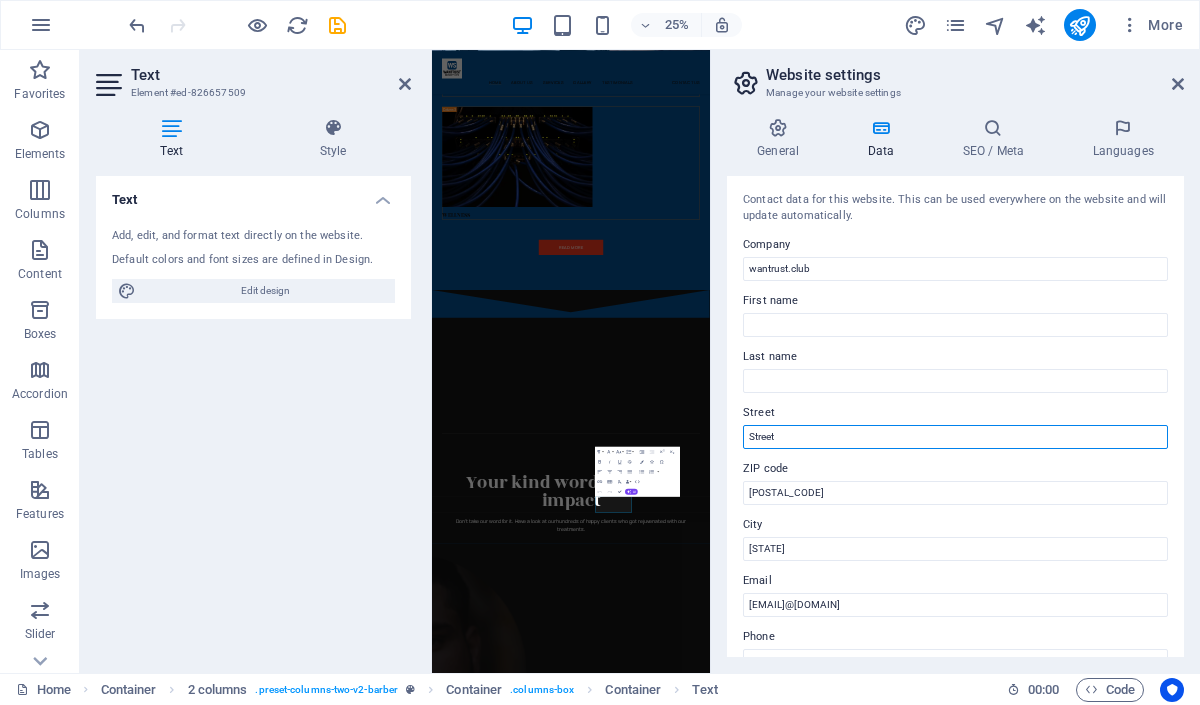 click on "Street" at bounding box center [955, 437] 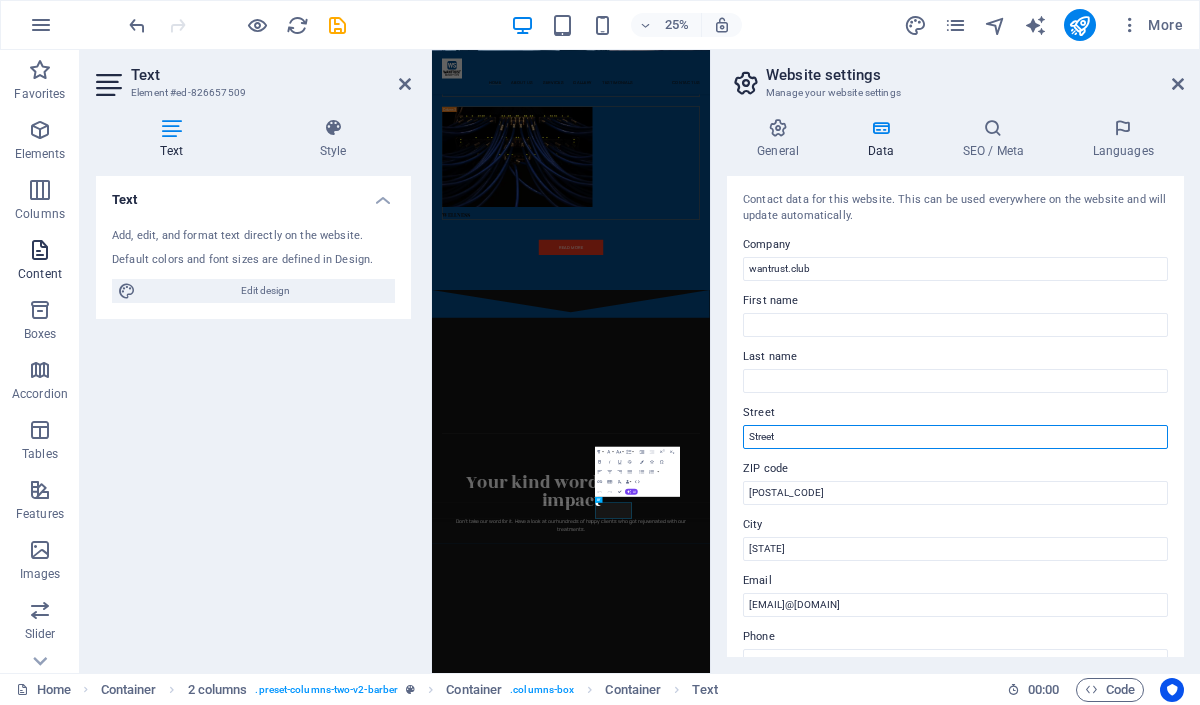 paste on "O/C Aacsl Accountants Limited, 1st Floor, North Westgate House, Harlow" 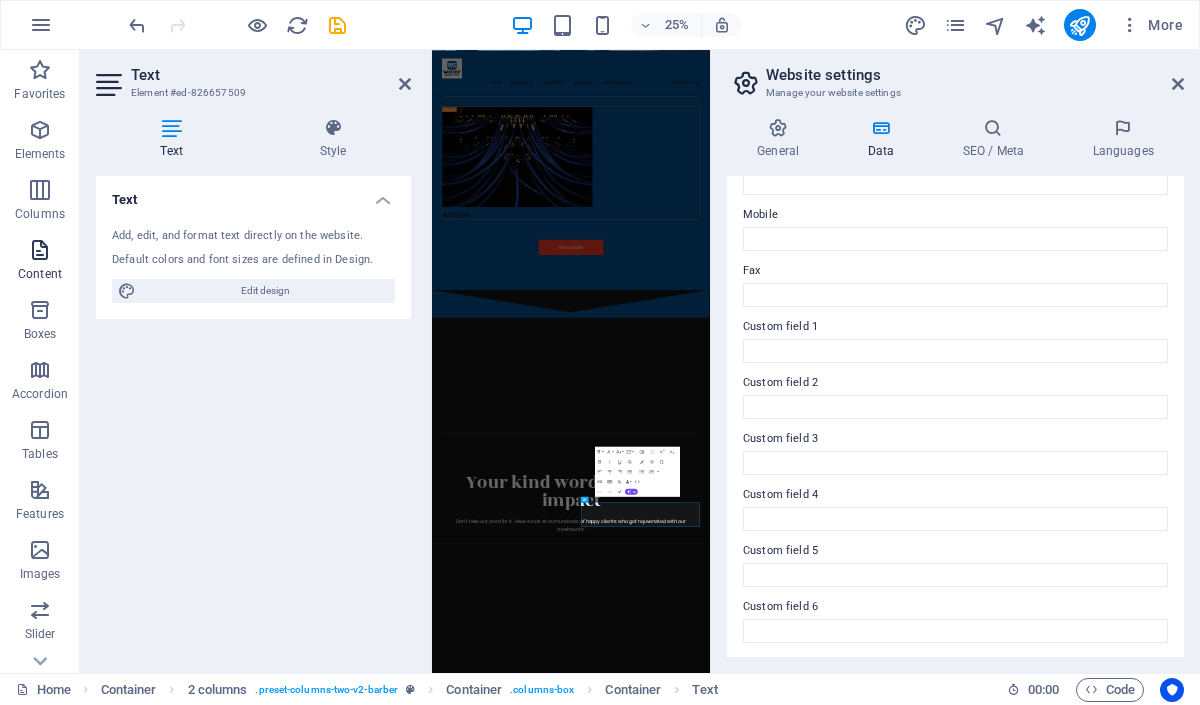 scroll, scrollTop: 480, scrollLeft: 0, axis: vertical 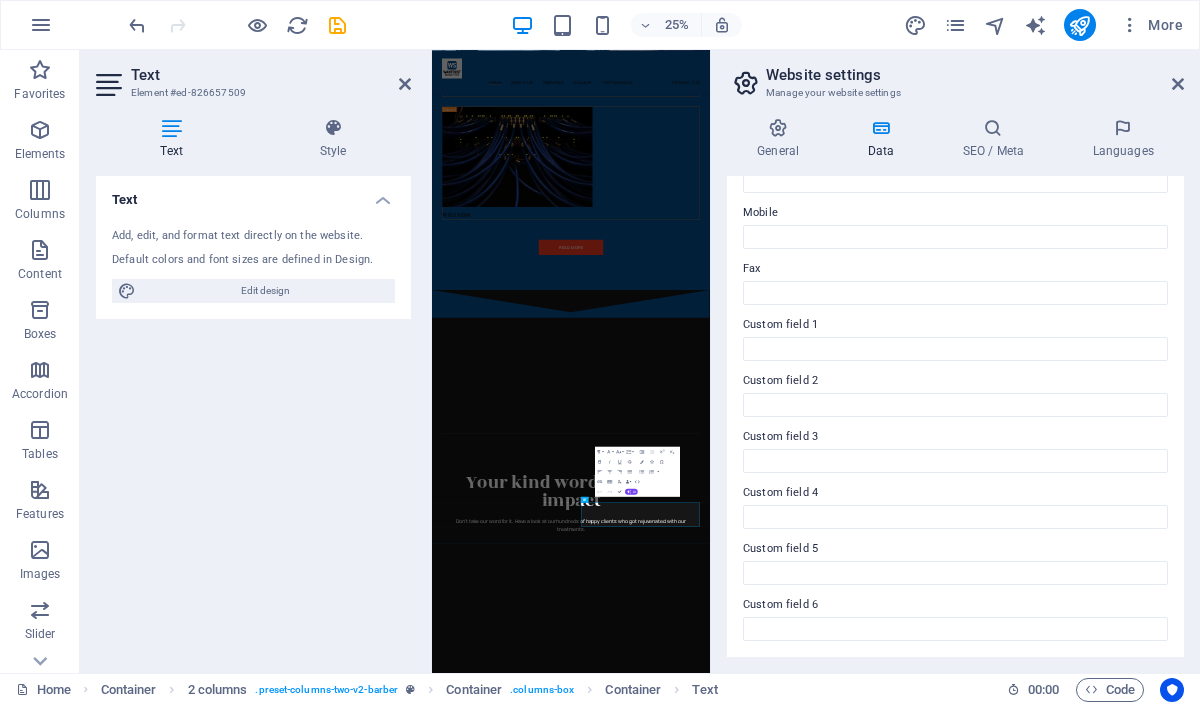 type on "O/C Aacsl Accountants Limited, 1st Floor, North Westgate House, Harlow" 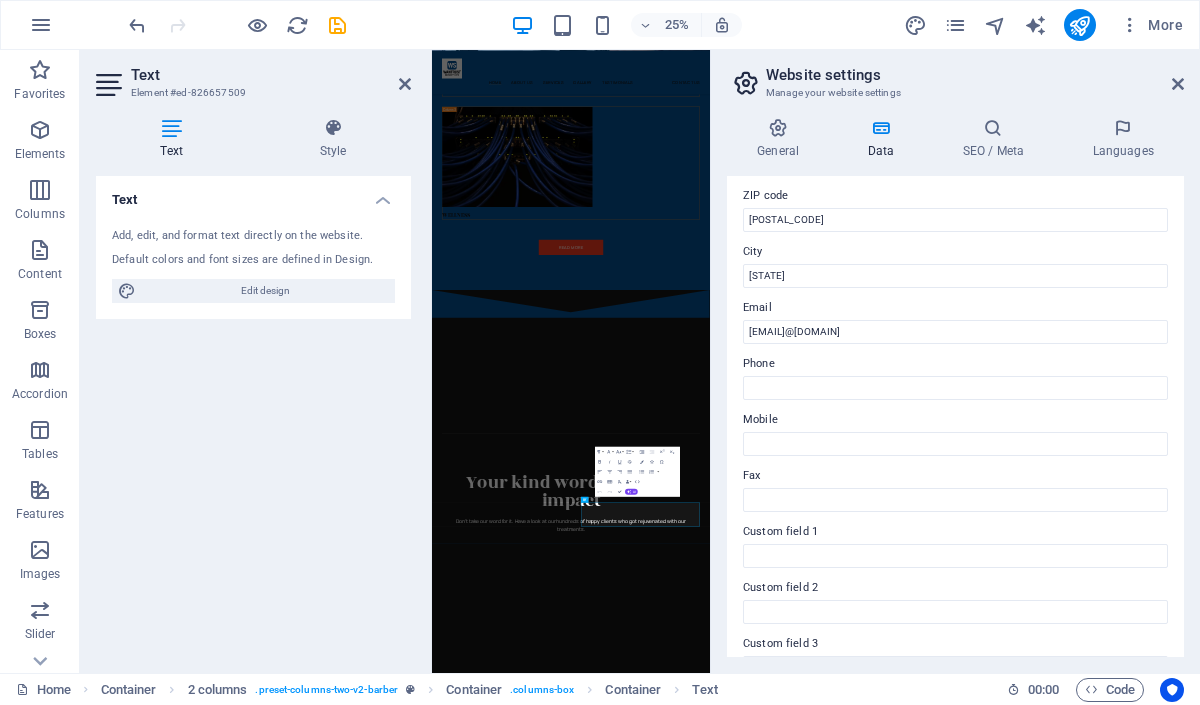 scroll, scrollTop: 0, scrollLeft: 0, axis: both 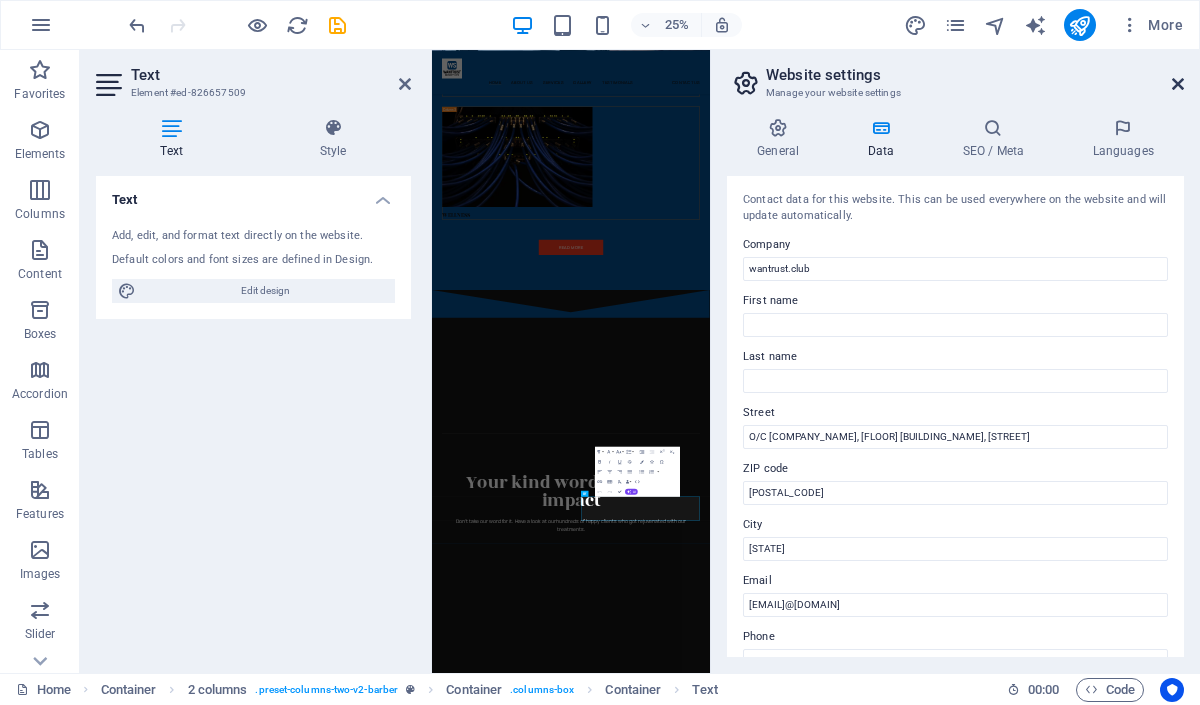 click at bounding box center (1178, 84) 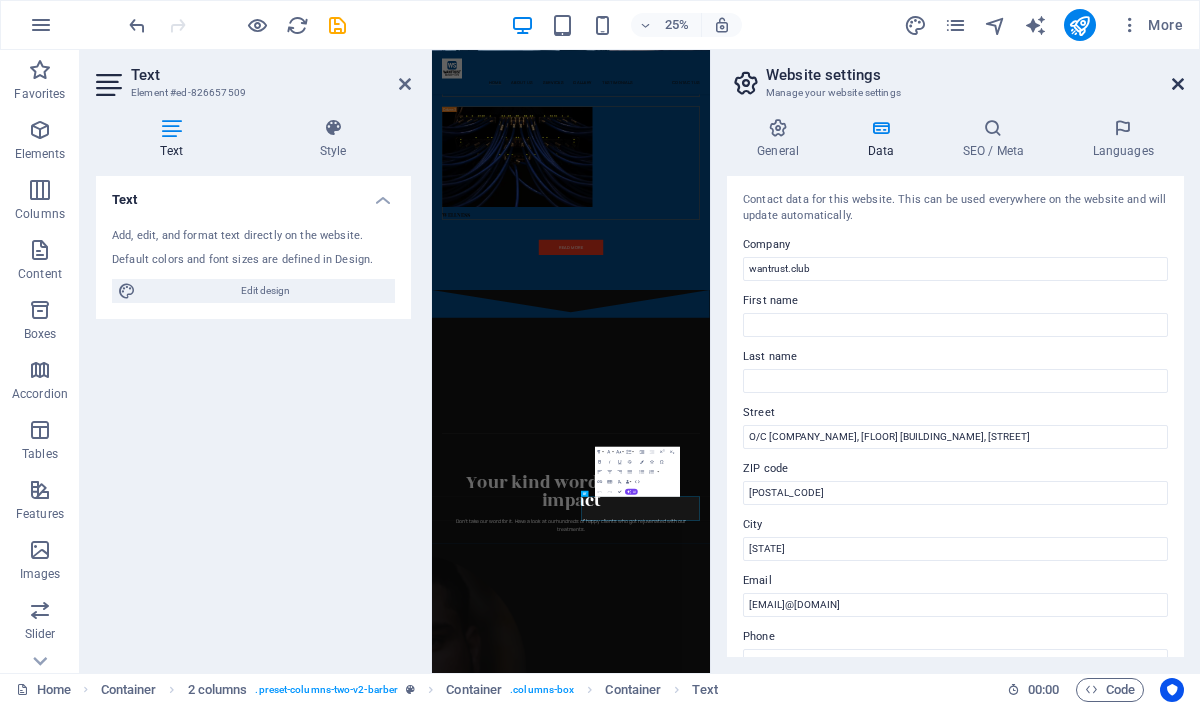 scroll, scrollTop: 6551, scrollLeft: 0, axis: vertical 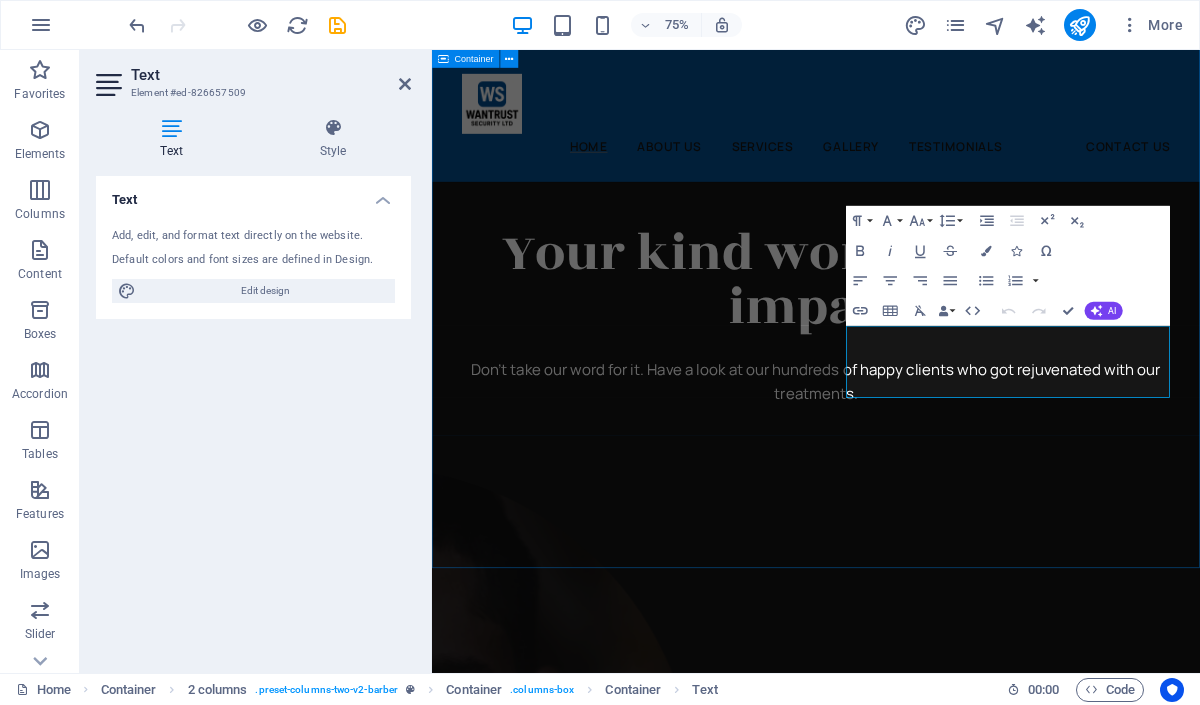 click on "Find us at Located in the heart of Buffalo, we bring the liveliness to mundane weeks and fun weekends. O/C Aacsl Accountants Limited, 1st Floor, North Westgate House, Harlow Essex   CM20 1YS" at bounding box center [944, 2029] 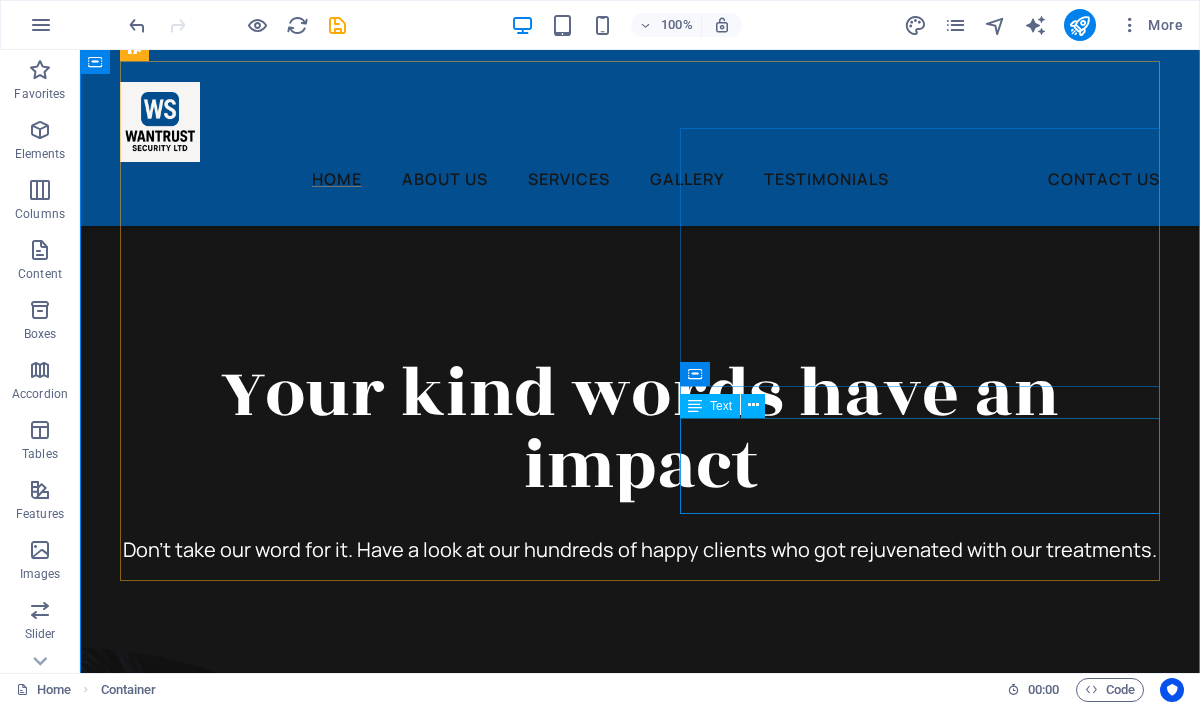 scroll, scrollTop: 6583, scrollLeft: 0, axis: vertical 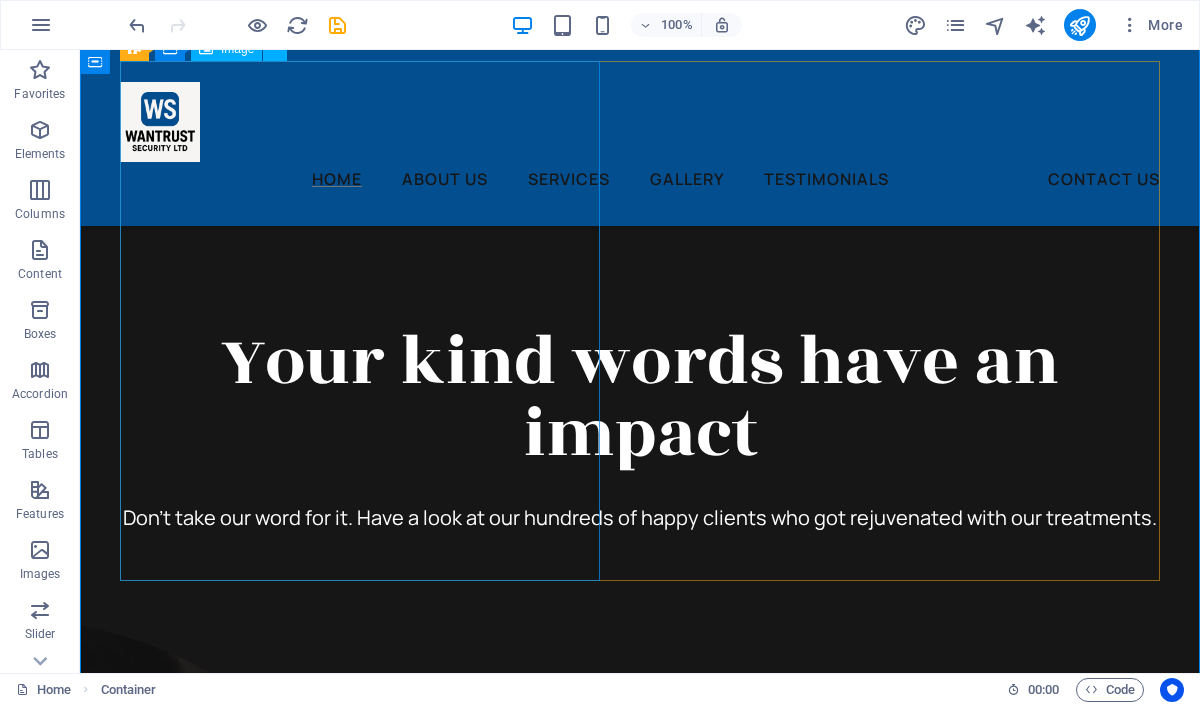 click at bounding box center [360, 1822] 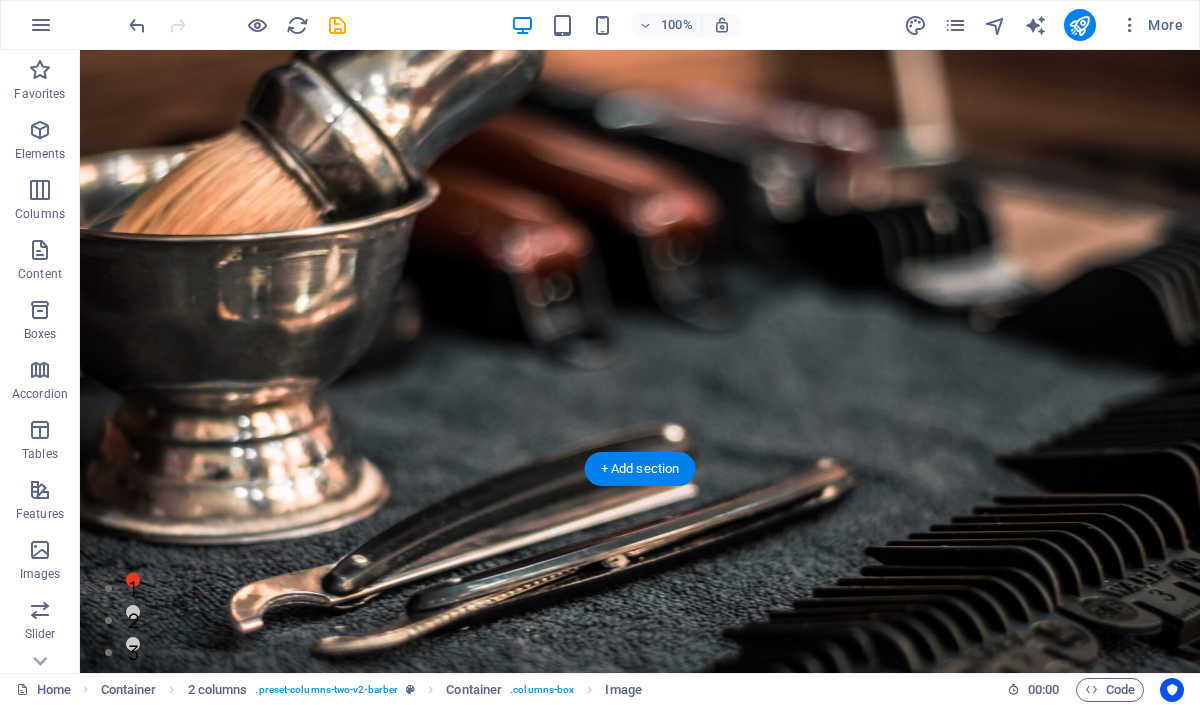 scroll, scrollTop: 0, scrollLeft: 0, axis: both 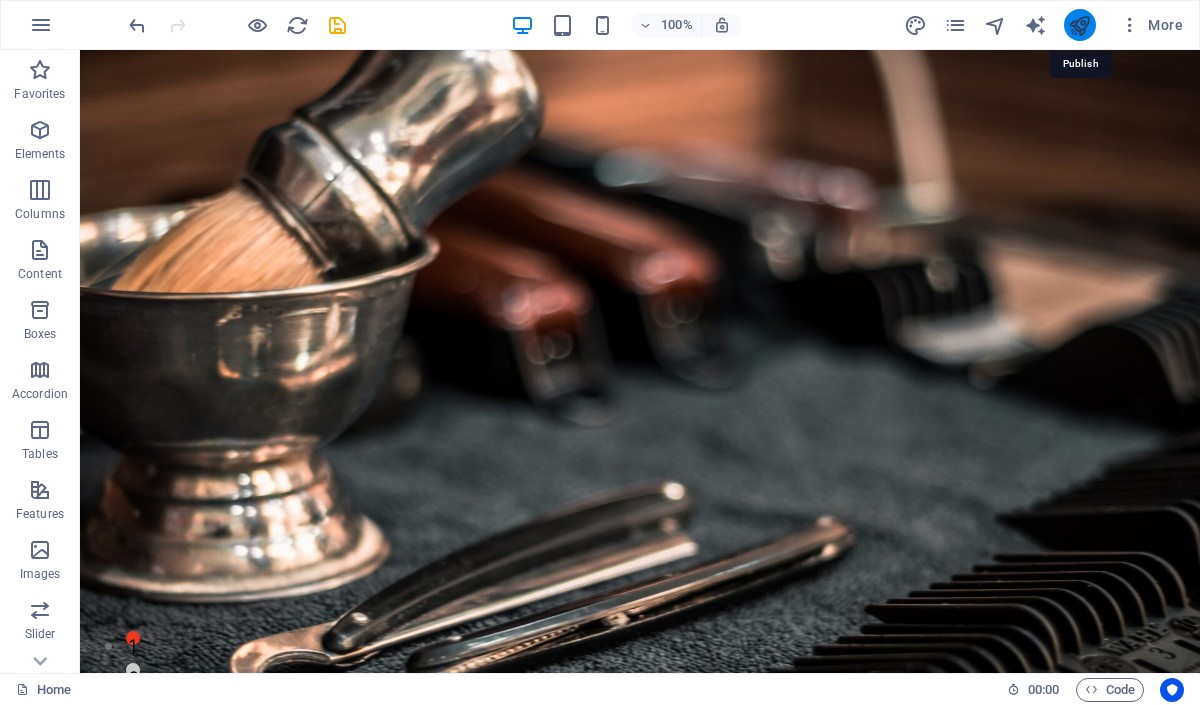 click at bounding box center [1079, 25] 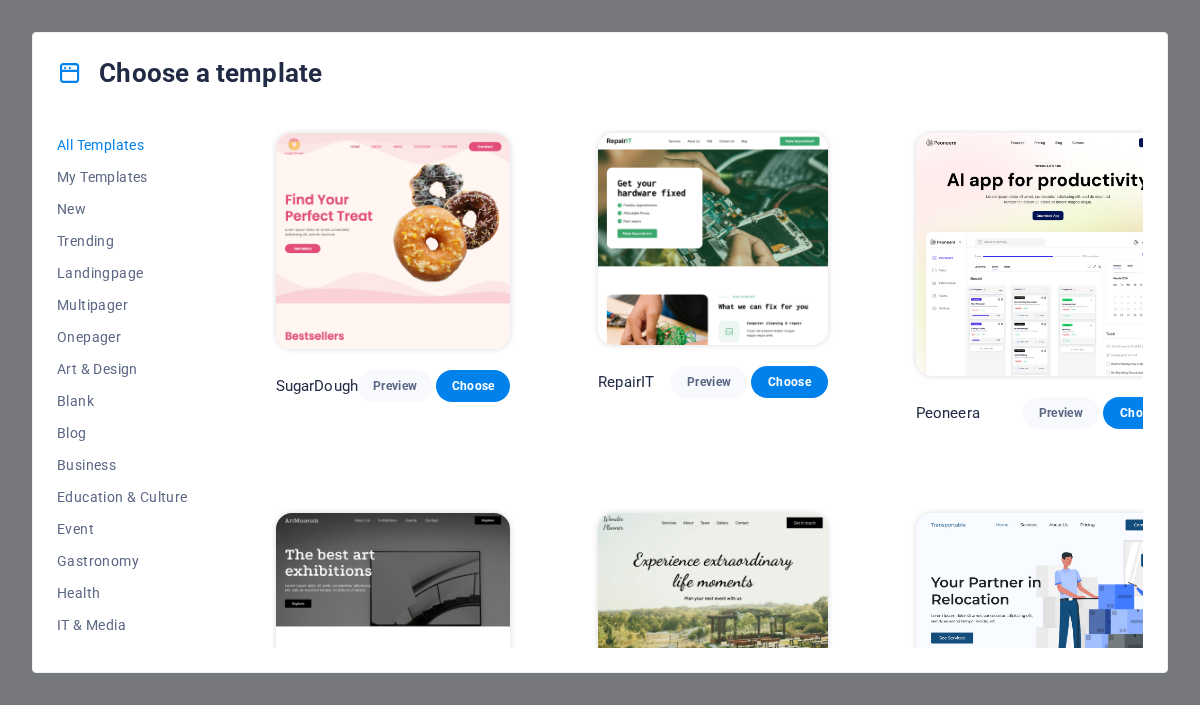 scroll, scrollTop: 0, scrollLeft: 0, axis: both 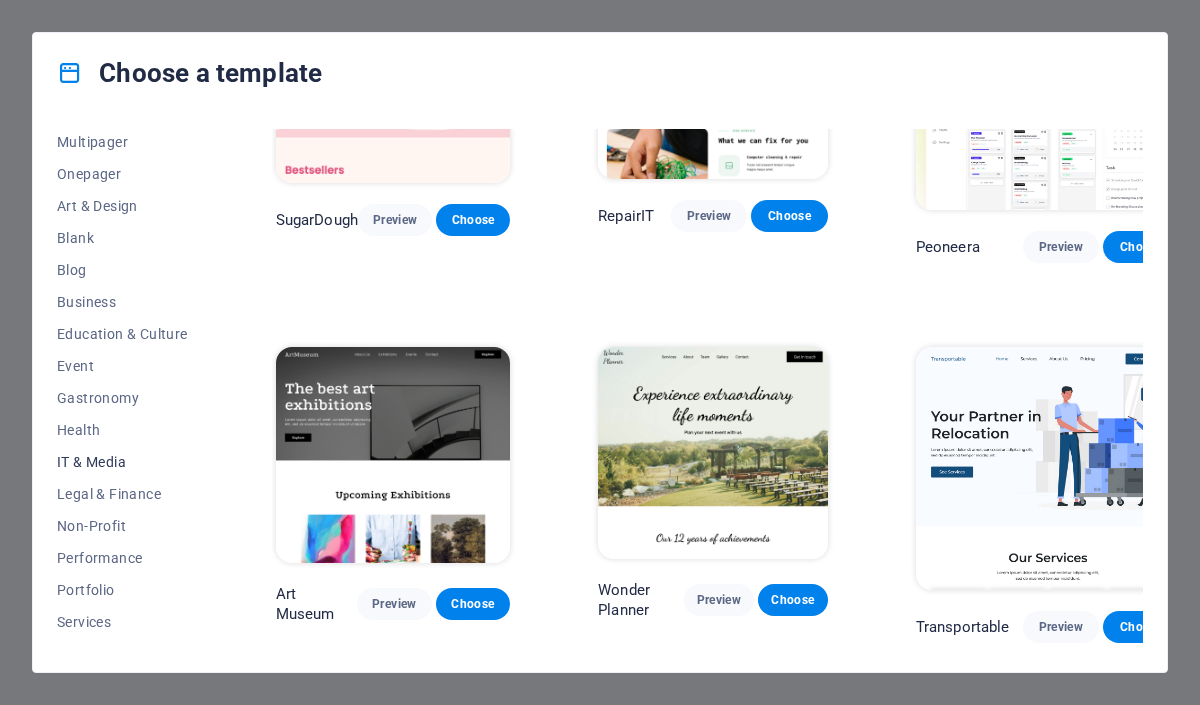click on "IT & Media" at bounding box center (122, 462) 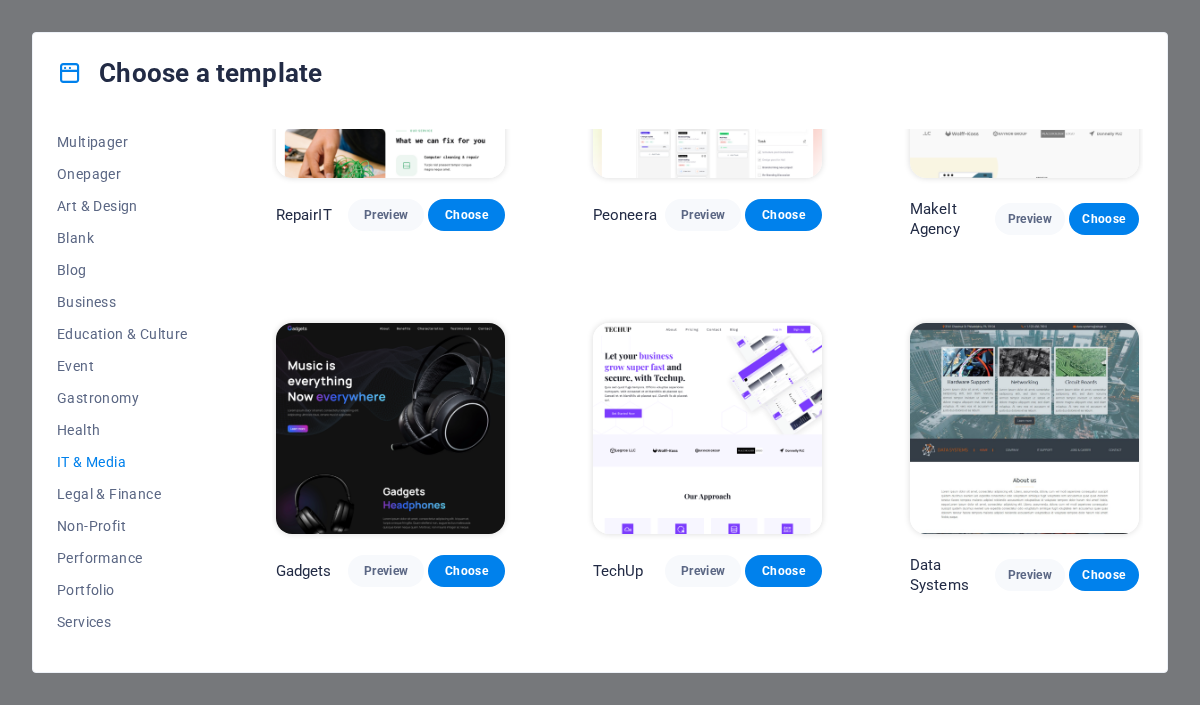 click at bounding box center (707, 428) 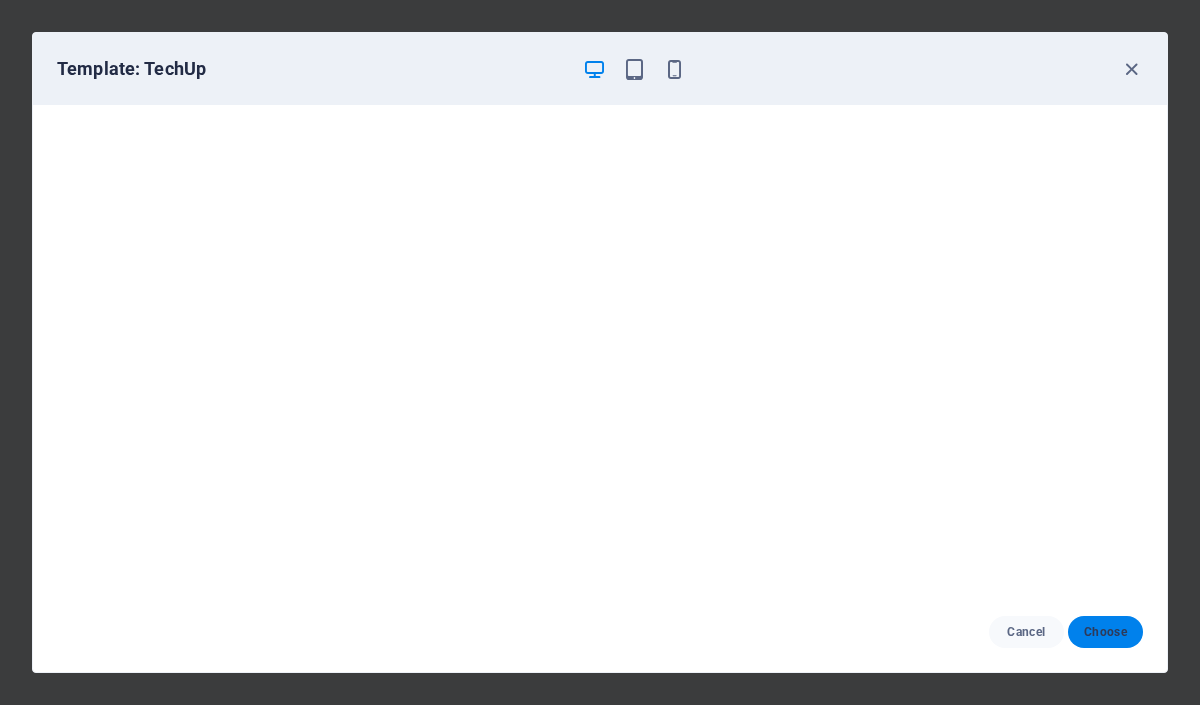 click on "Choose" at bounding box center [1105, 632] 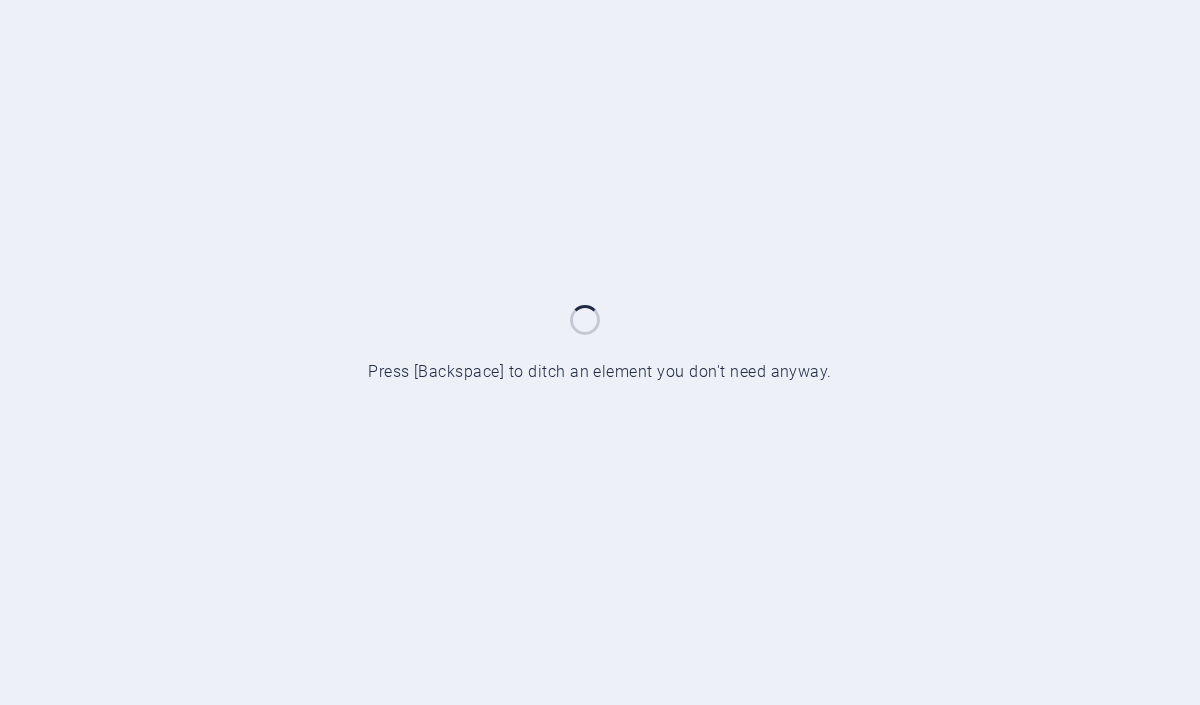 scroll, scrollTop: 0, scrollLeft: 0, axis: both 